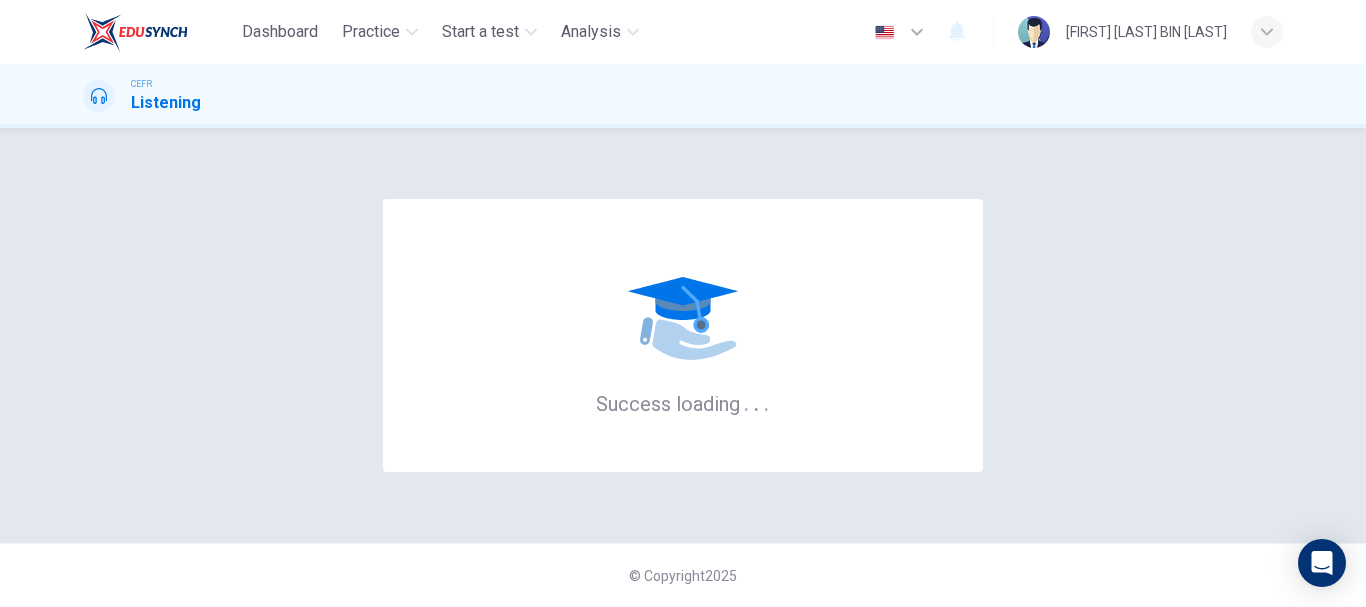 scroll, scrollTop: 0, scrollLeft: 0, axis: both 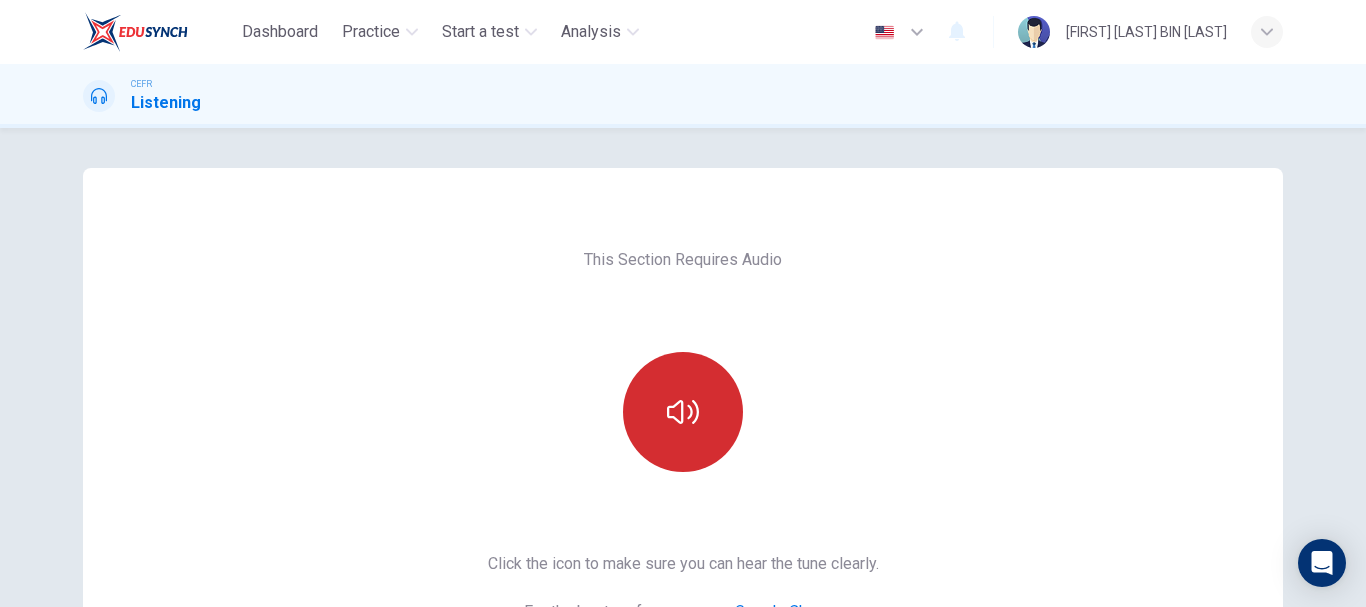 click at bounding box center (683, 412) 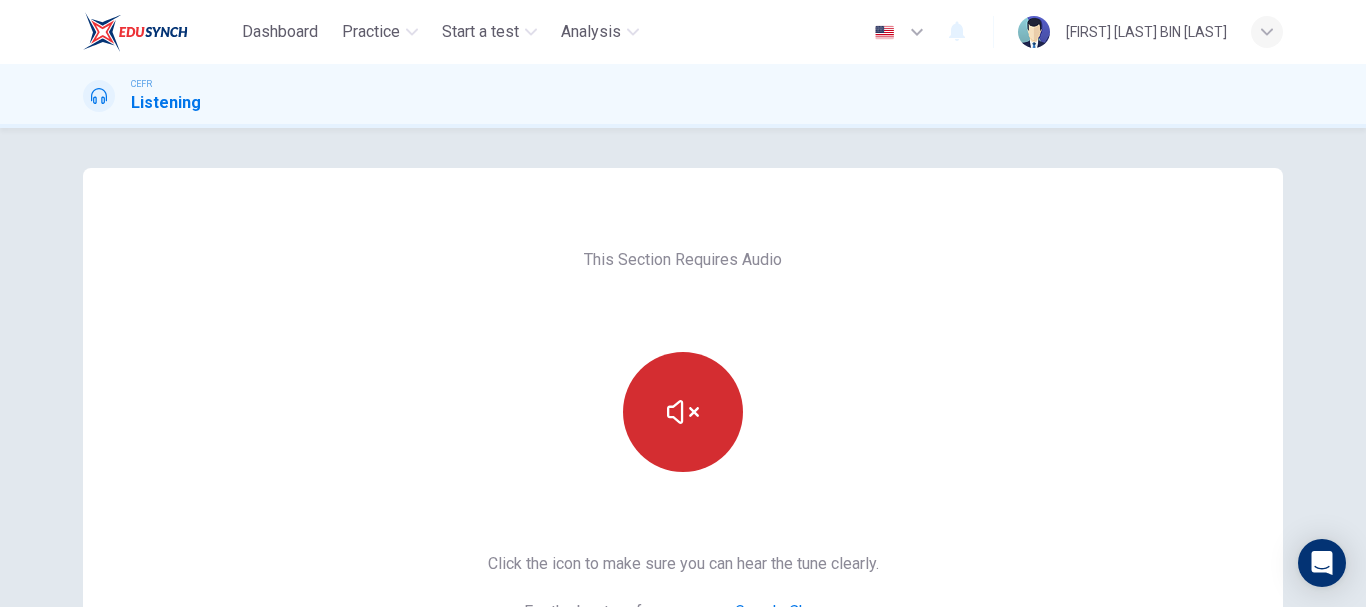 scroll, scrollTop: 196, scrollLeft: 0, axis: vertical 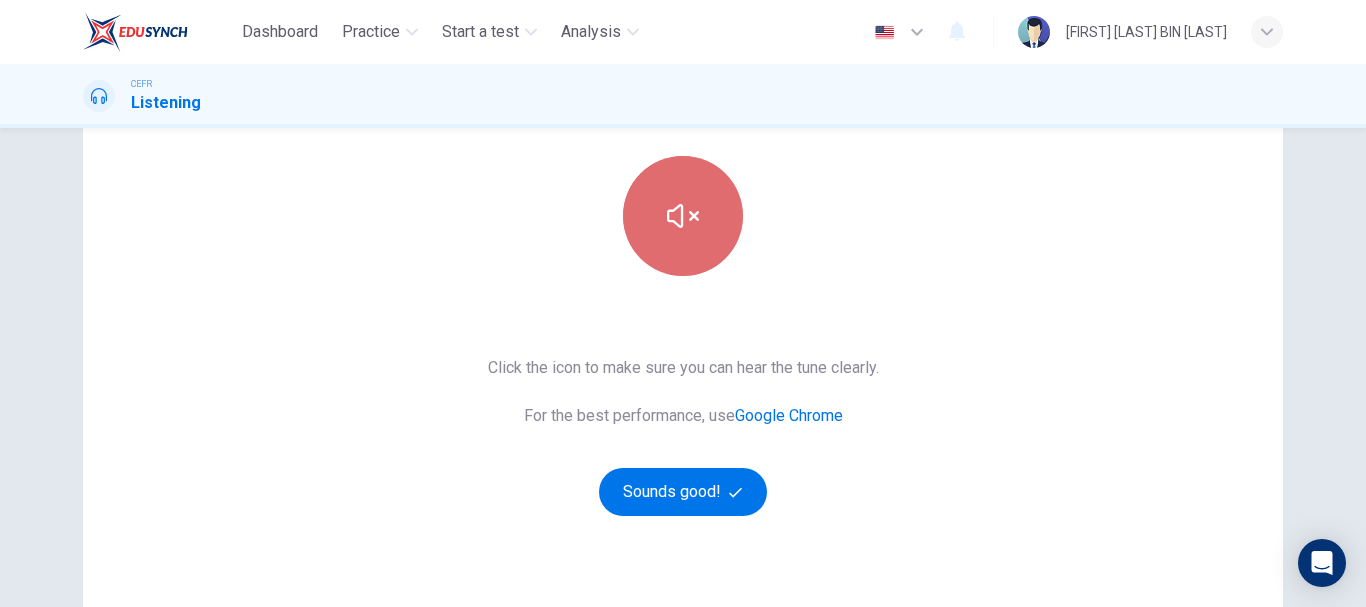 click at bounding box center [683, 216] 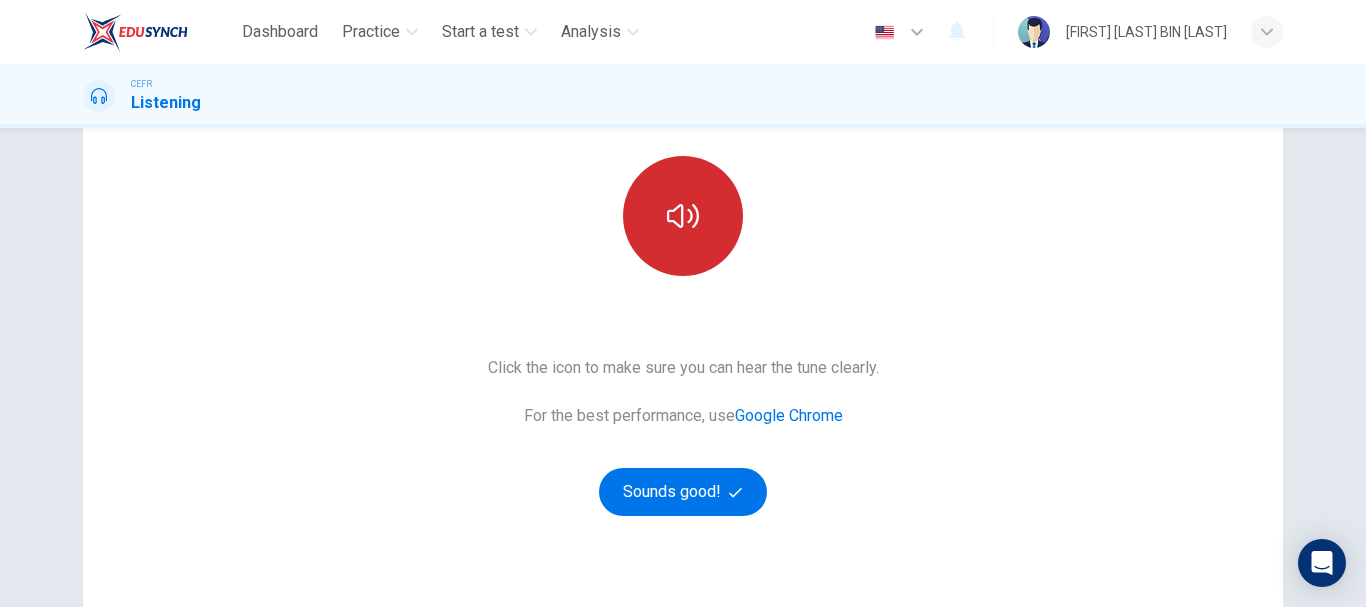 click at bounding box center (683, 216) 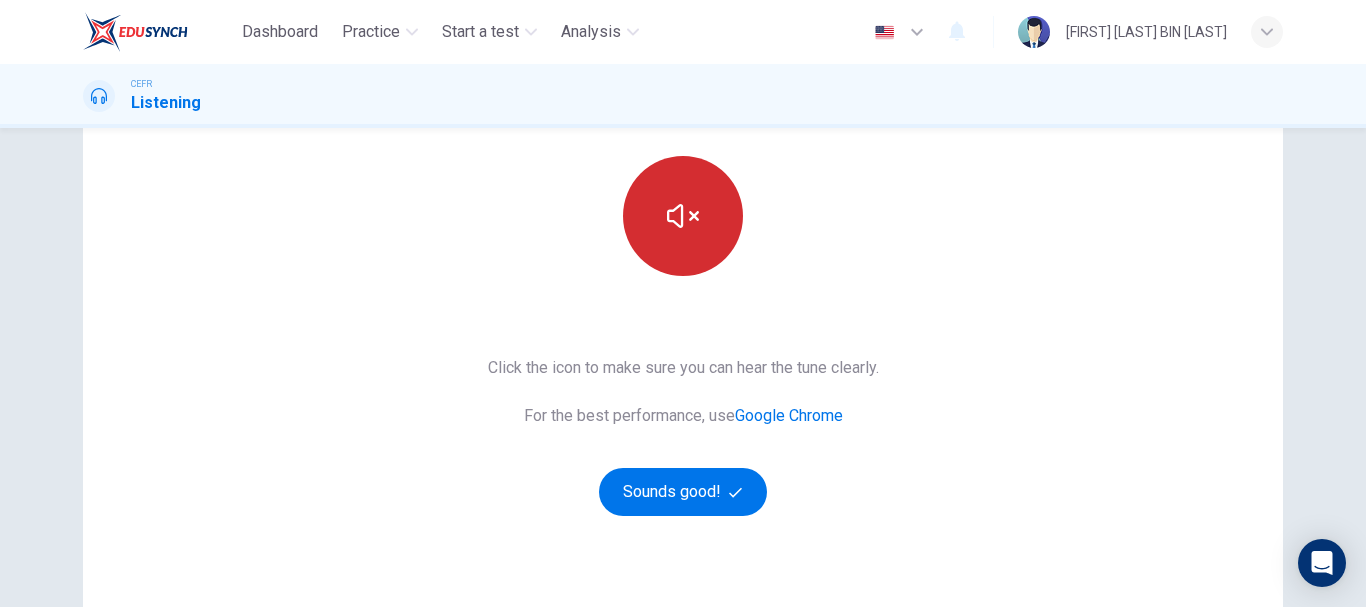 type 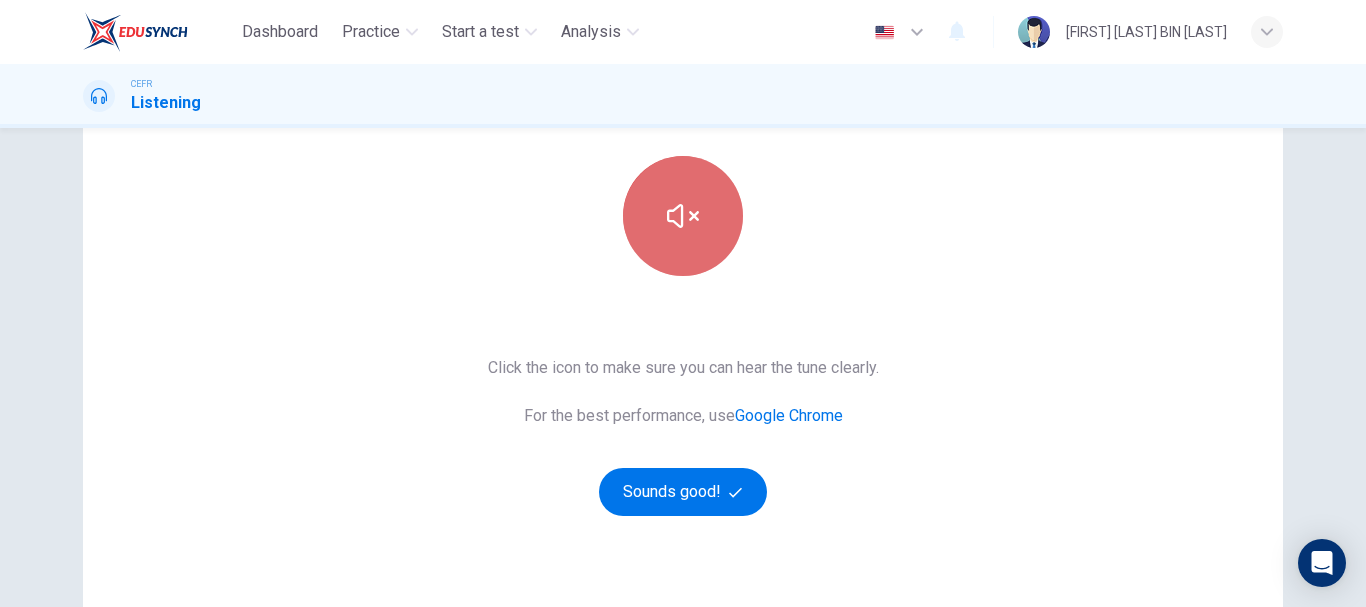 click at bounding box center [683, 216] 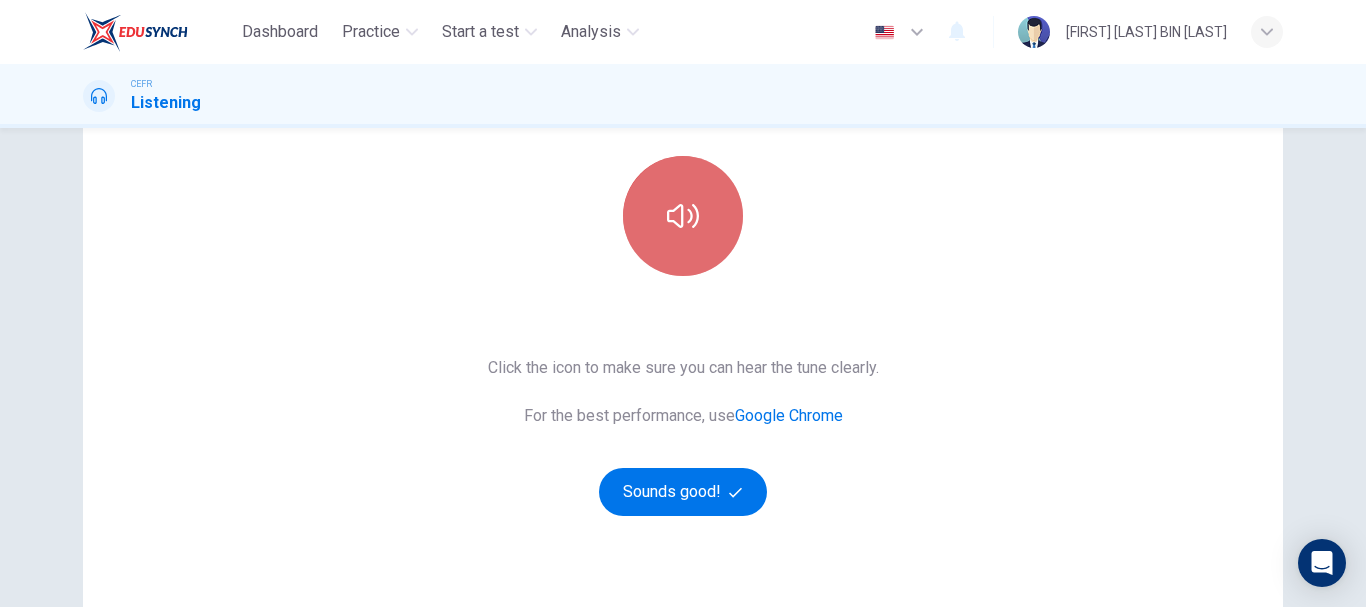 click at bounding box center (683, 216) 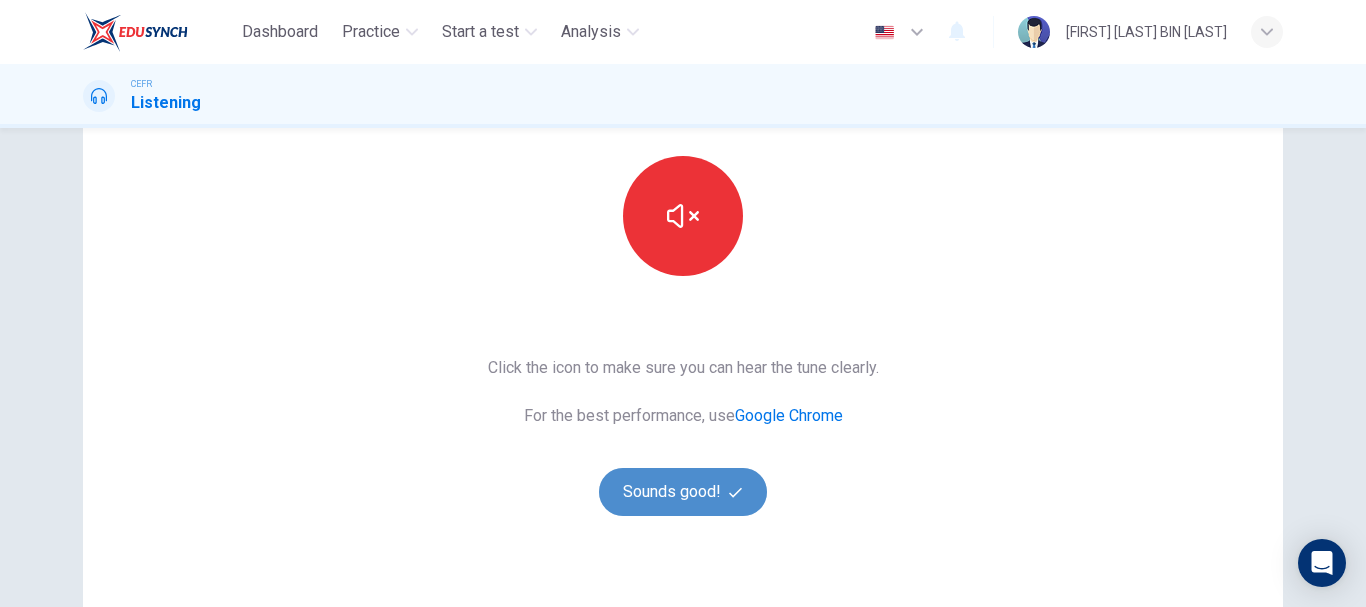 click on "Sounds good!" at bounding box center (683, 492) 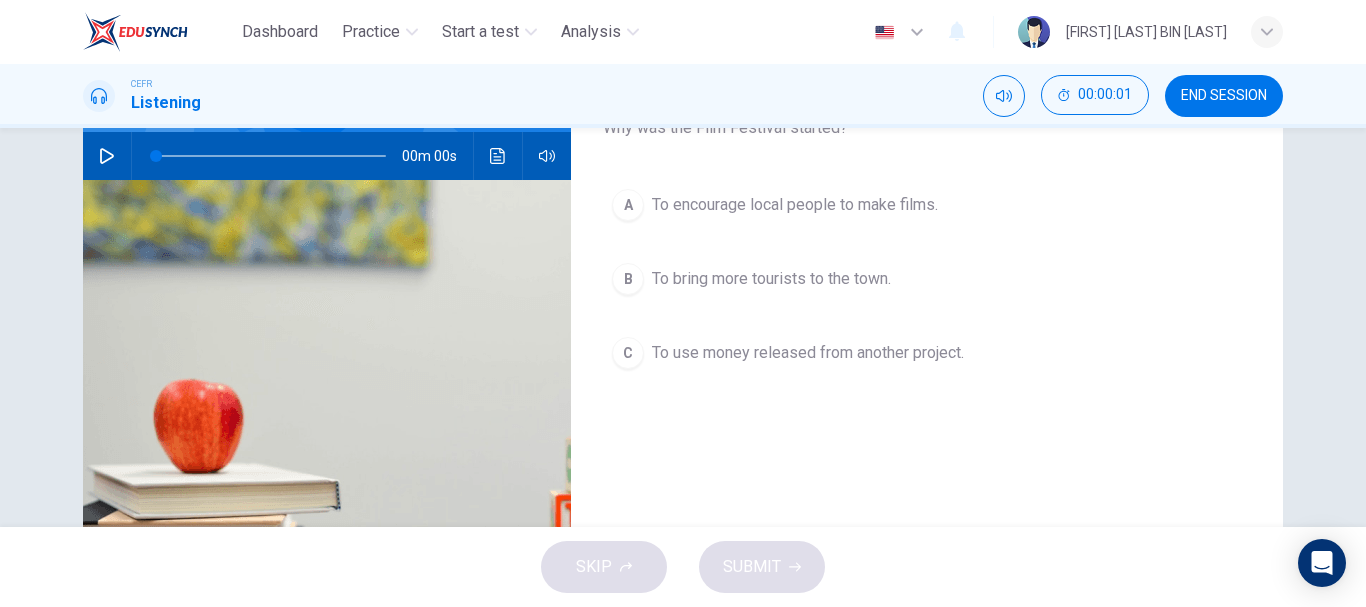 scroll, scrollTop: 0, scrollLeft: 0, axis: both 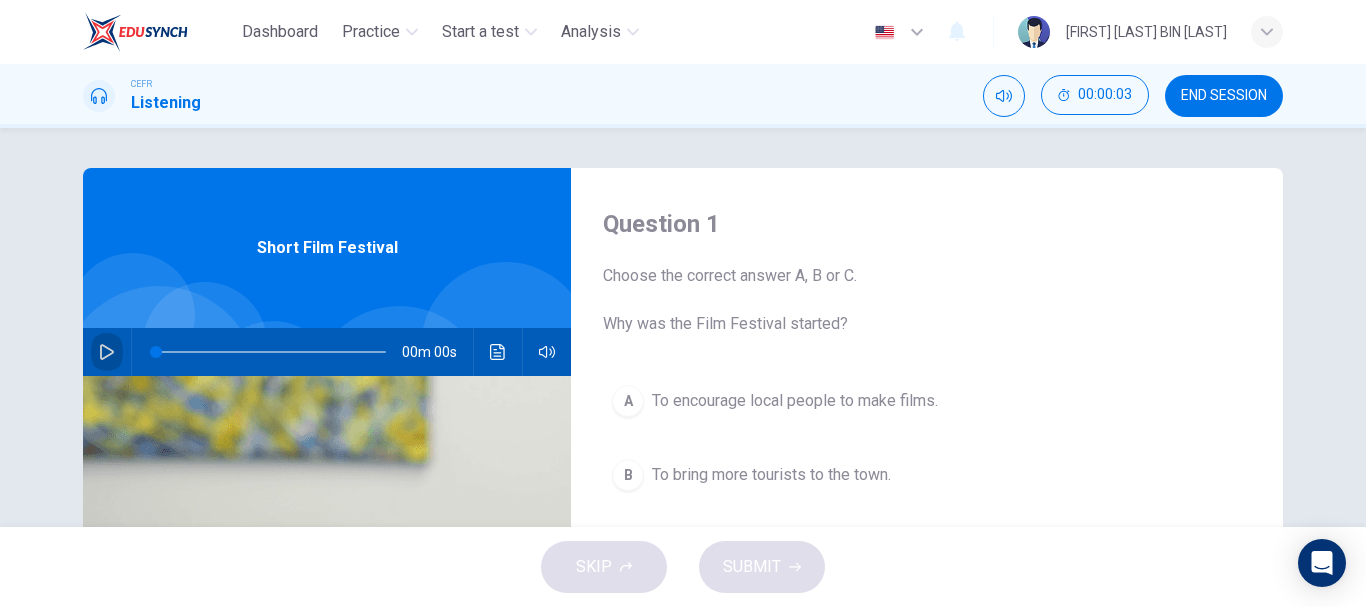 click at bounding box center [107, 352] 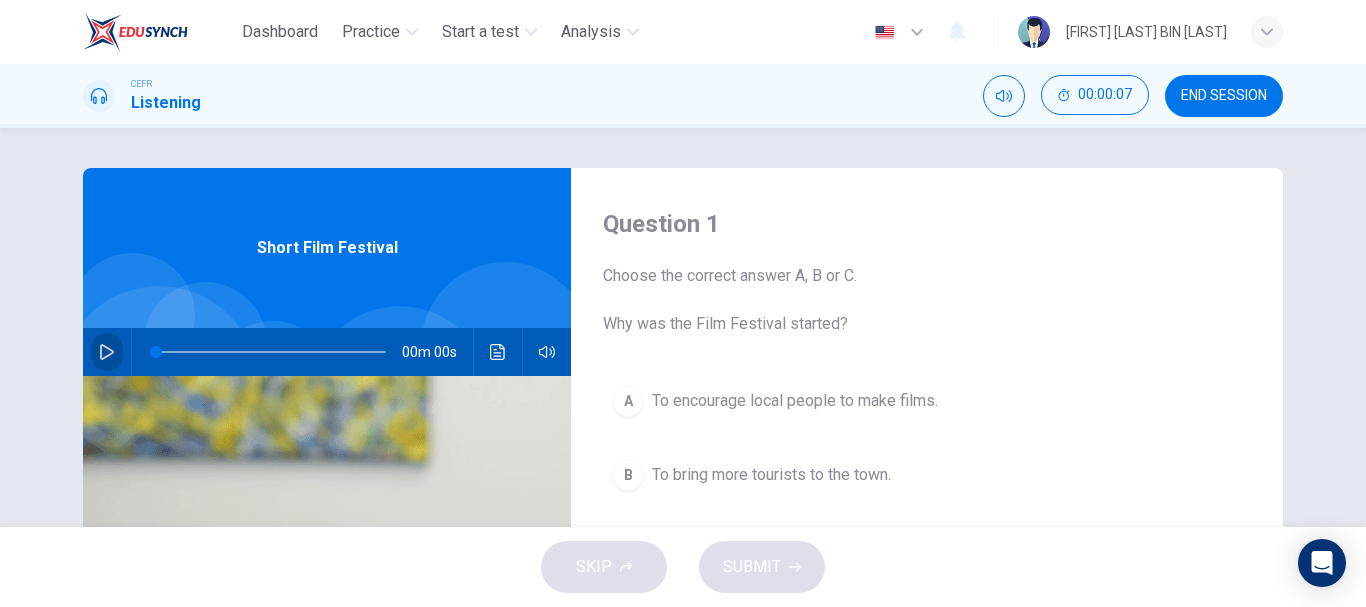 click at bounding box center [107, 352] 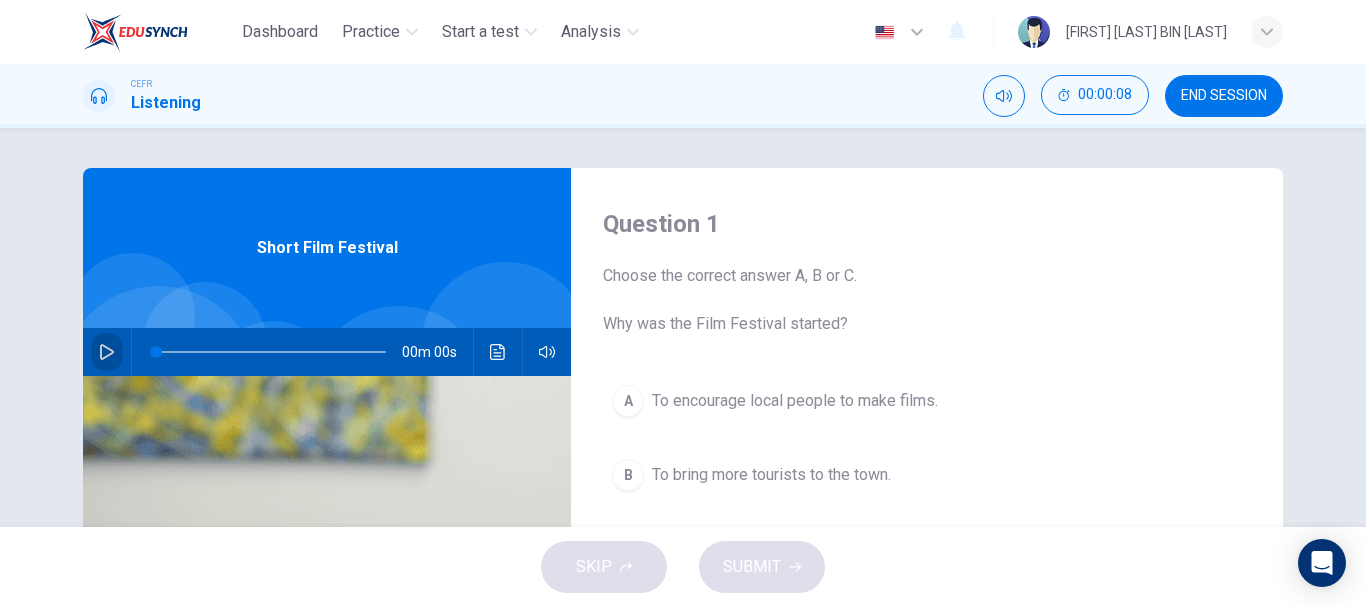 click at bounding box center [107, 352] 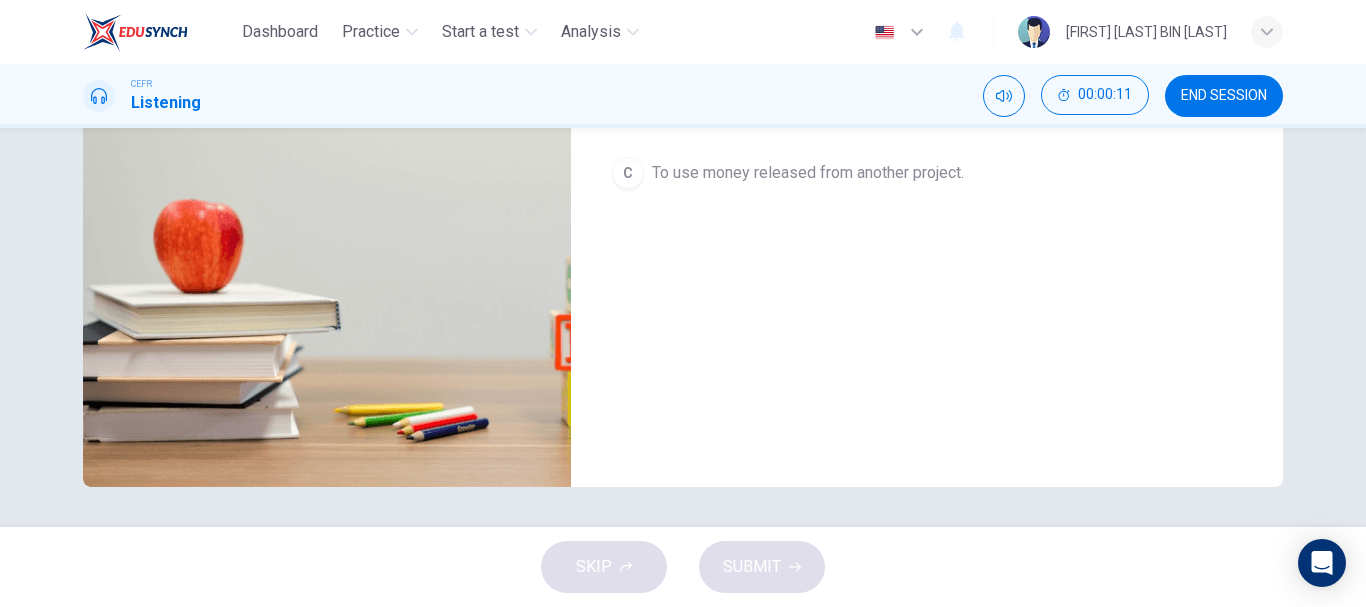 scroll, scrollTop: 0, scrollLeft: 0, axis: both 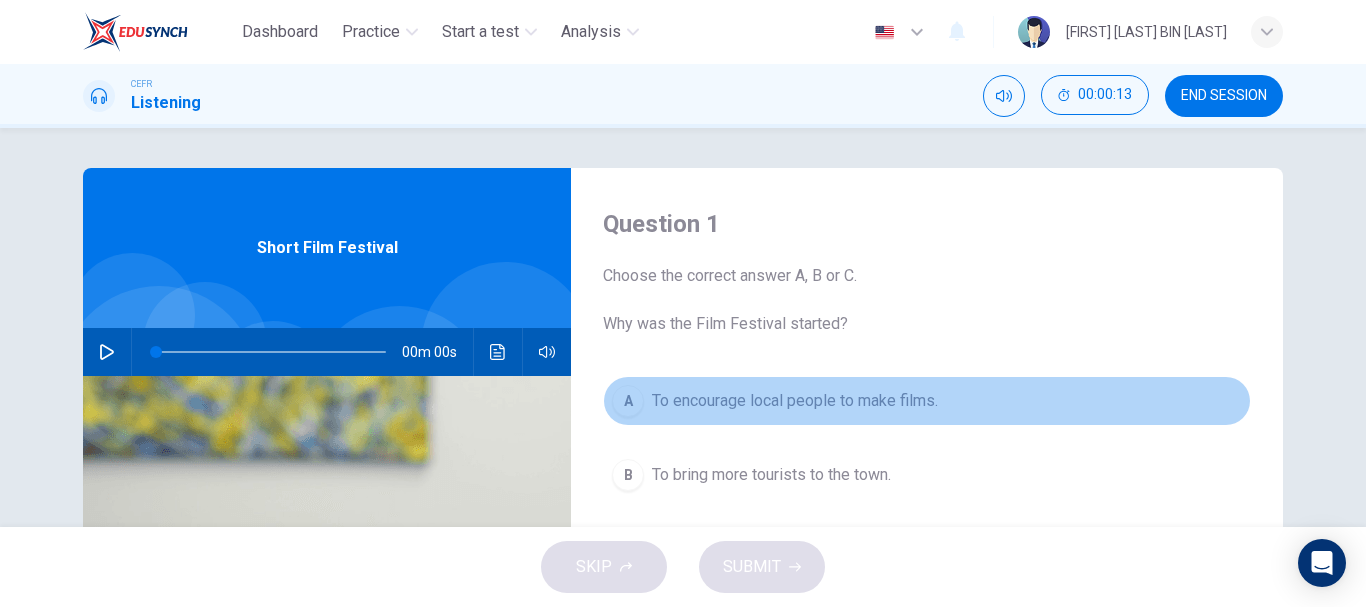 click on "A To encourage local people to make films." at bounding box center (927, 401) 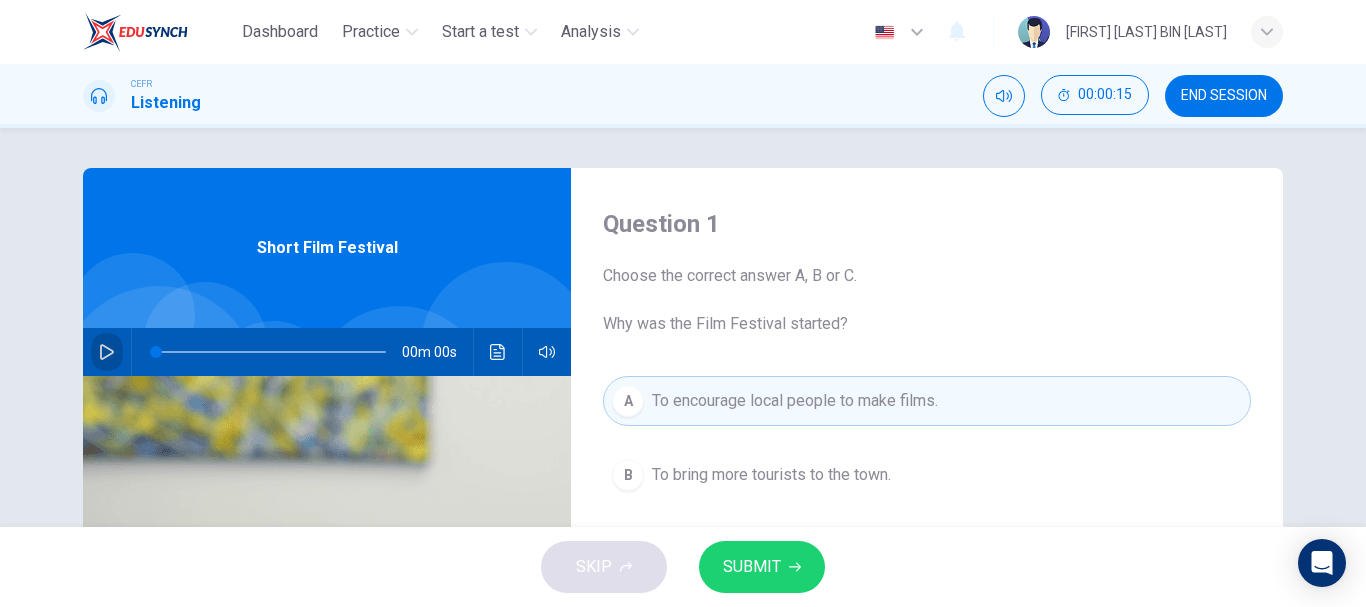 click at bounding box center (107, 352) 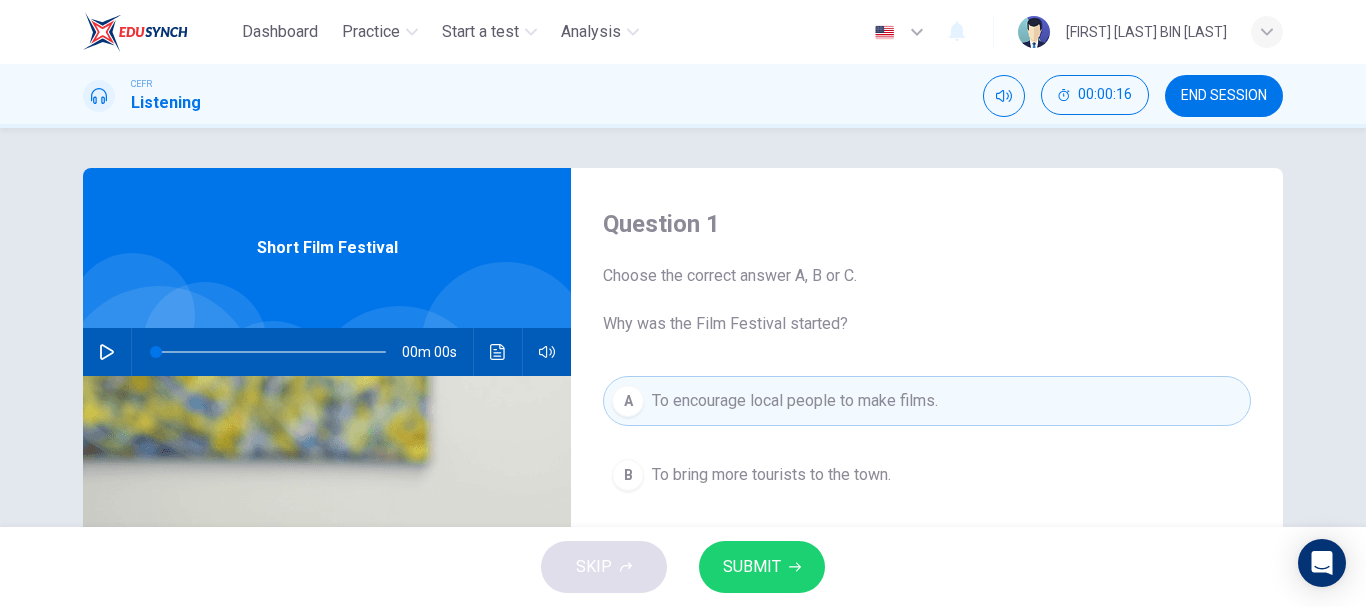 click at bounding box center [107, 352] 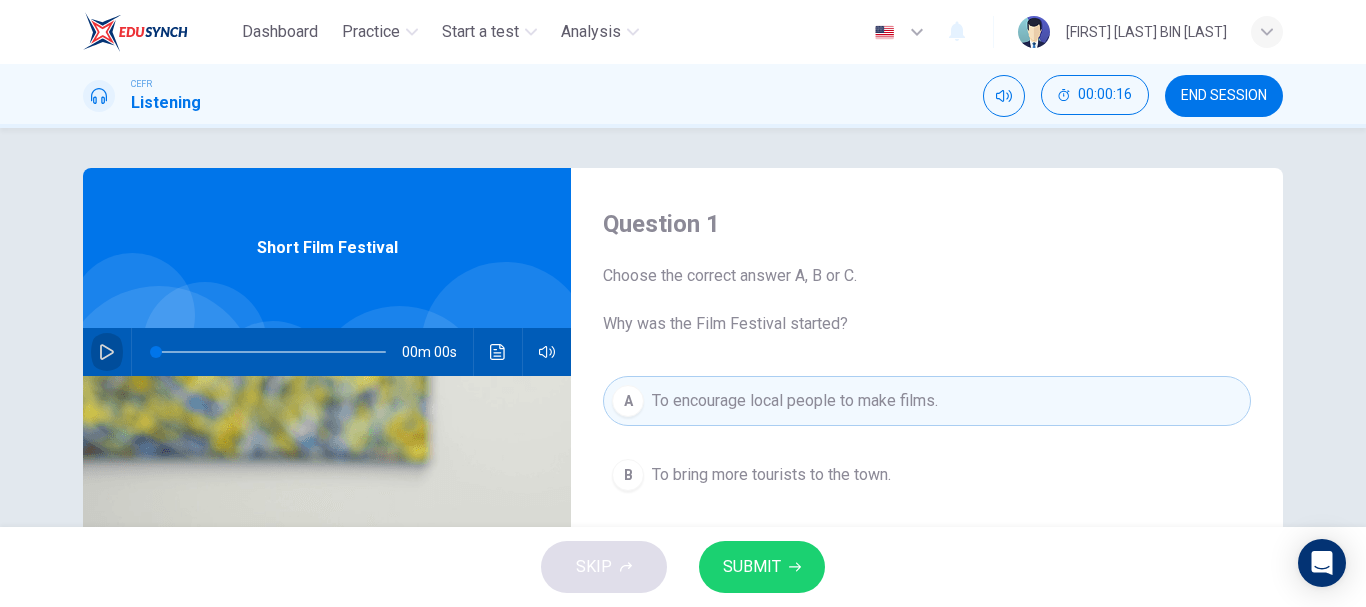 click at bounding box center [107, 352] 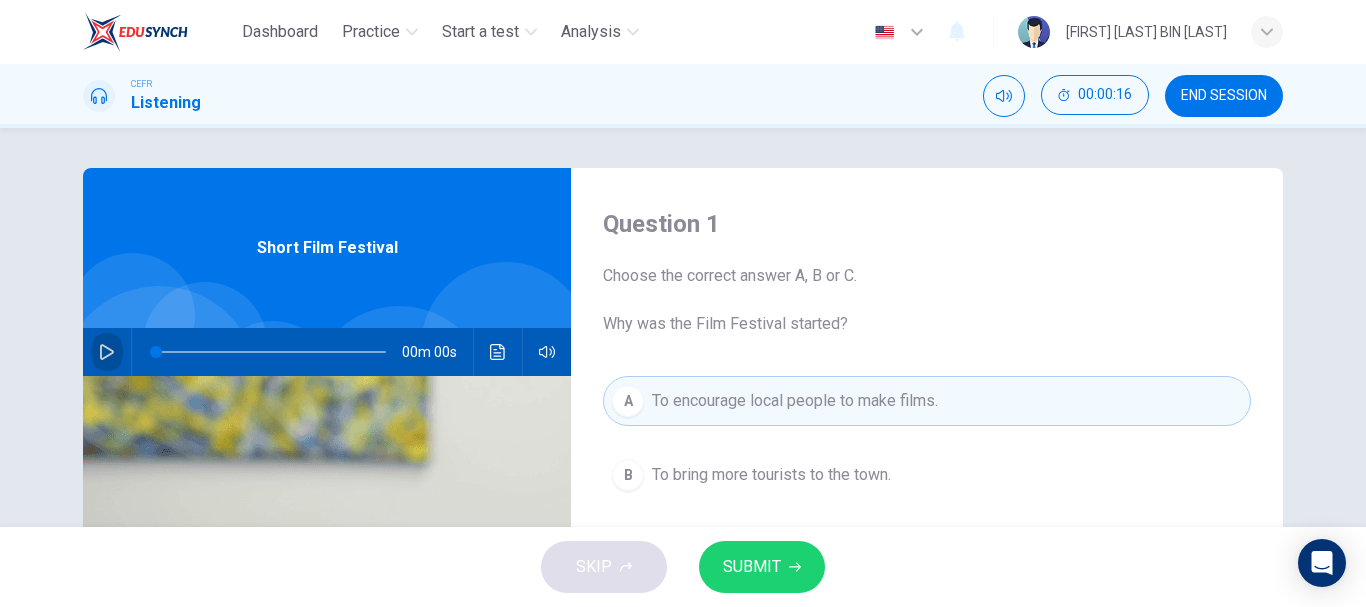 click at bounding box center (107, 352) 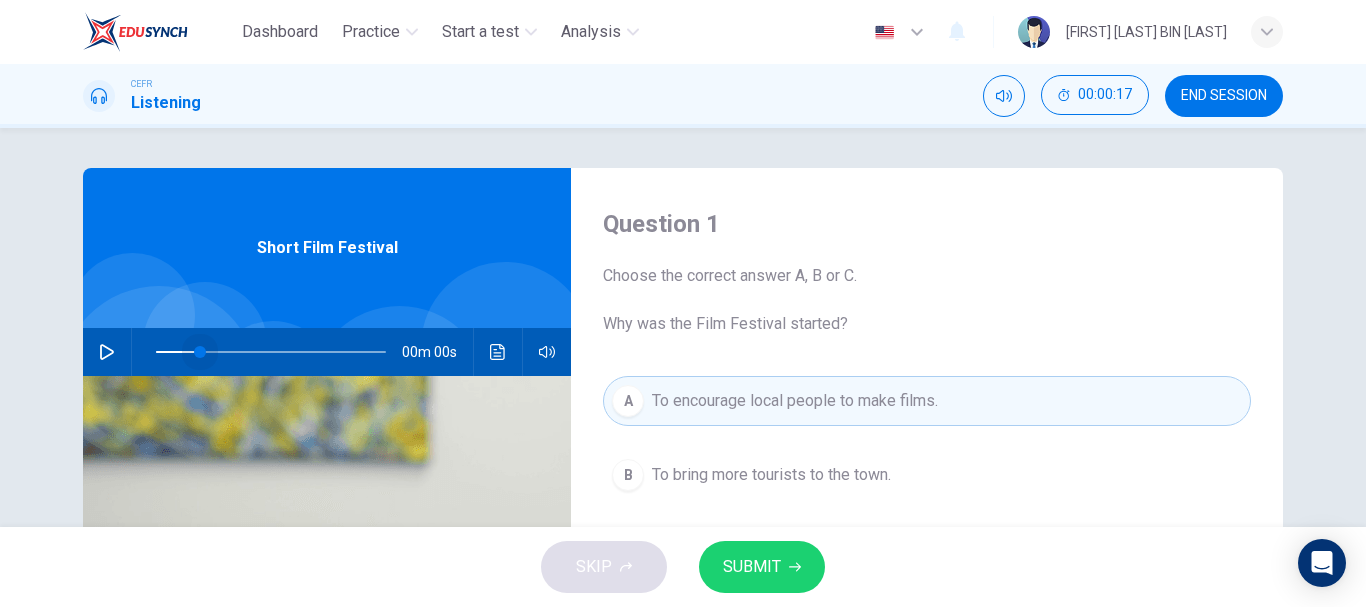 click at bounding box center [271, 352] 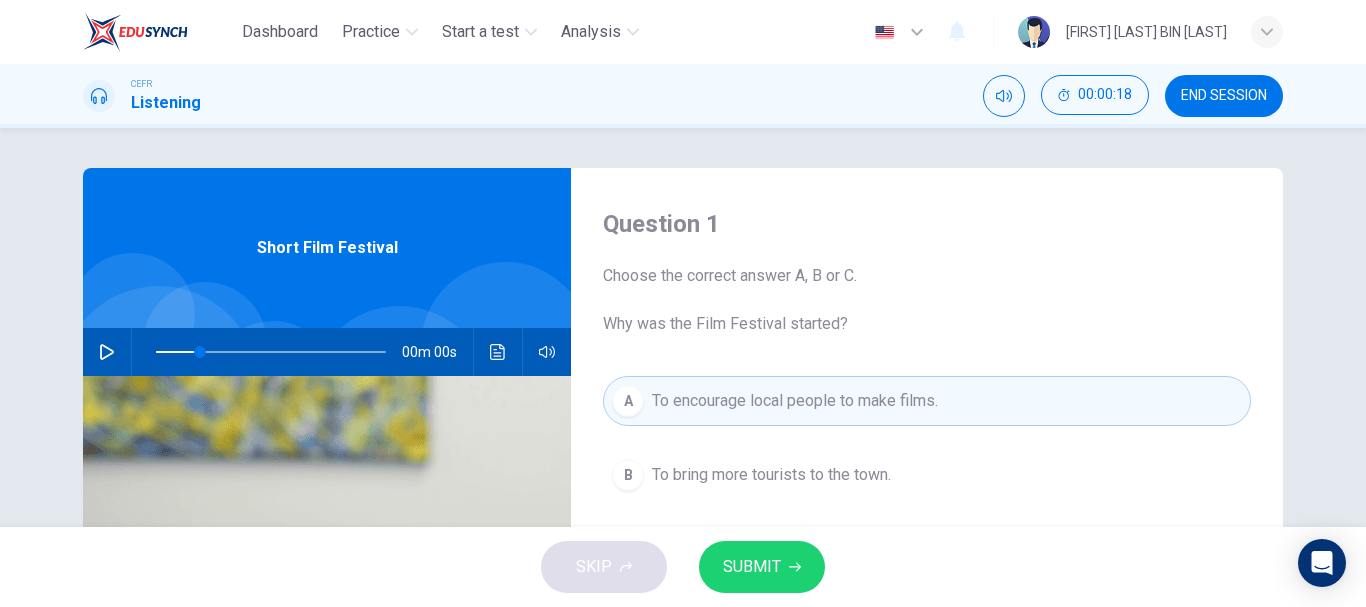 click at bounding box center (267, 352) 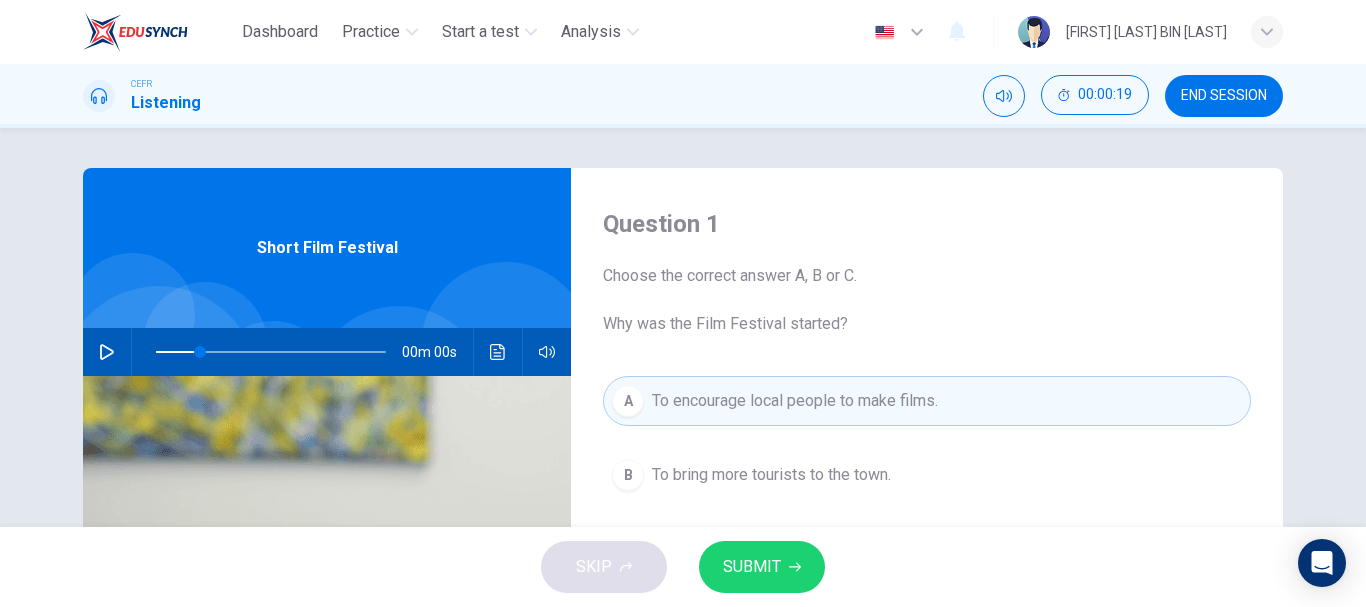 click at bounding box center (271, 352) 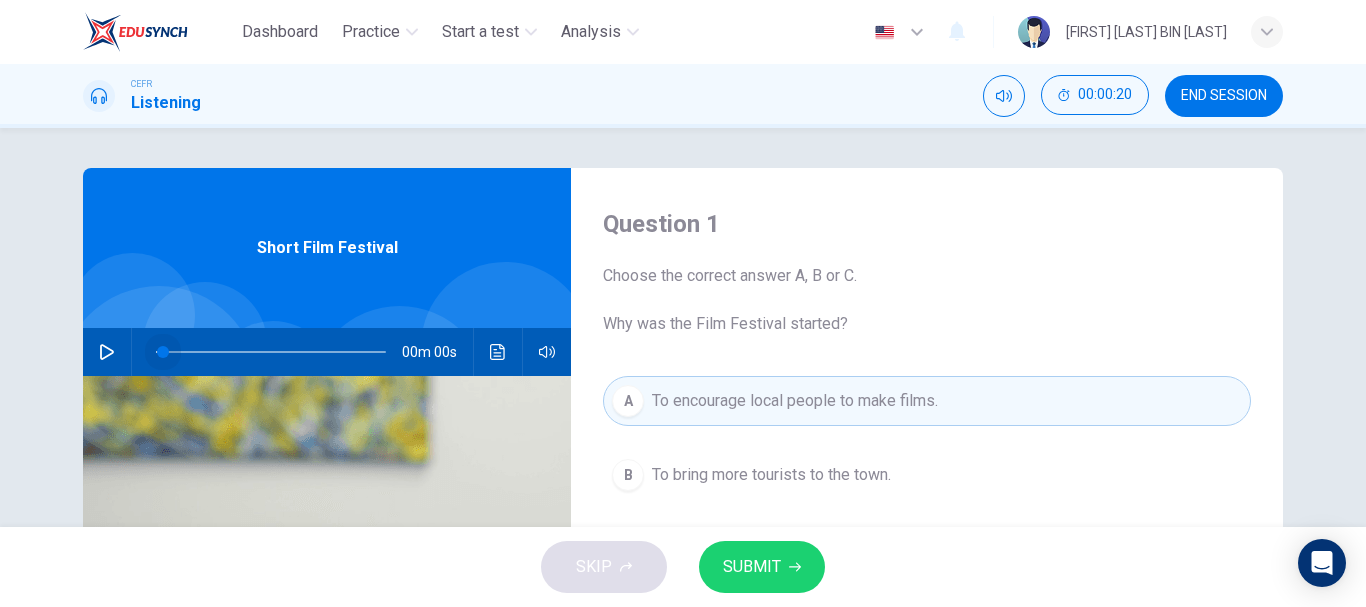 click at bounding box center (163, 352) 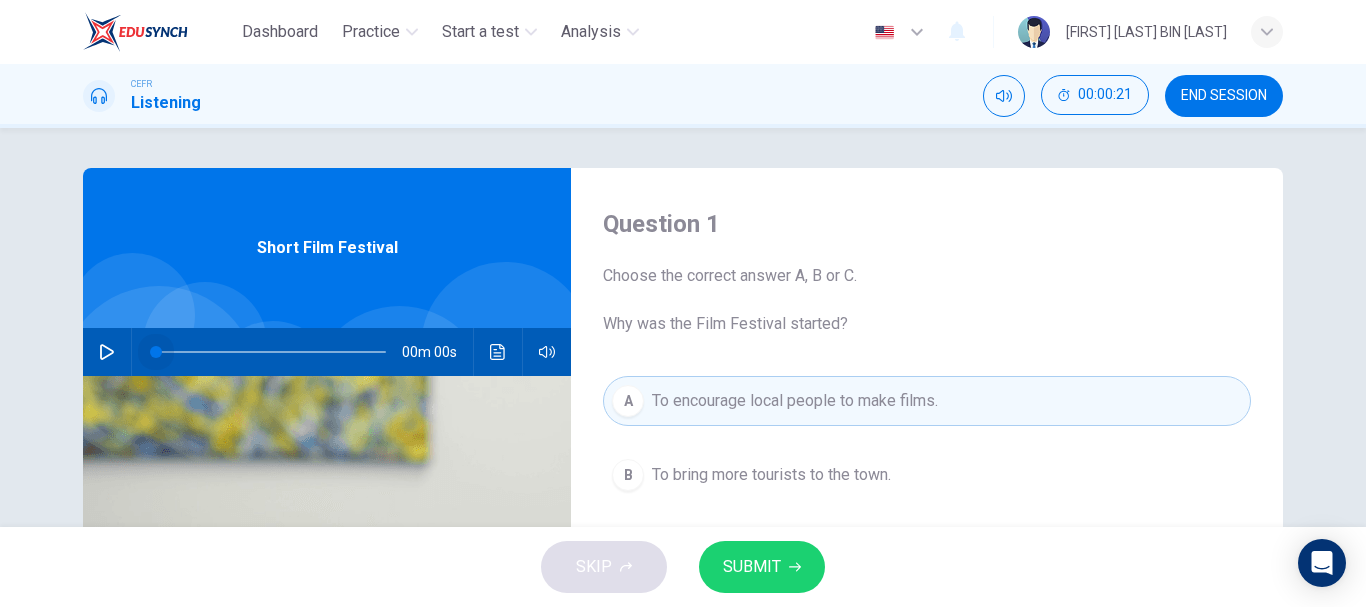 drag, startPoint x: 158, startPoint y: 351, endPoint x: 74, endPoint y: 355, distance: 84.095184 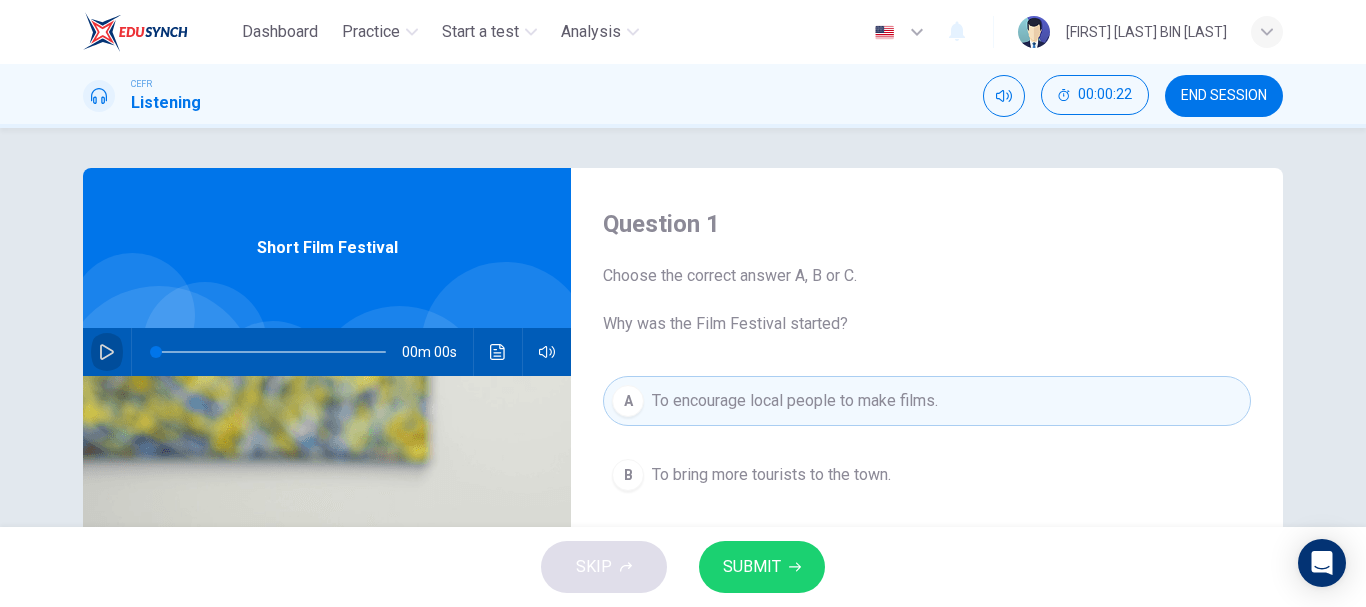 click at bounding box center (107, 352) 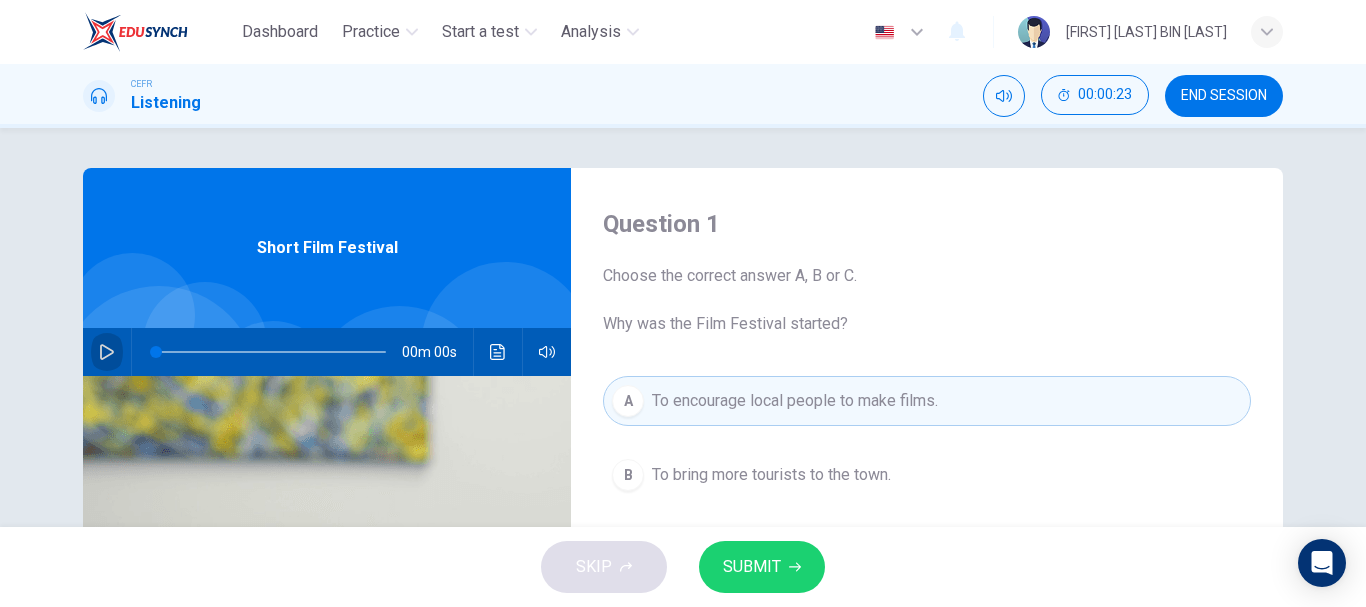 click at bounding box center [107, 352] 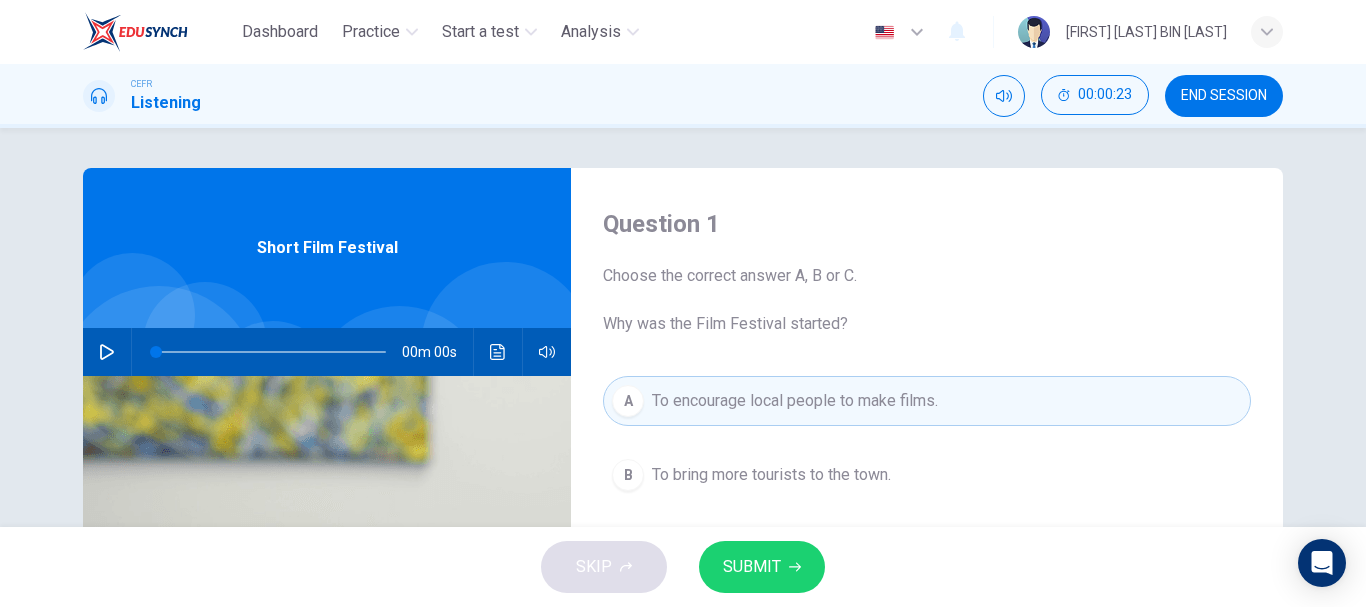 click at bounding box center (107, 352) 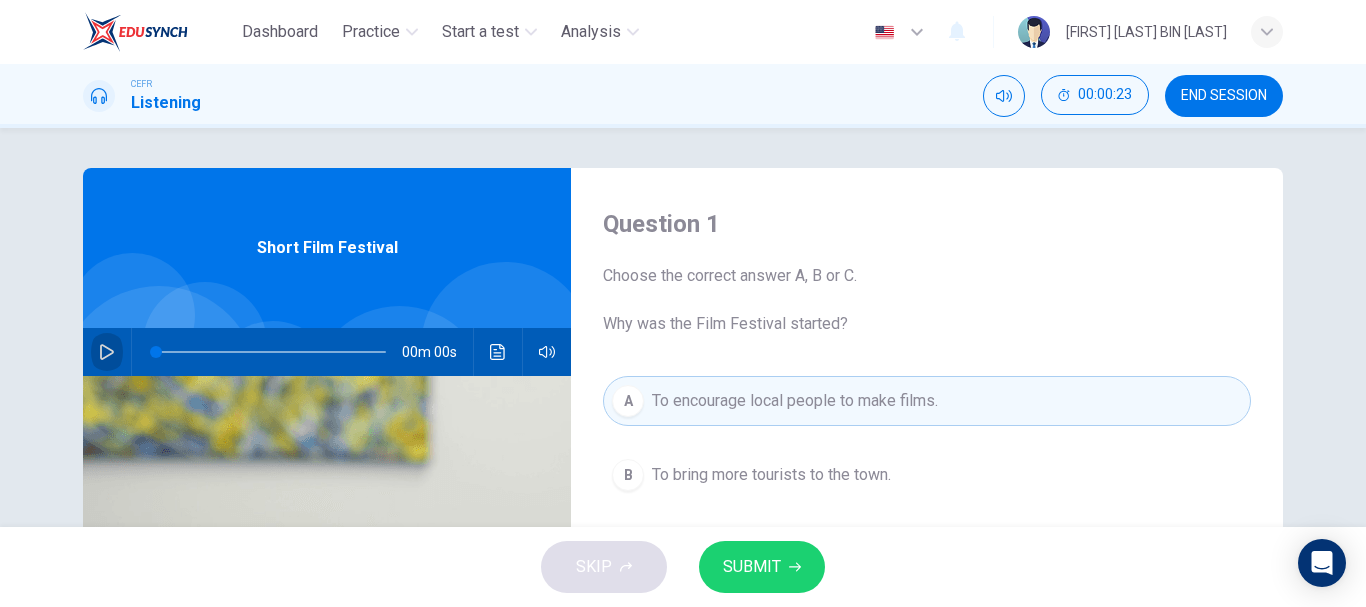 click at bounding box center [107, 352] 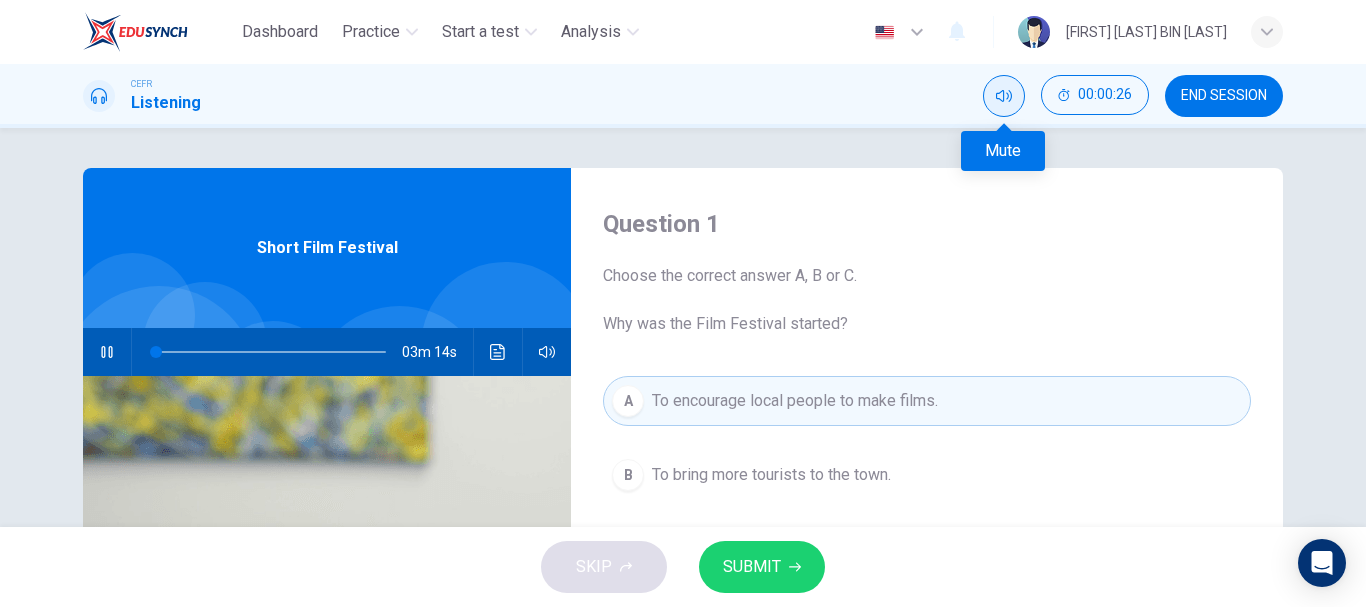 click at bounding box center [1004, 96] 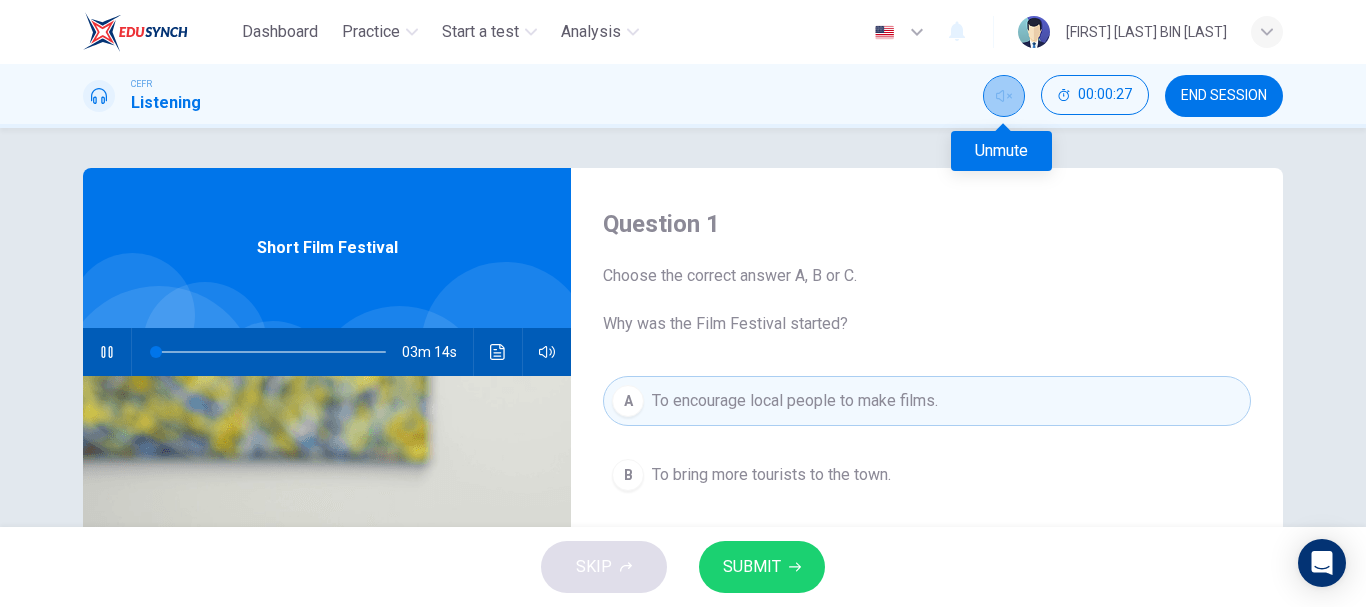 click at bounding box center (1004, 96) 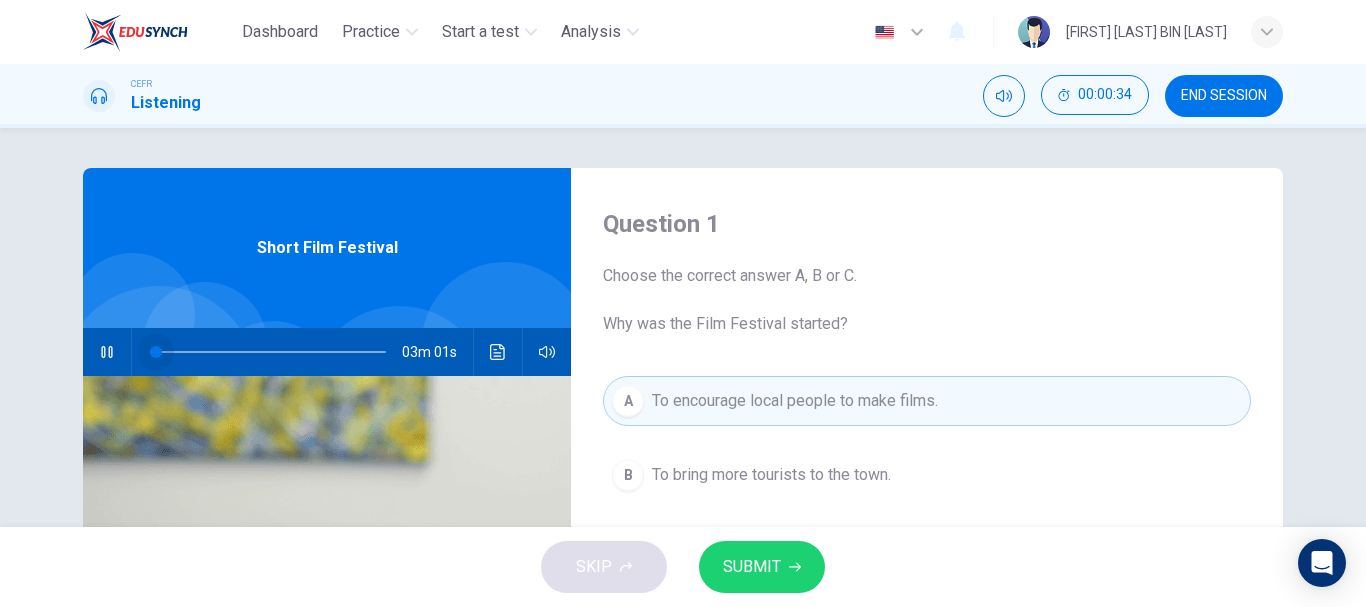 drag, startPoint x: 166, startPoint y: 354, endPoint x: 0, endPoint y: 314, distance: 170.75128 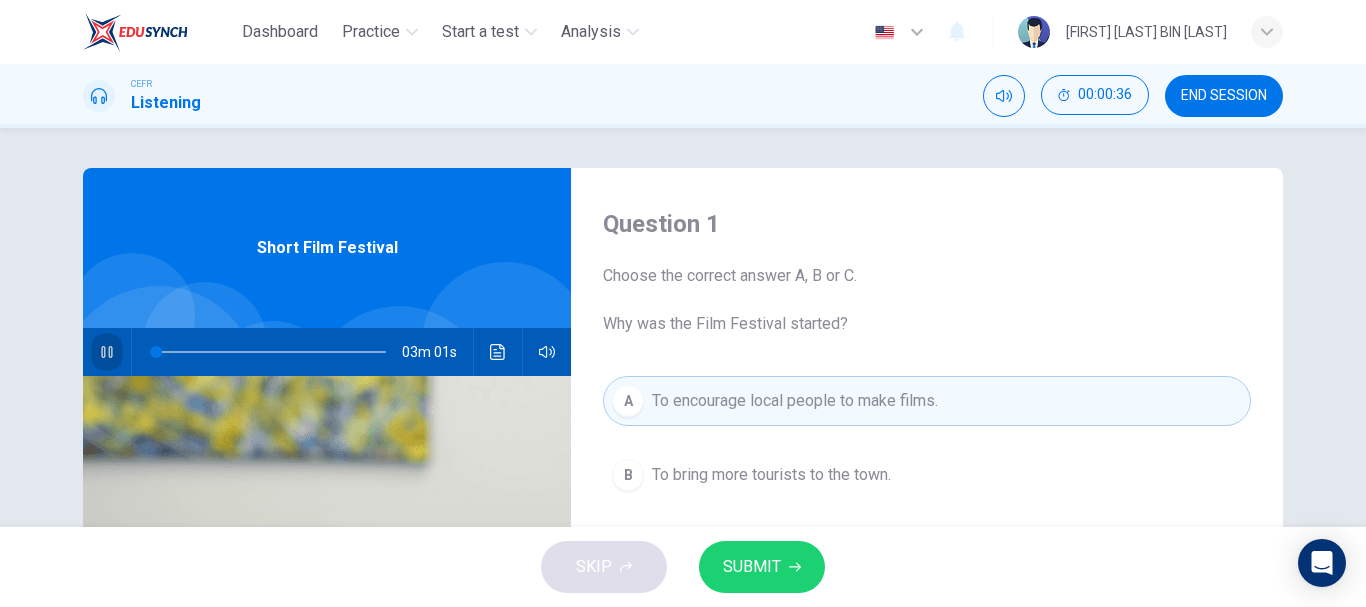 click at bounding box center [107, 352] 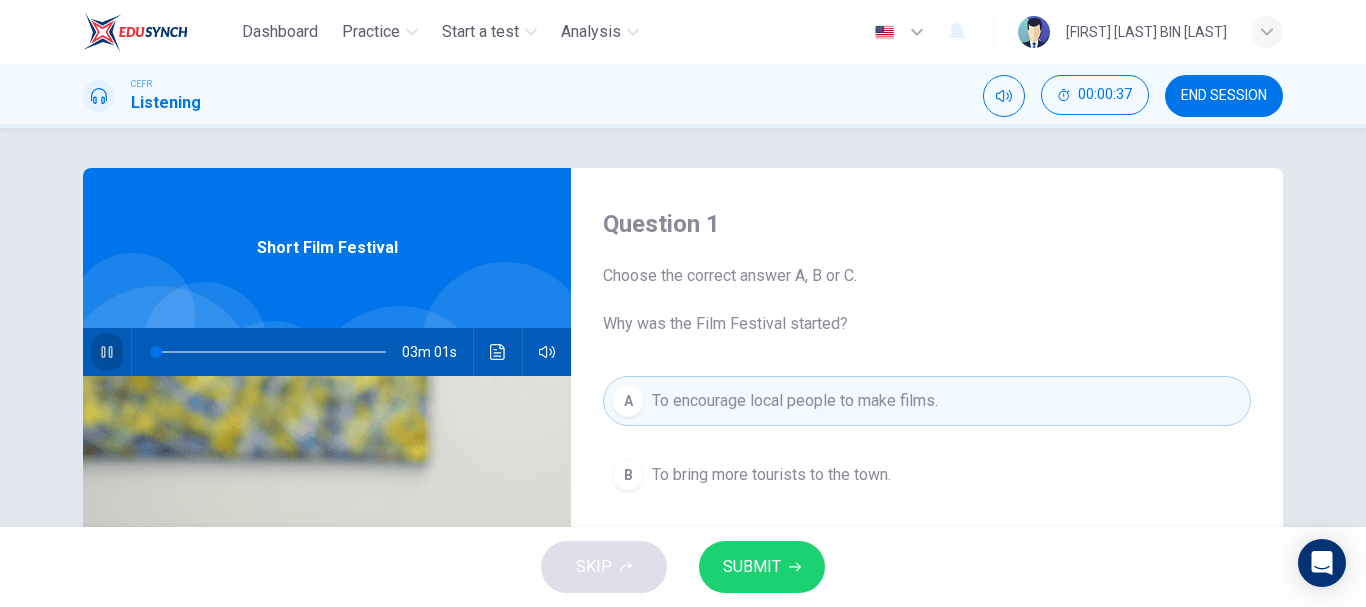 click at bounding box center (107, 352) 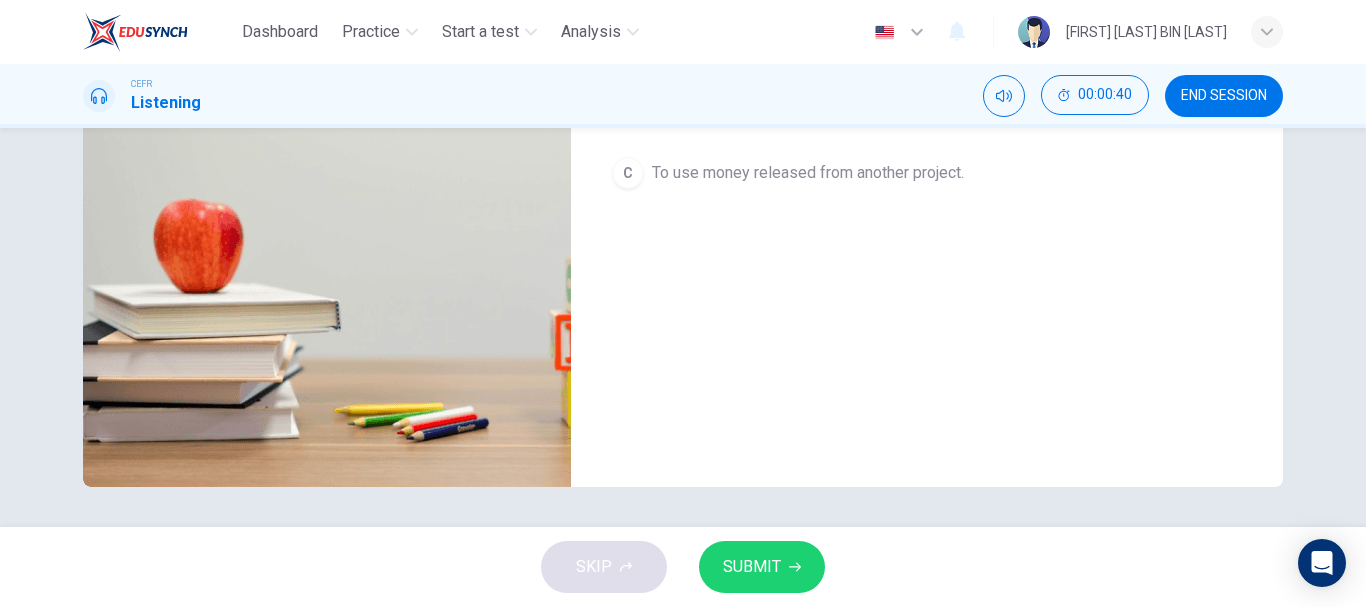 scroll, scrollTop: 0, scrollLeft: 0, axis: both 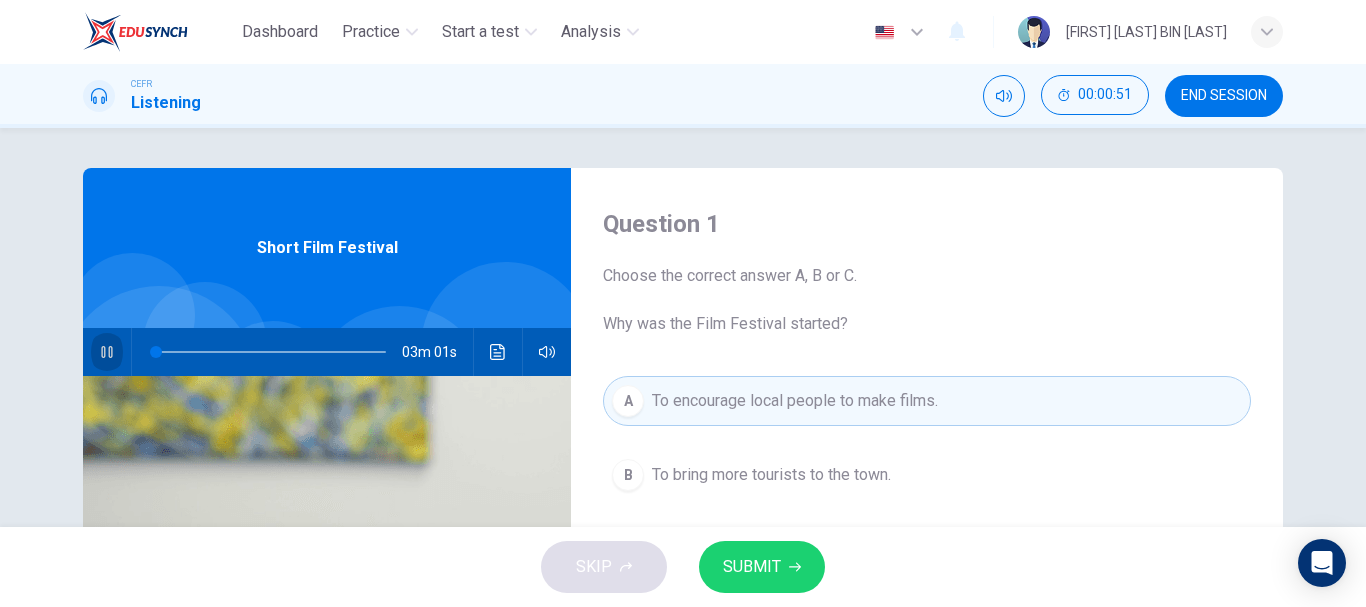 click at bounding box center [107, 352] 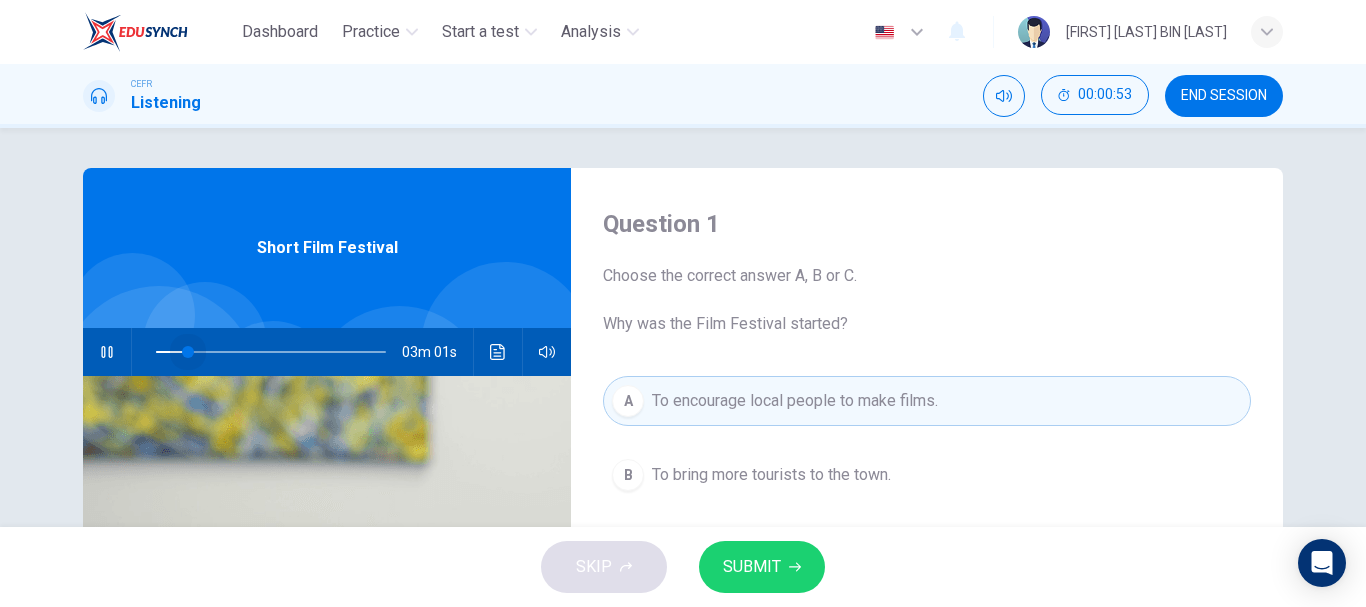 click at bounding box center [271, 352] 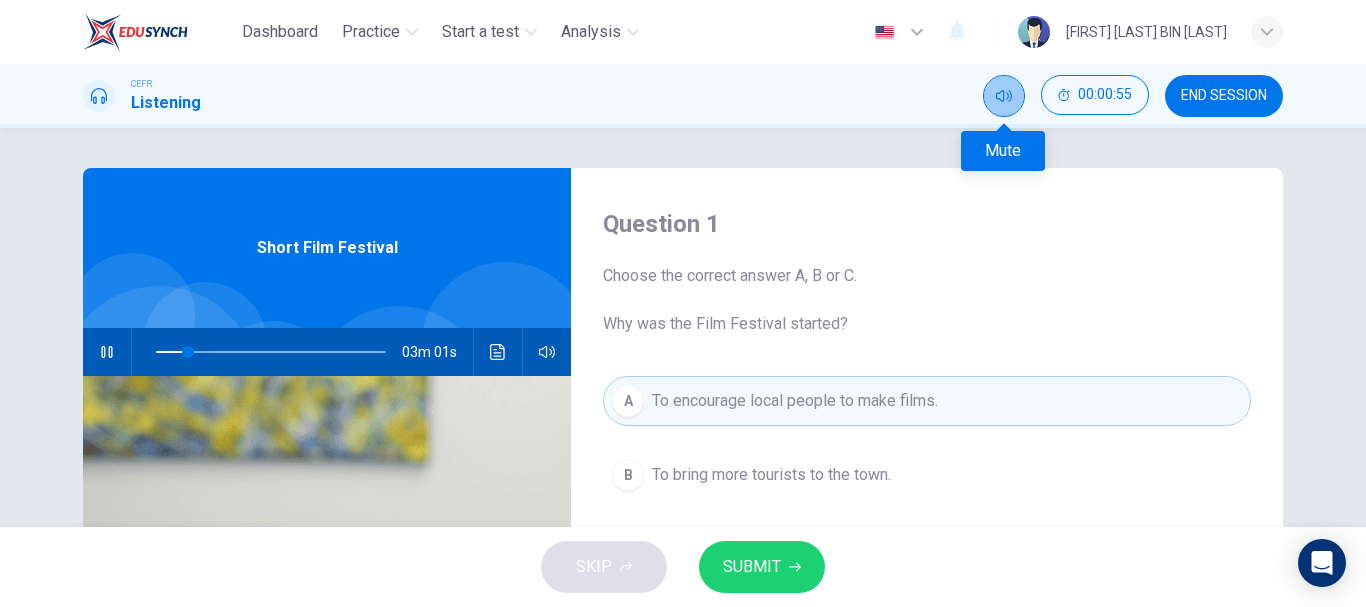 click at bounding box center (1004, 96) 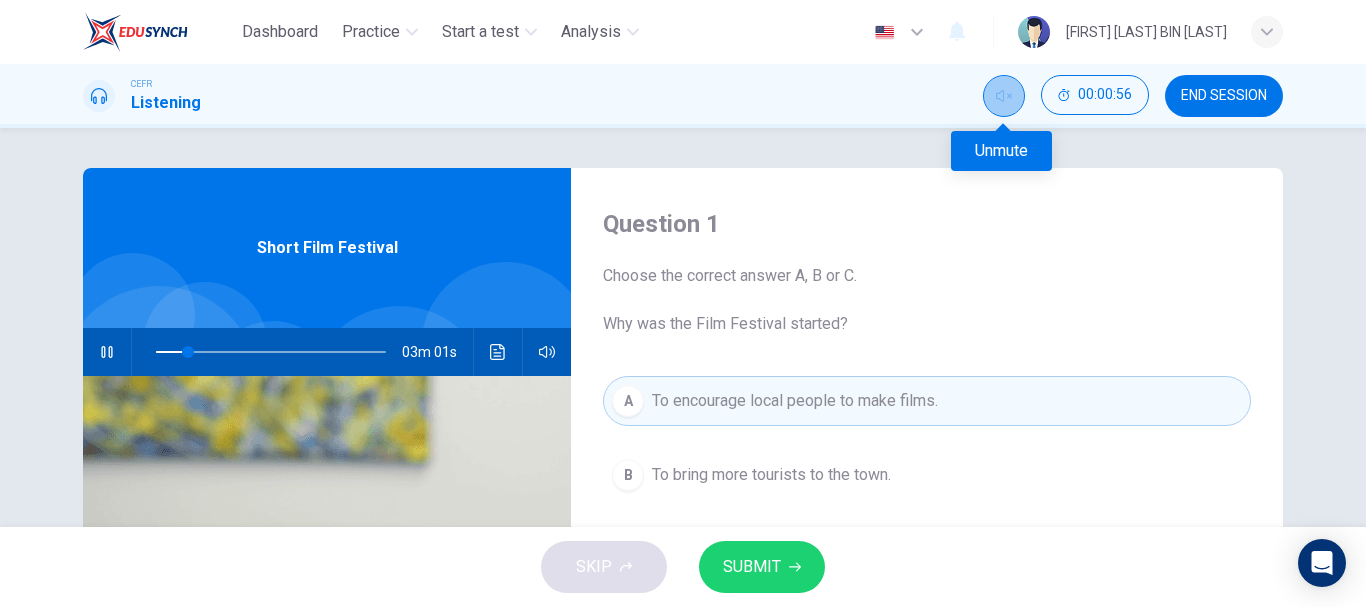 click at bounding box center [1004, 96] 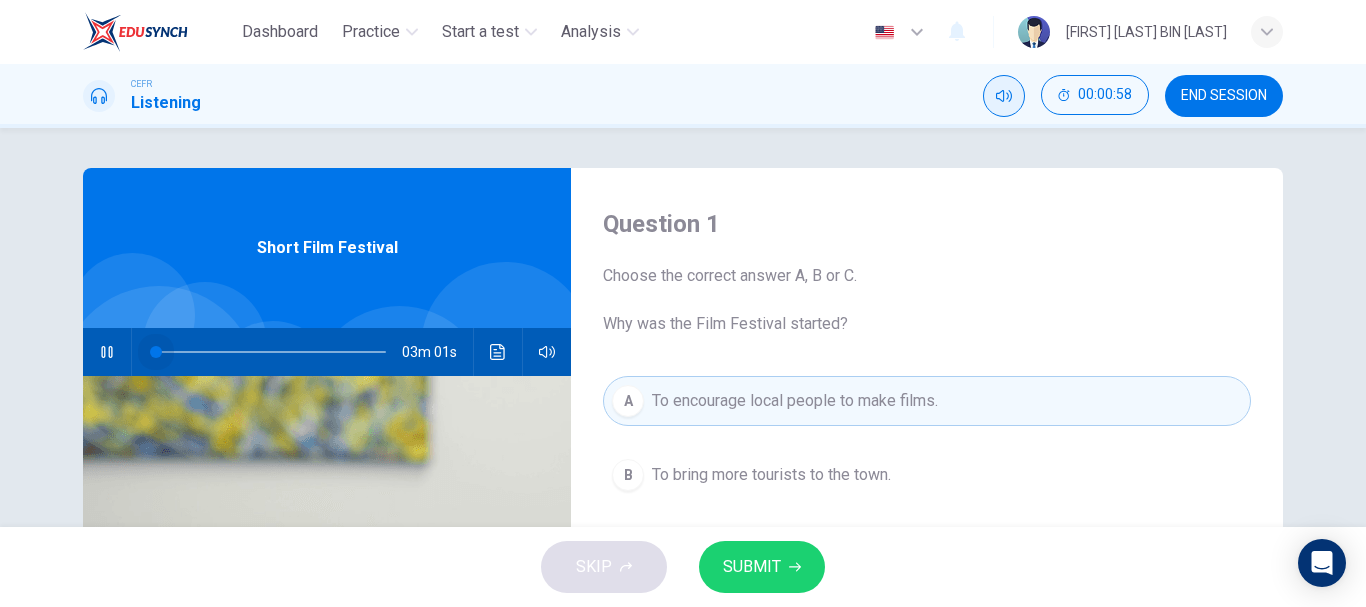 drag, startPoint x: 166, startPoint y: 340, endPoint x: 36, endPoint y: 362, distance: 131.8484 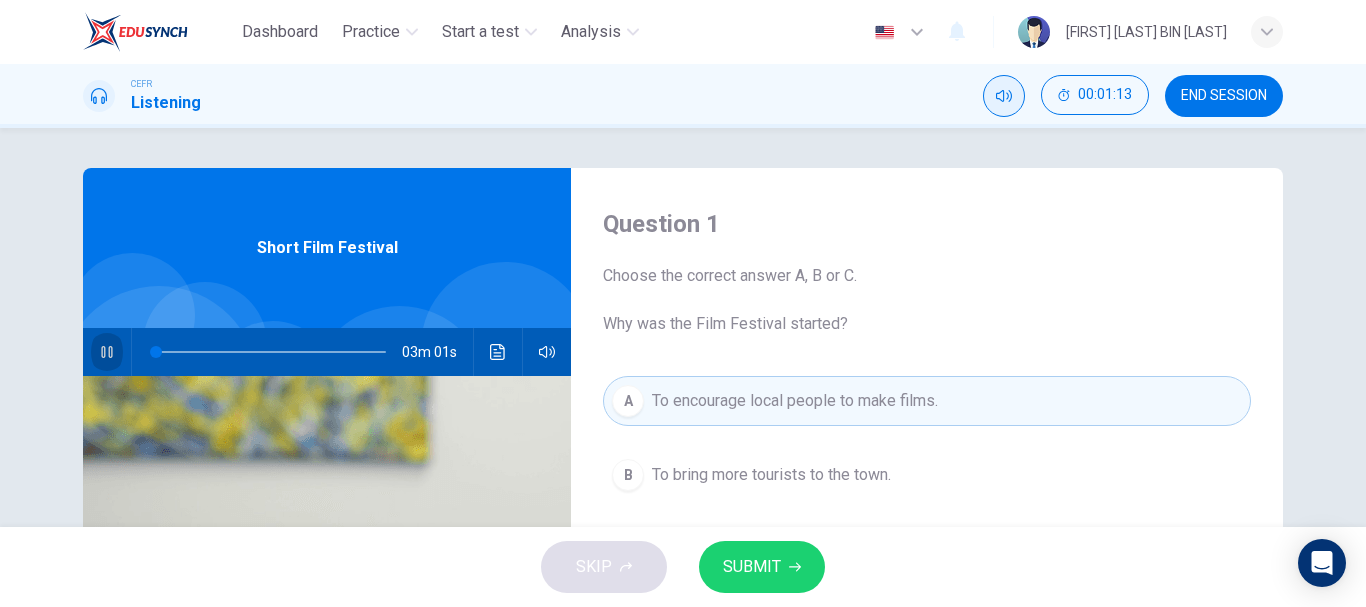click at bounding box center [107, 352] 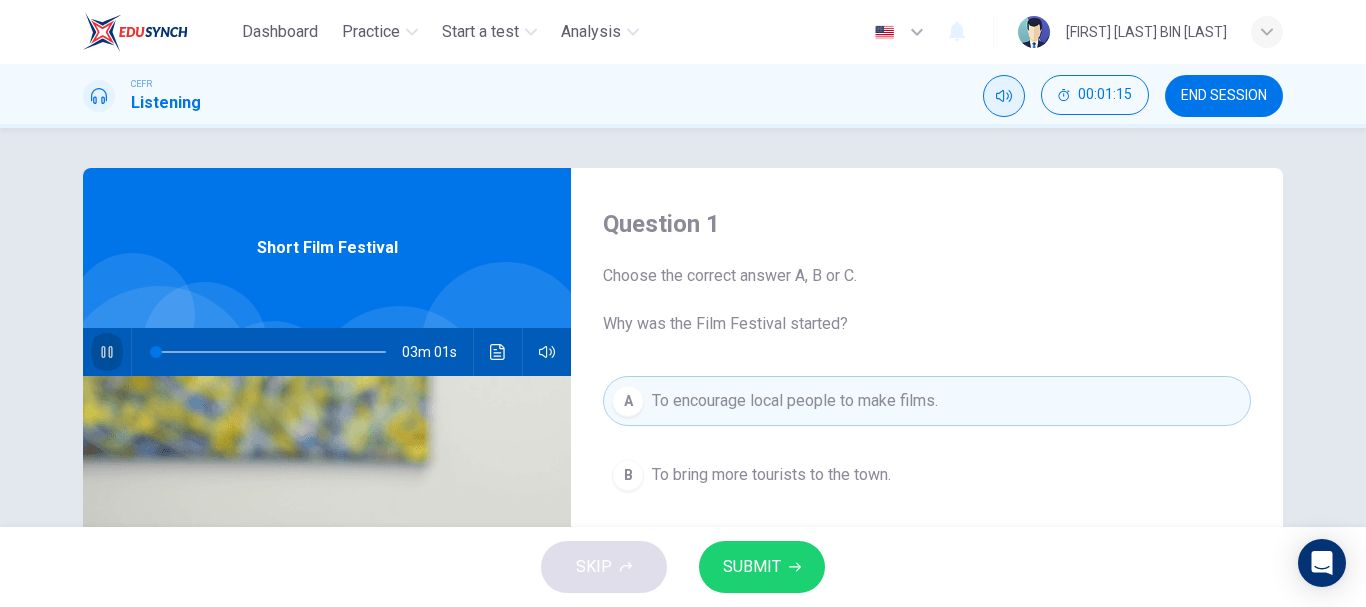 click at bounding box center [106, 352] 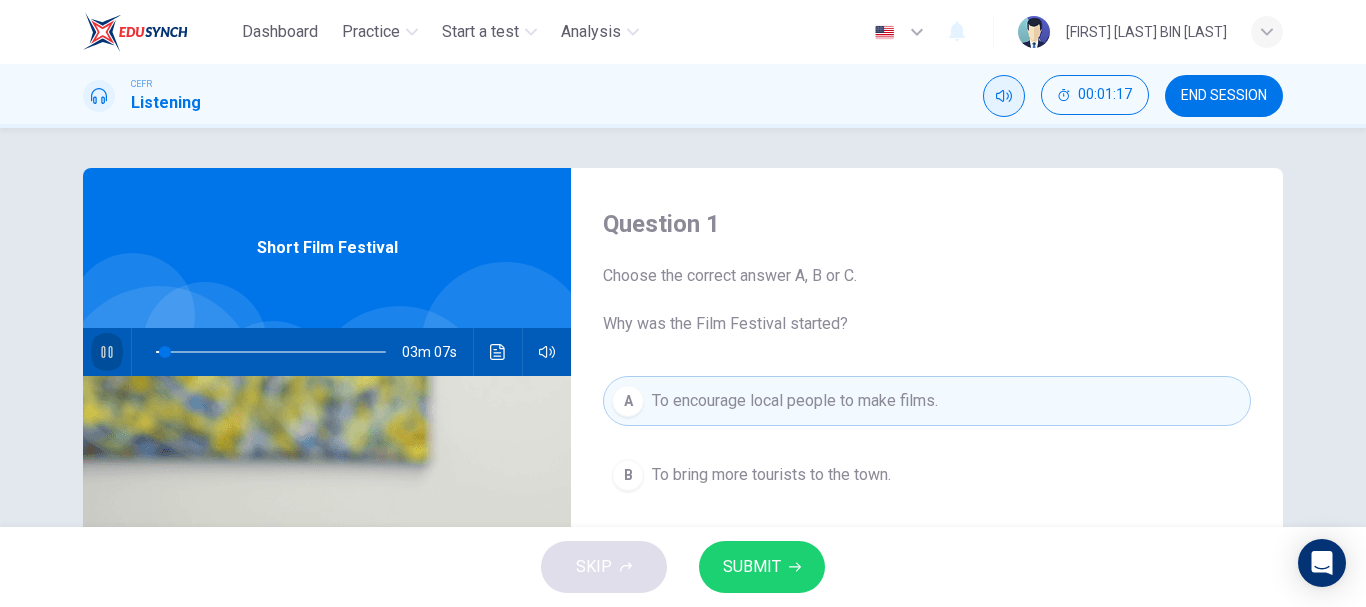 click at bounding box center (106, 352) 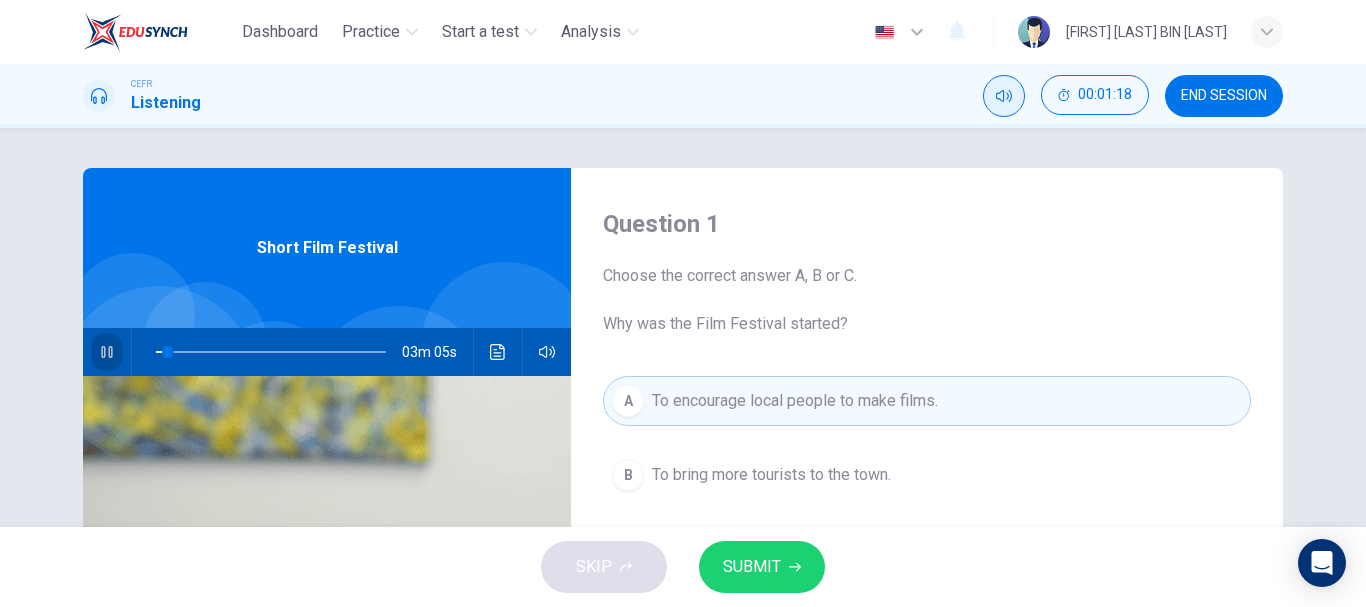 click at bounding box center [106, 352] 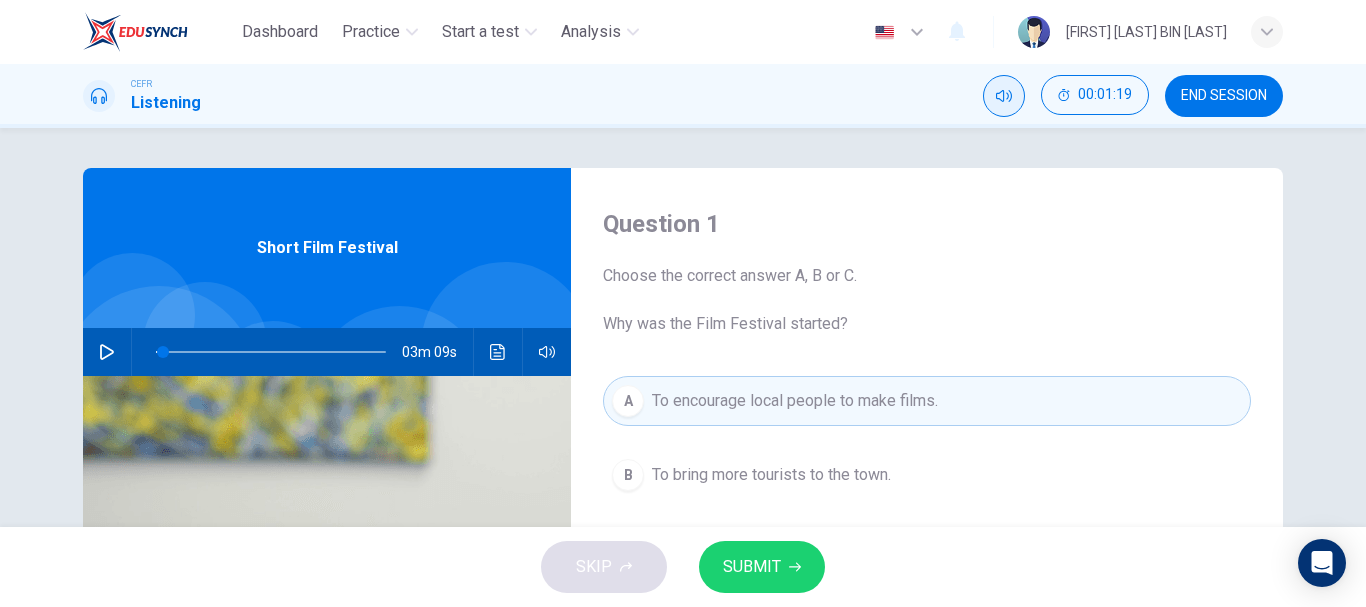 click at bounding box center (107, 352) 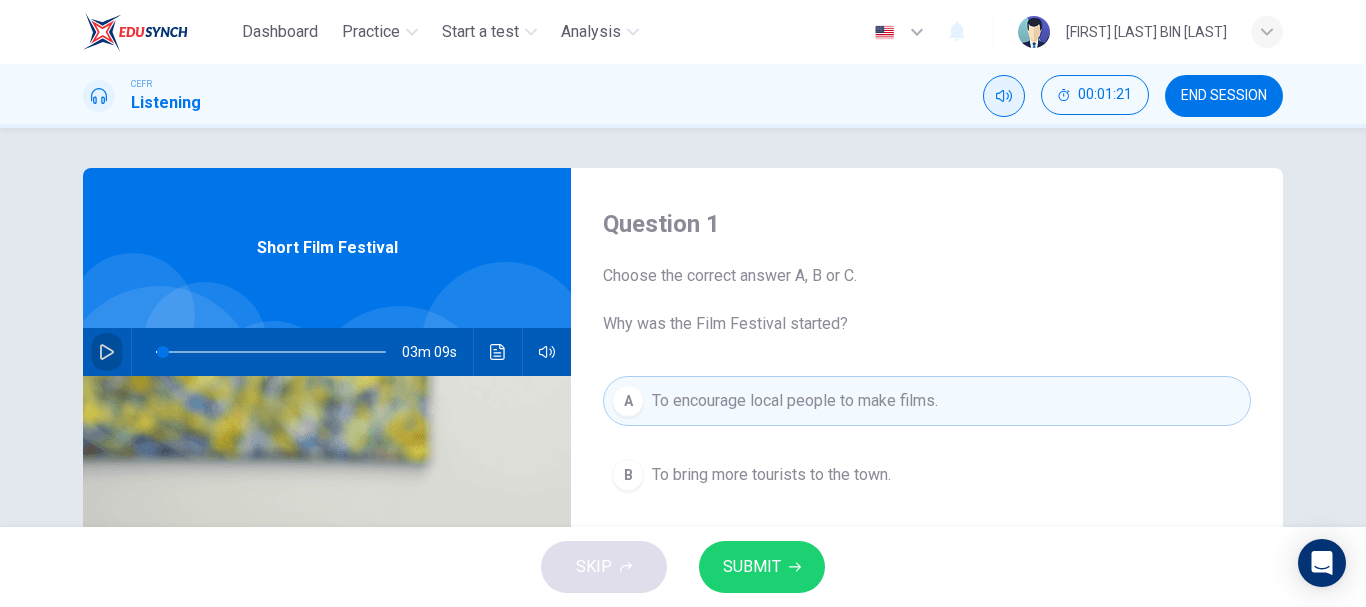 click at bounding box center [107, 352] 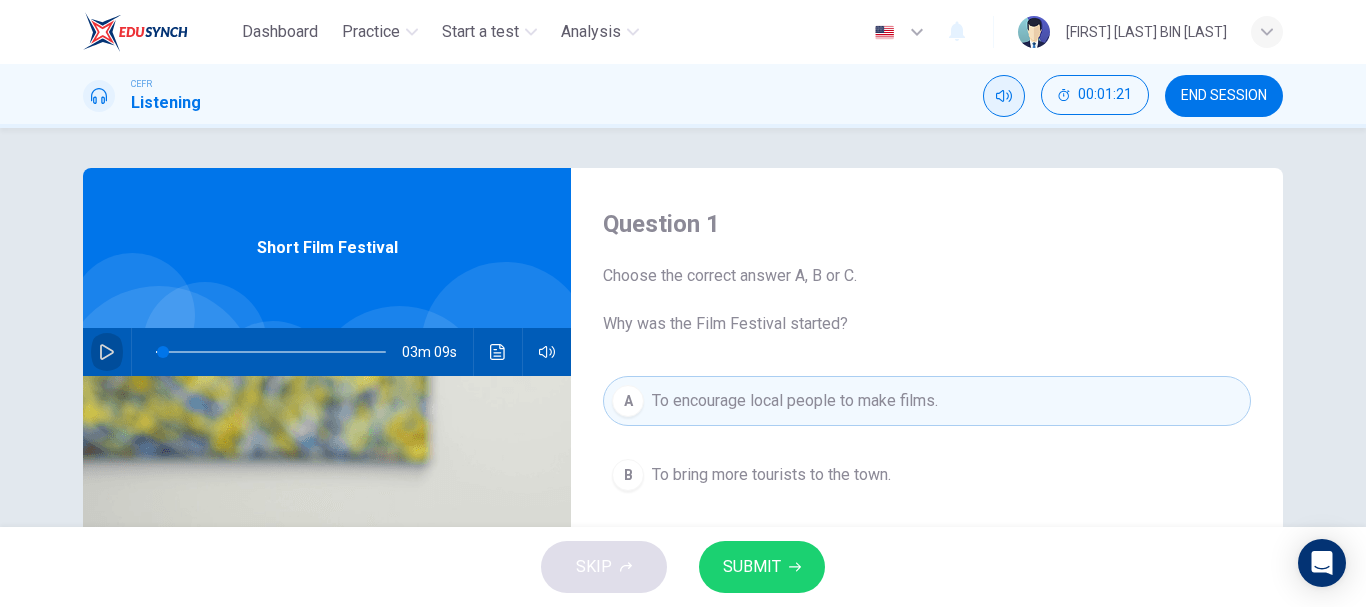 click at bounding box center [107, 352] 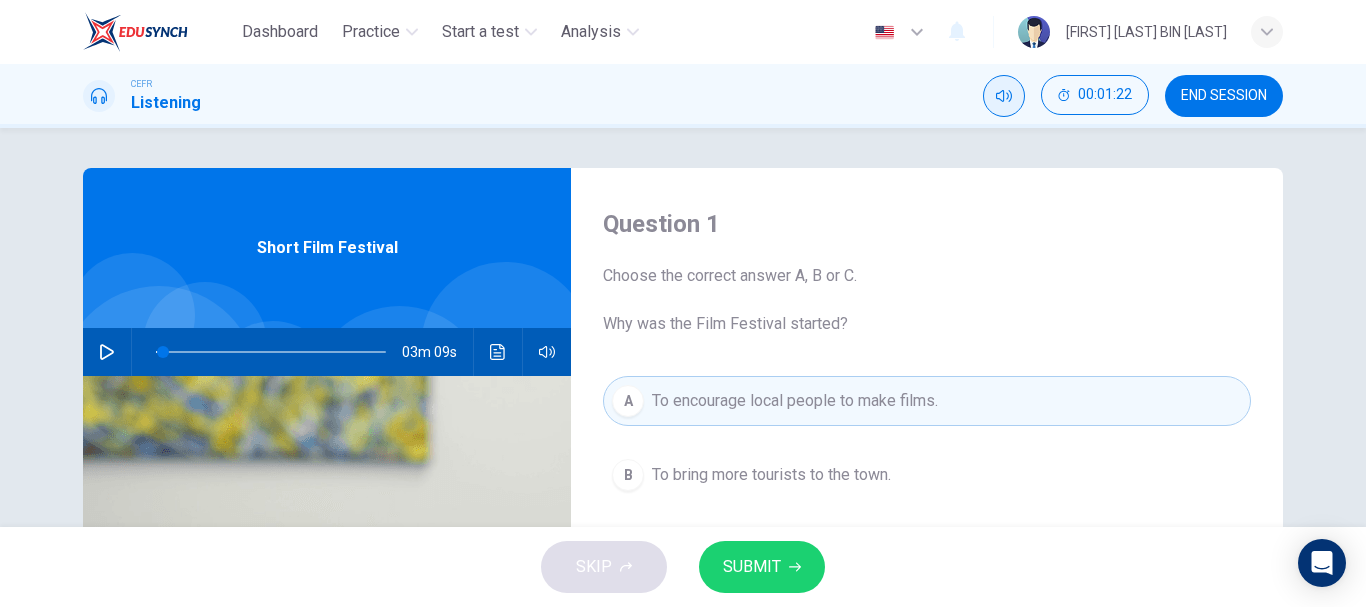 click at bounding box center [107, 352] 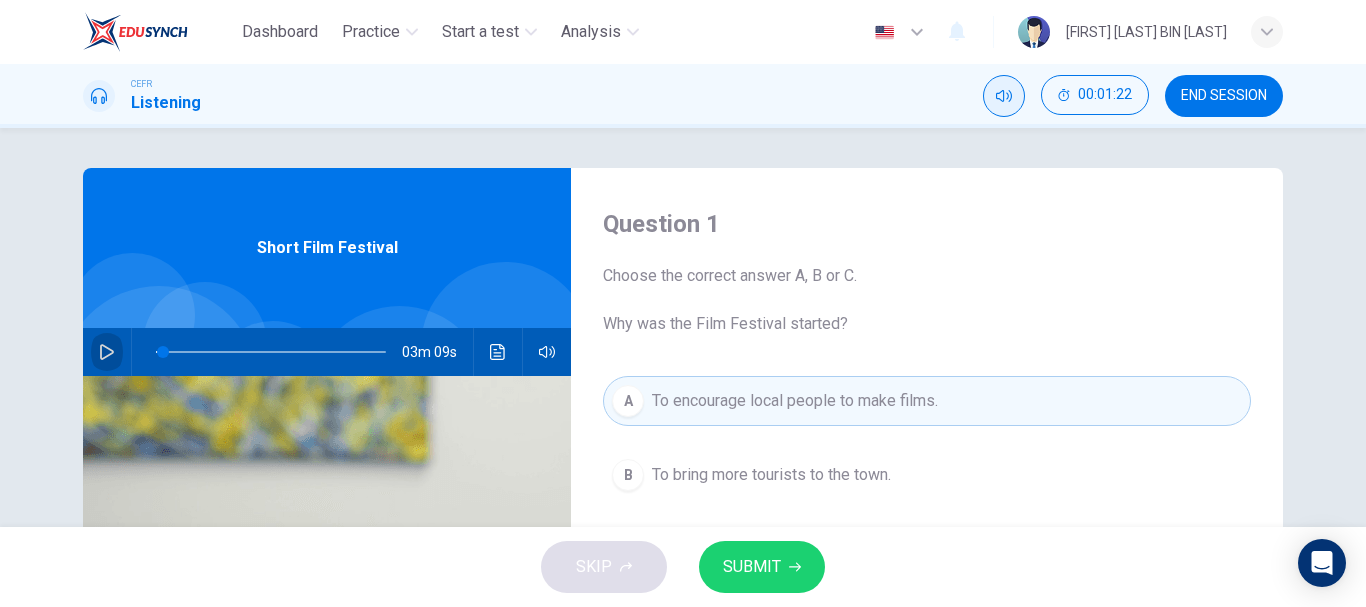 click at bounding box center (107, 352) 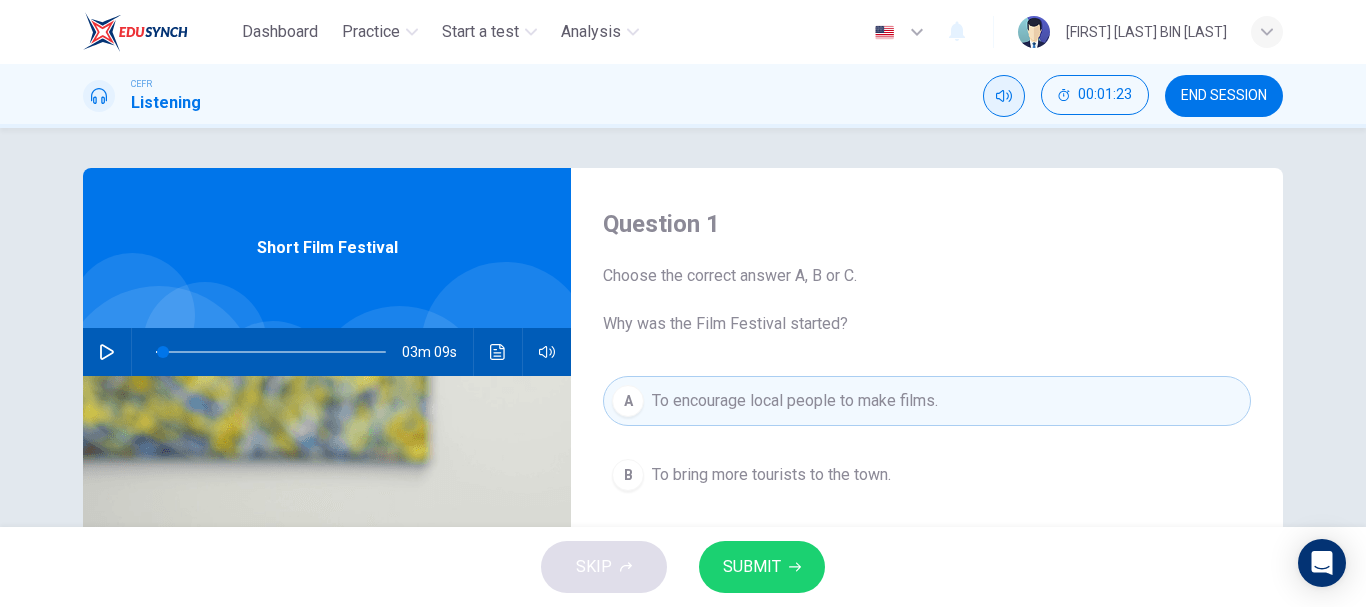 click at bounding box center [107, 352] 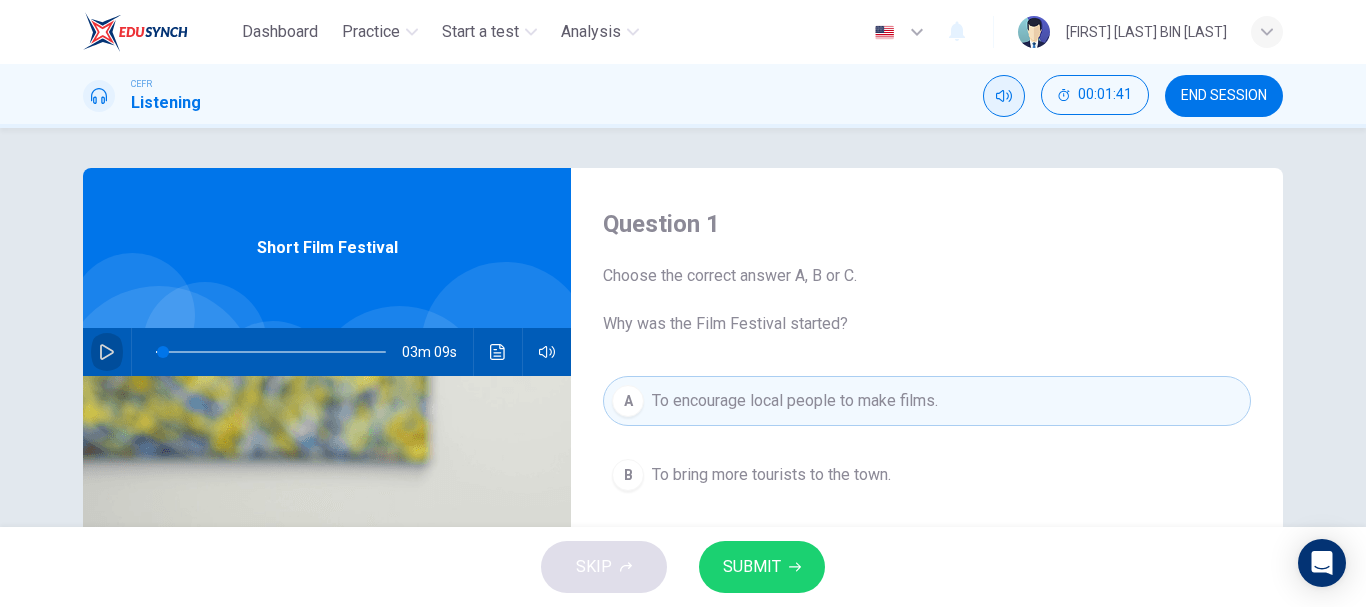click at bounding box center [107, 352] 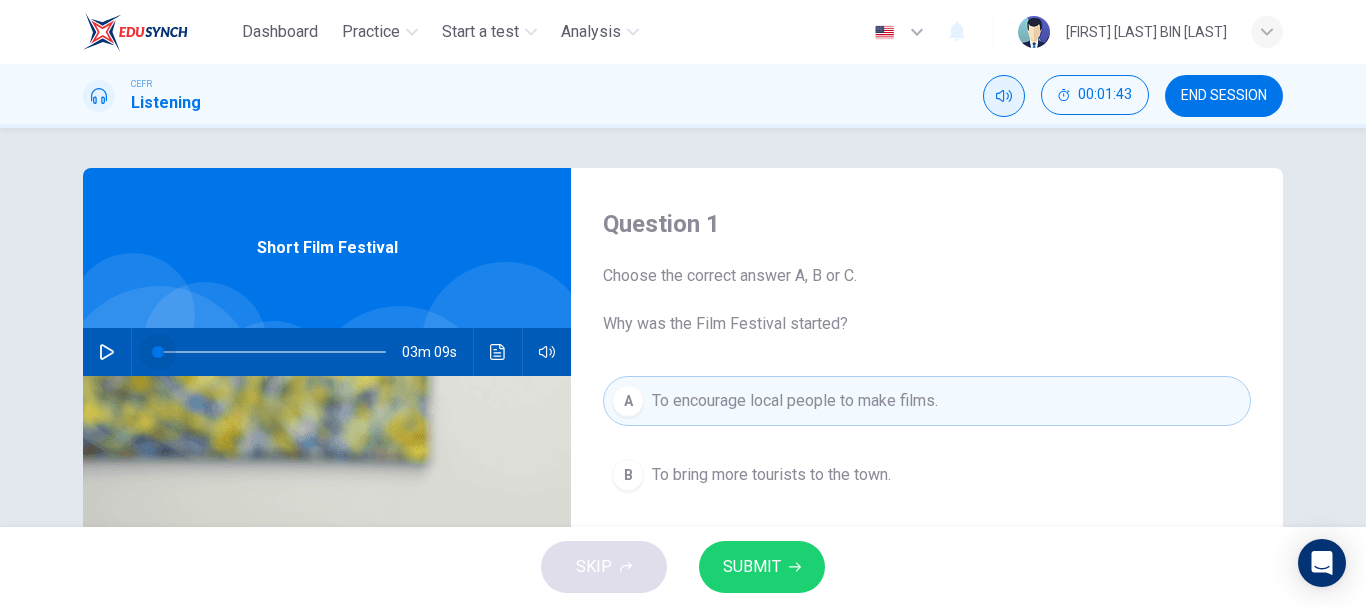 drag, startPoint x: 153, startPoint y: 357, endPoint x: 126, endPoint y: 357, distance: 27 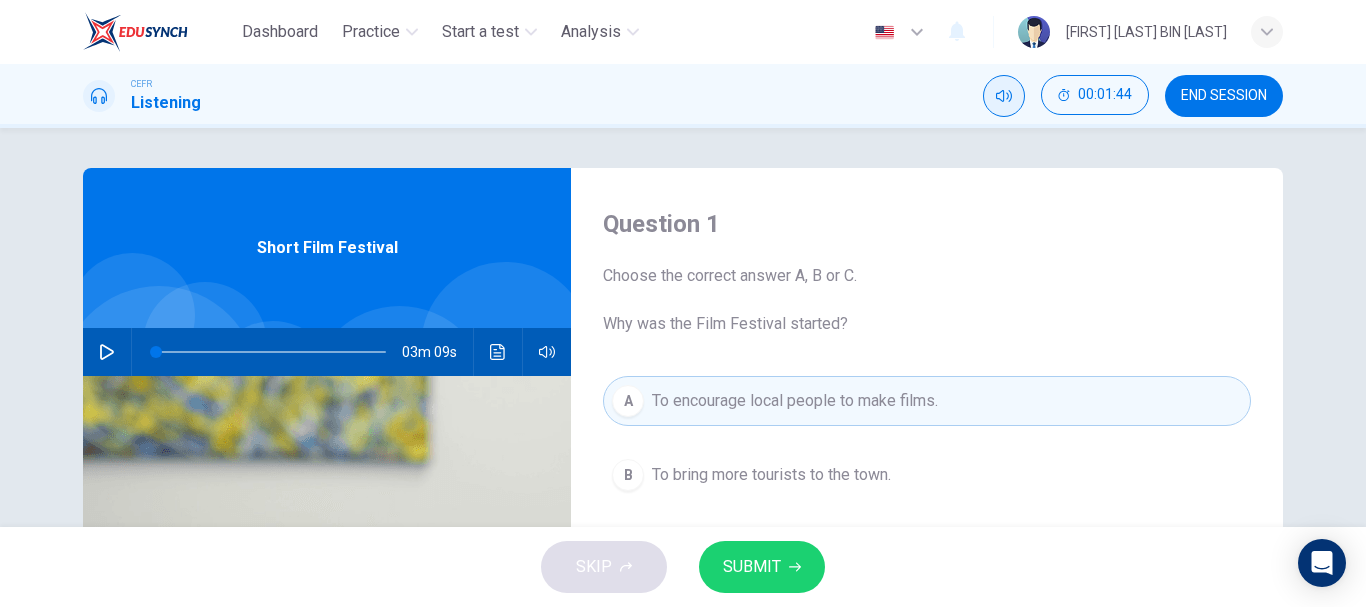 click at bounding box center (107, 352) 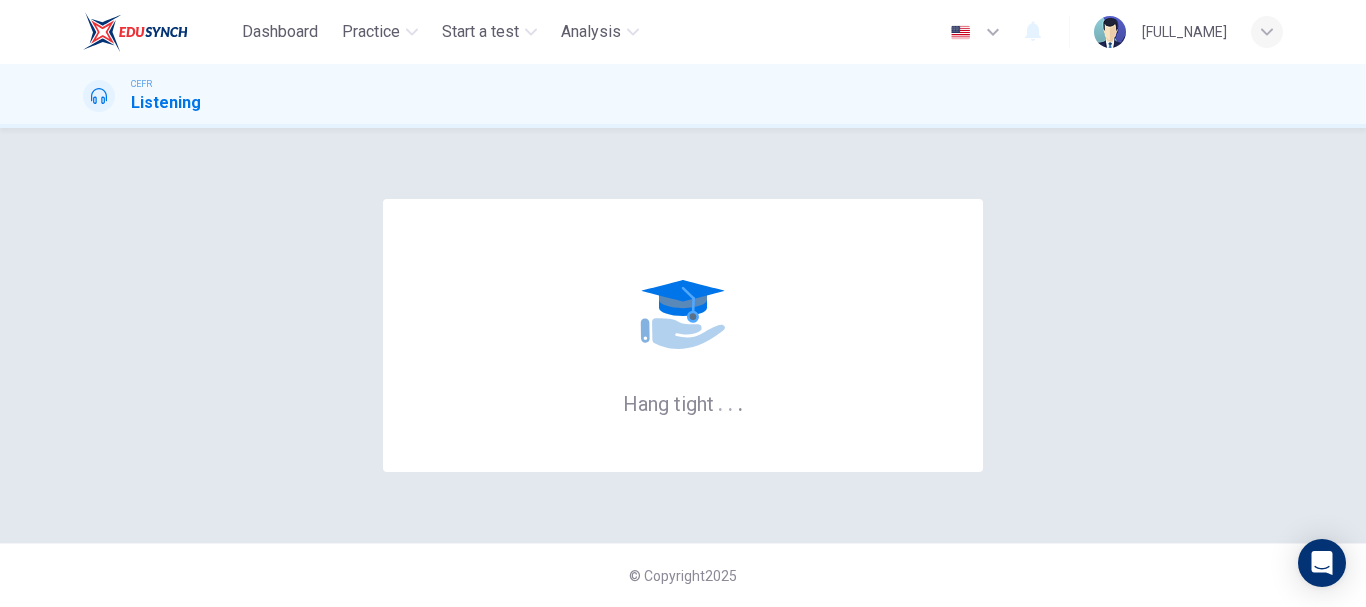 scroll, scrollTop: 0, scrollLeft: 0, axis: both 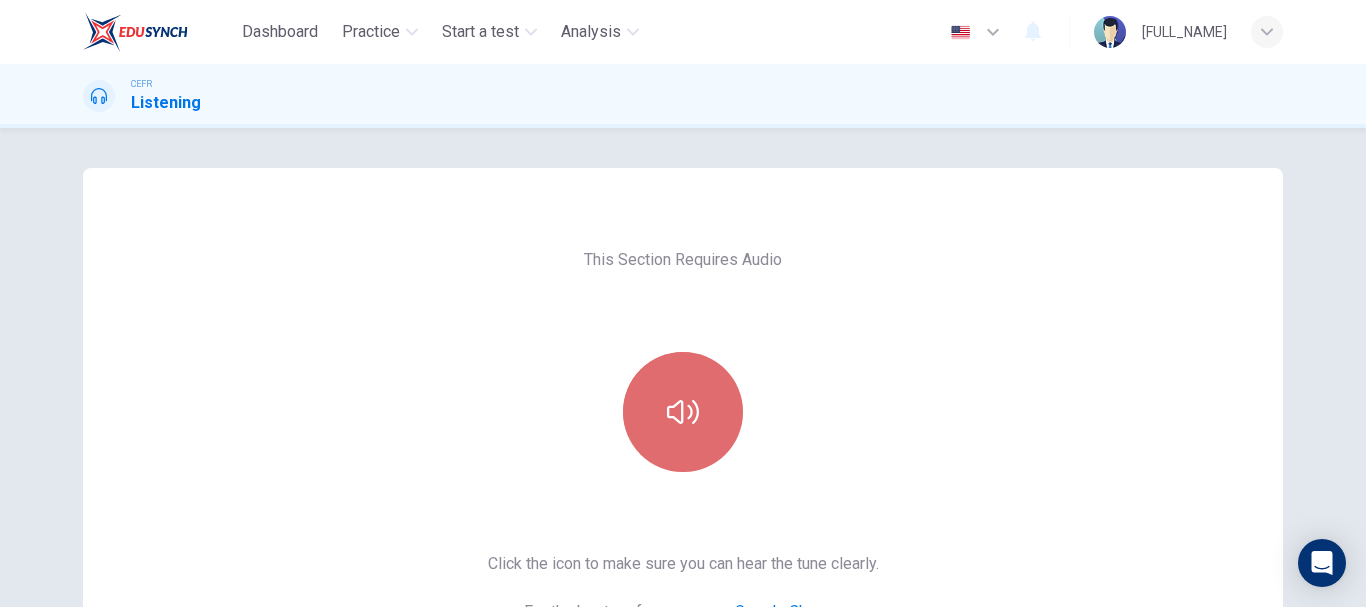 click at bounding box center [683, 412] 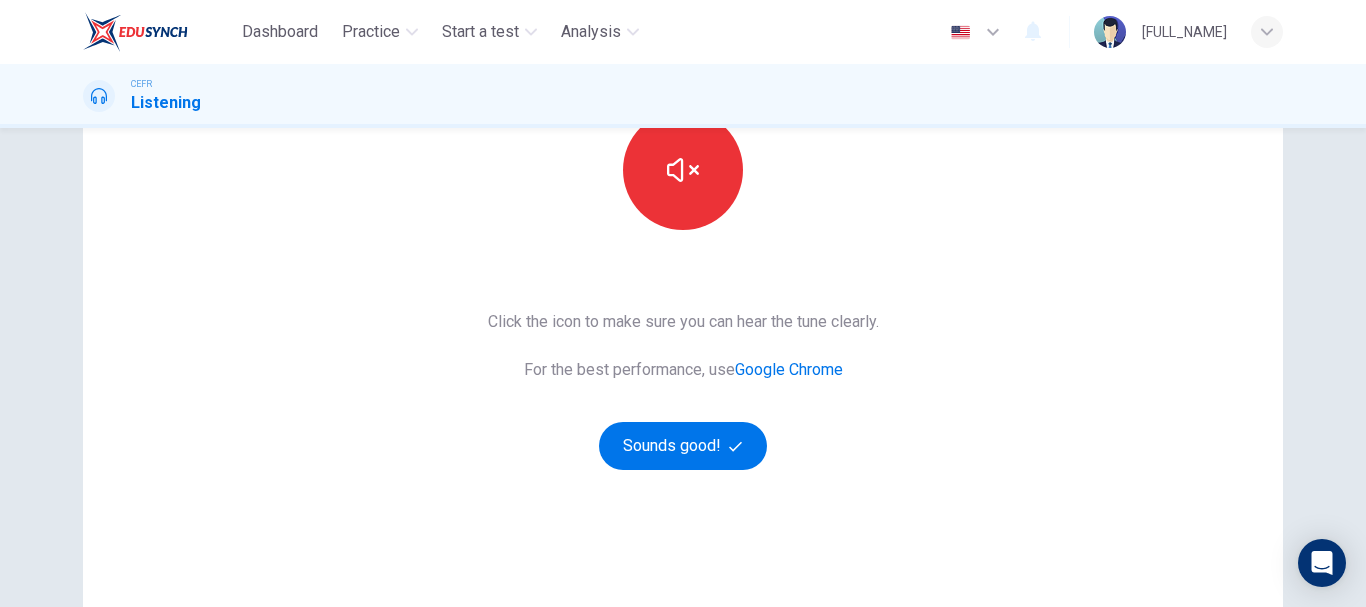 scroll, scrollTop: 249, scrollLeft: 0, axis: vertical 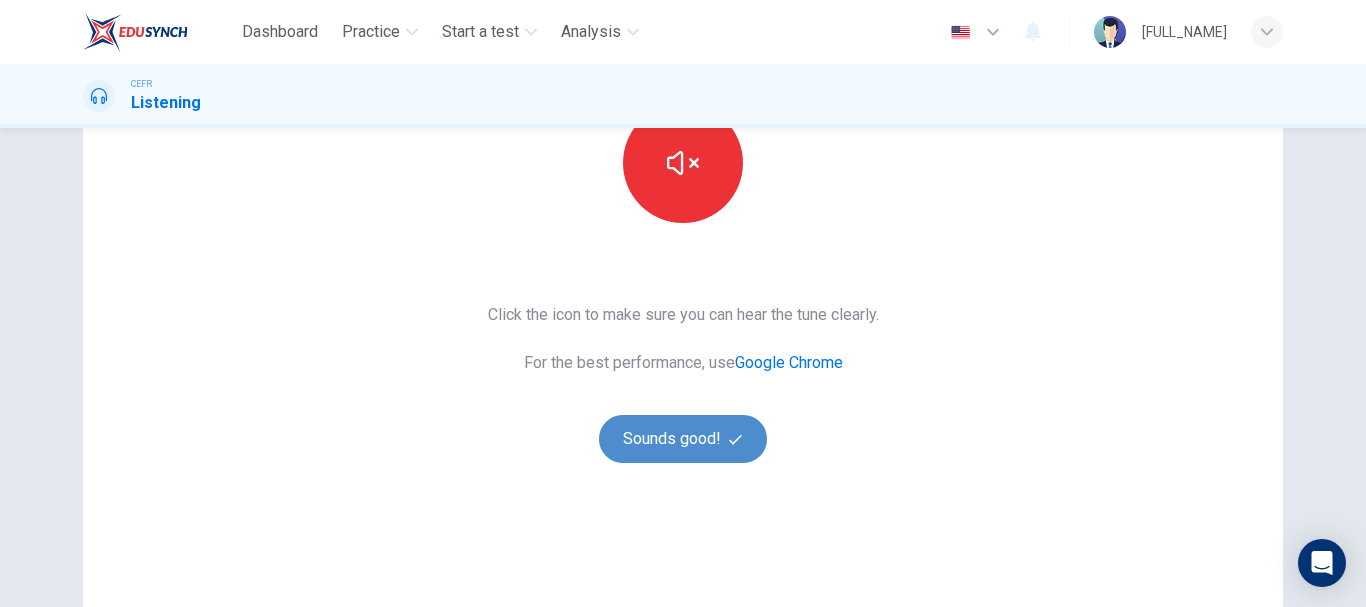 click on "Sounds good!" at bounding box center (683, 439) 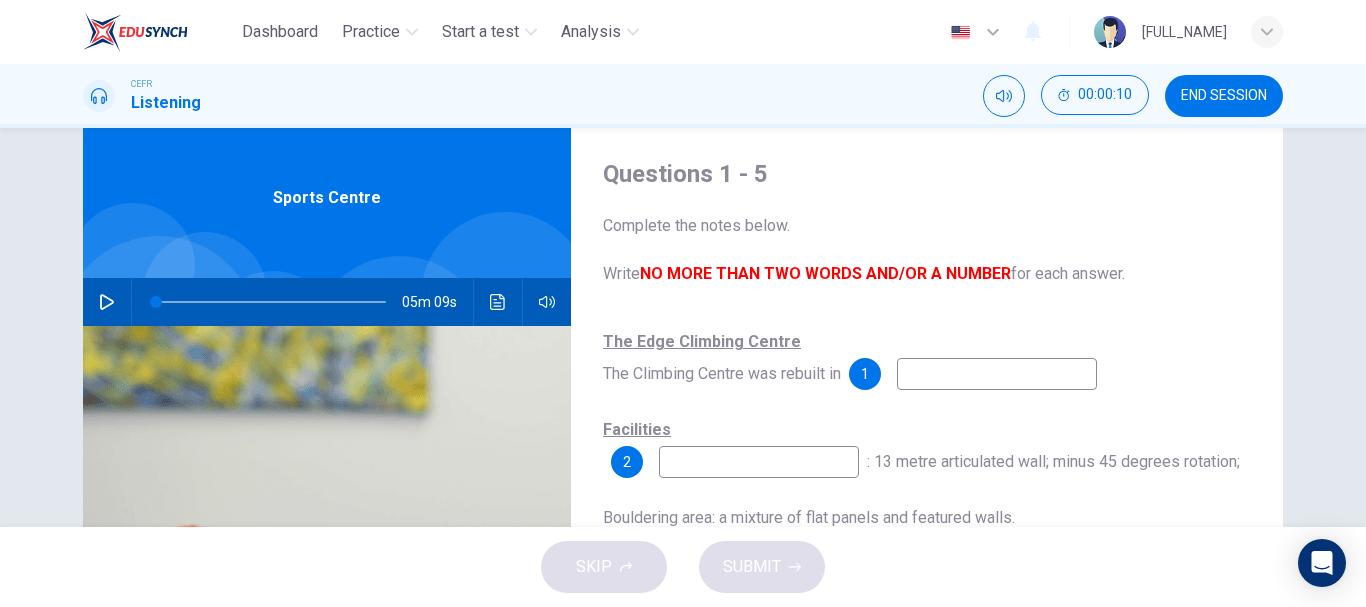 scroll, scrollTop: 49, scrollLeft: 0, axis: vertical 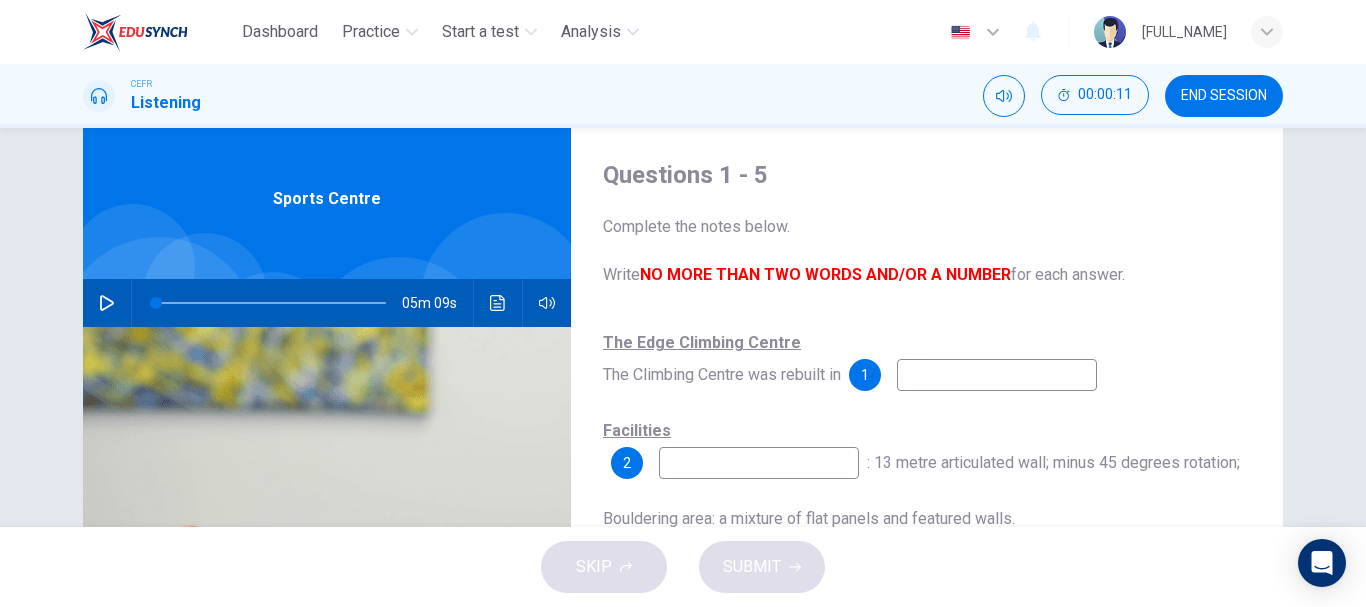 click at bounding box center [107, 303] 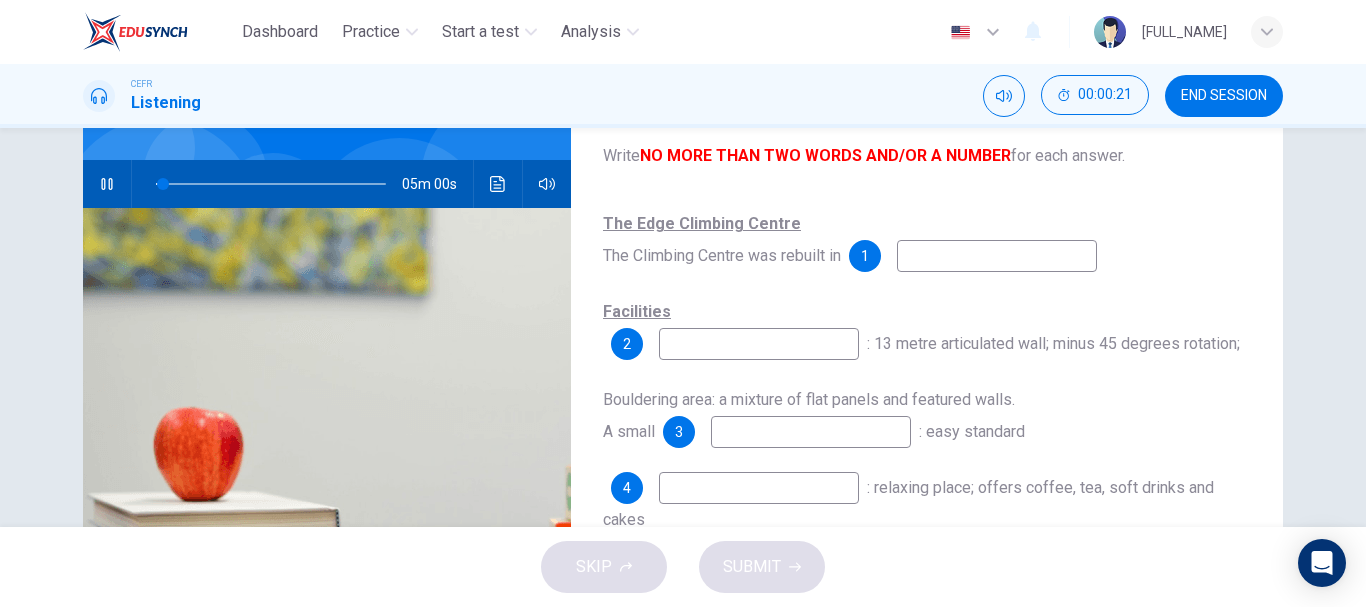 scroll, scrollTop: 167, scrollLeft: 0, axis: vertical 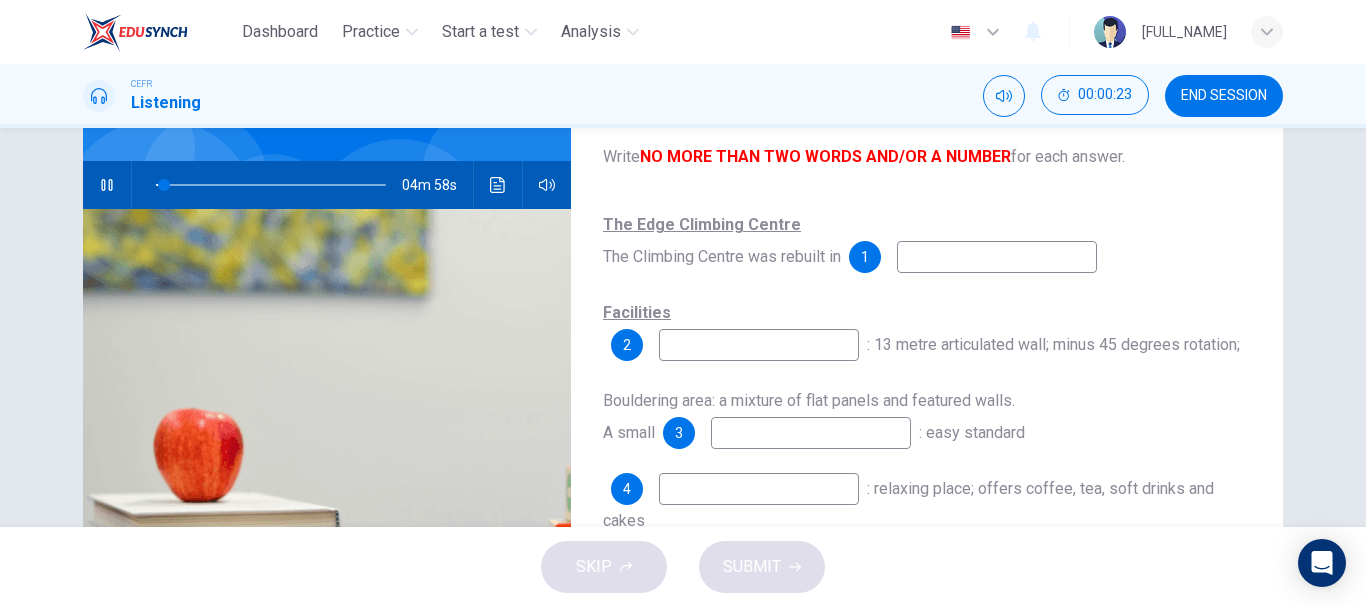 type 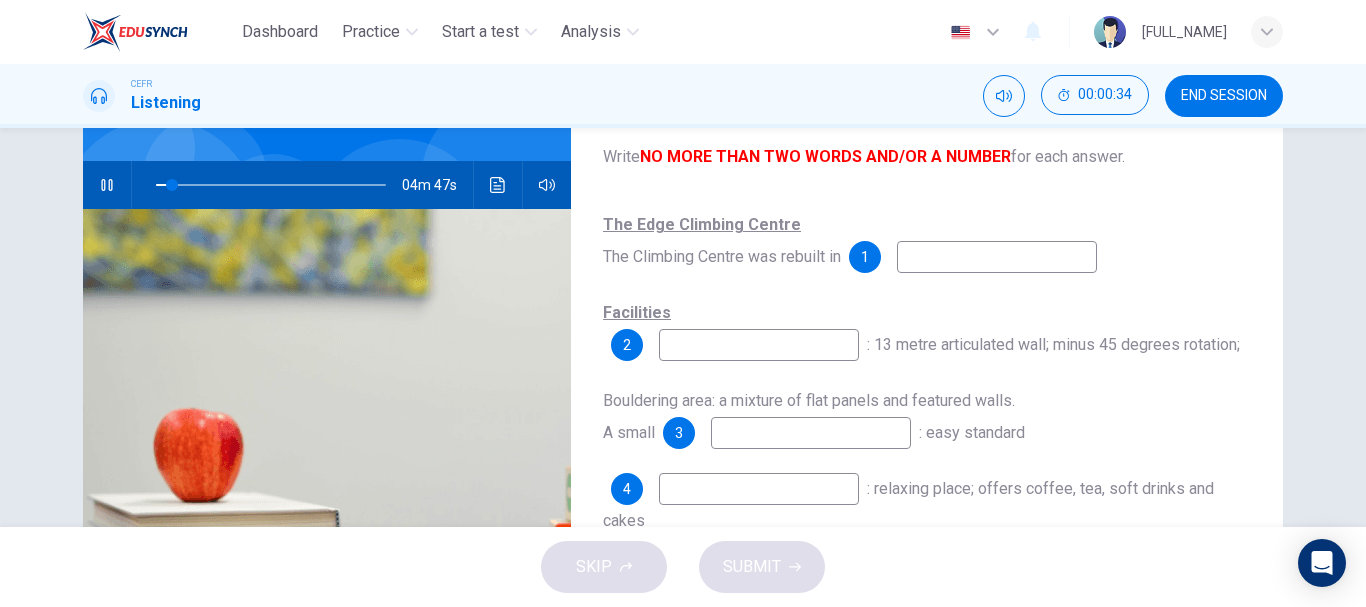 click at bounding box center [997, 257] 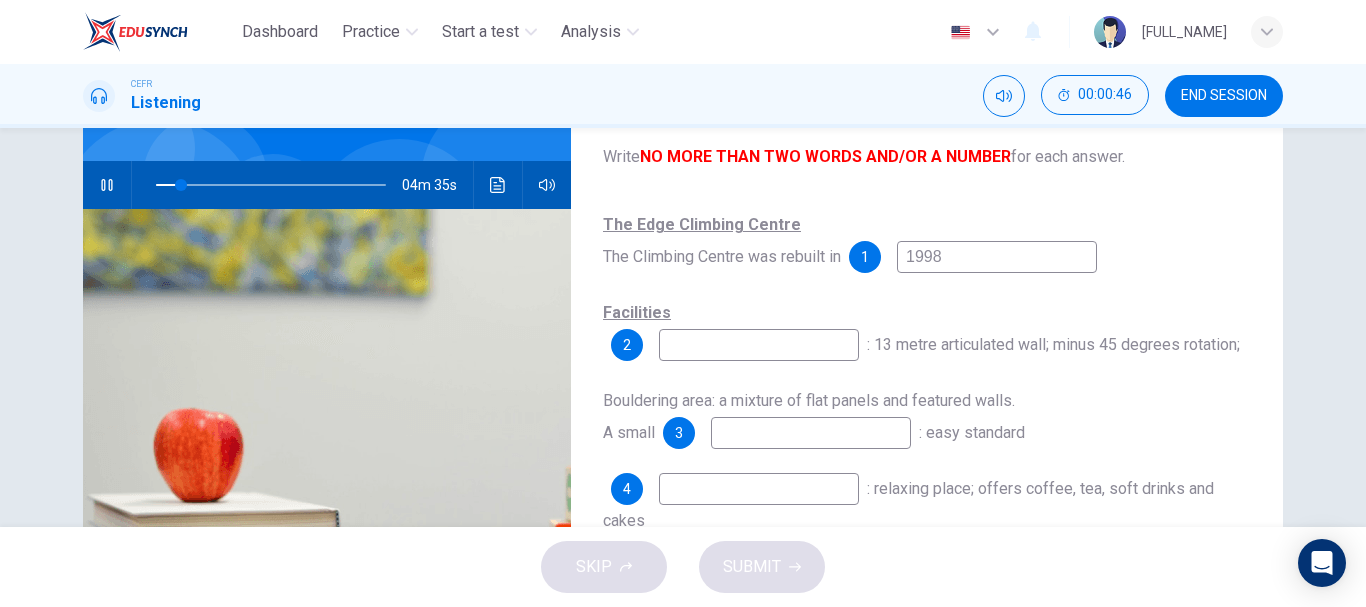 type on "1998" 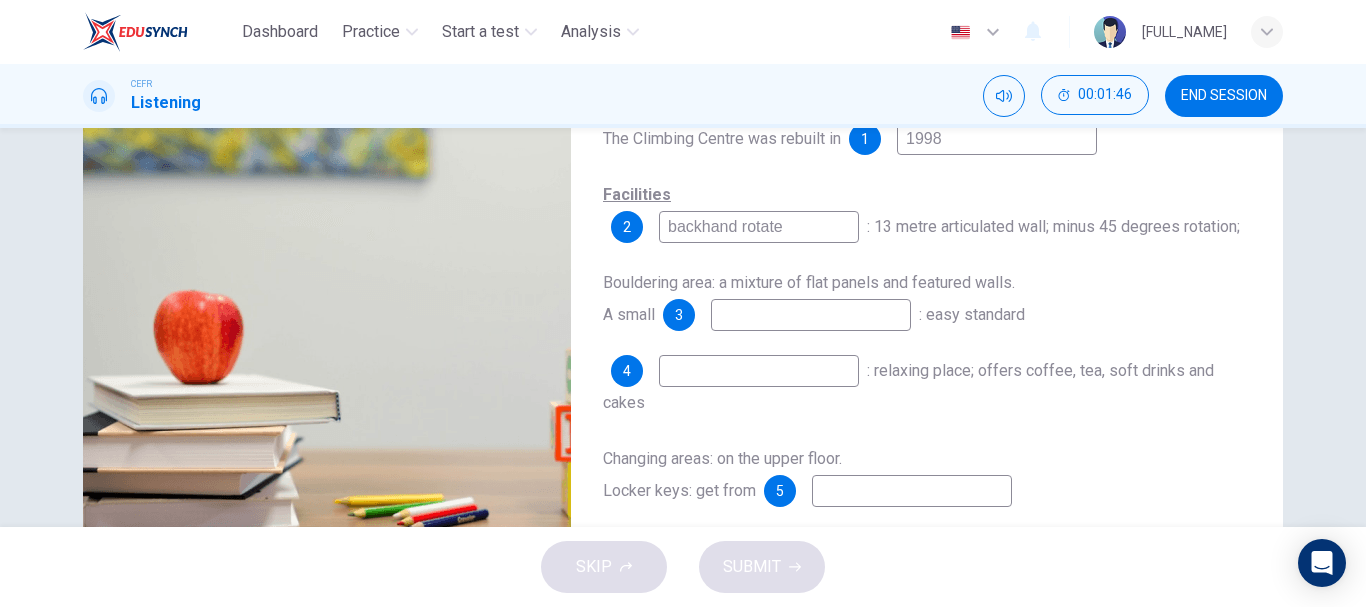 scroll, scrollTop: 288, scrollLeft: 0, axis: vertical 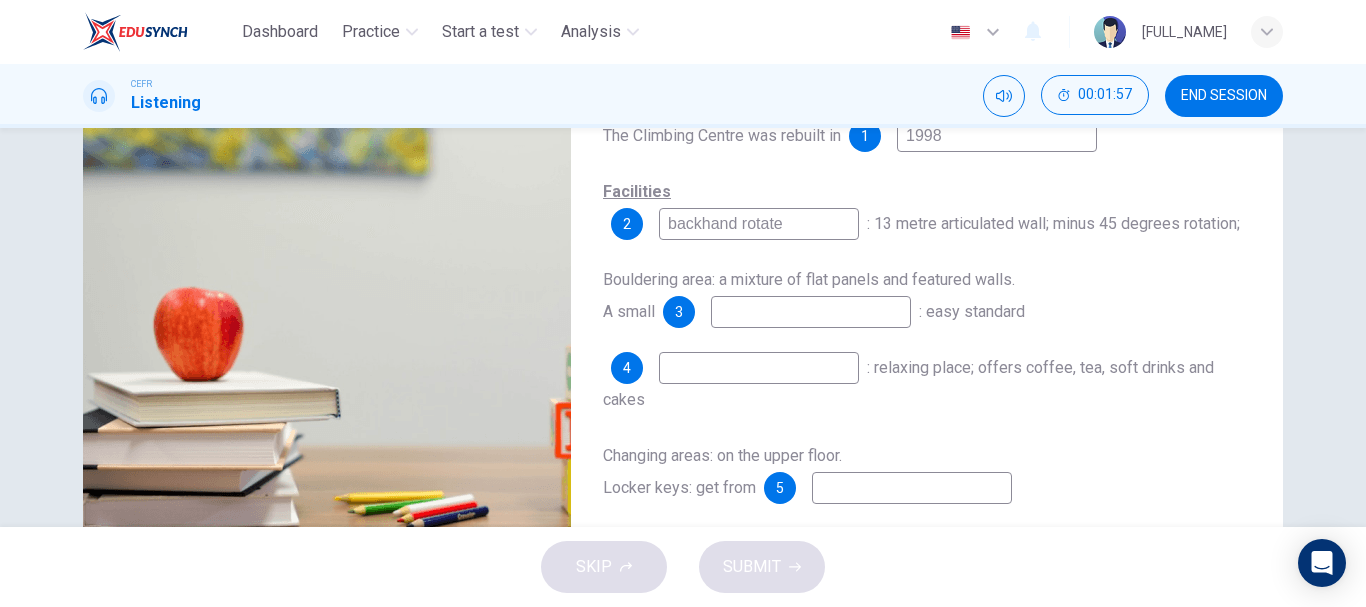 type on "backhand rotate" 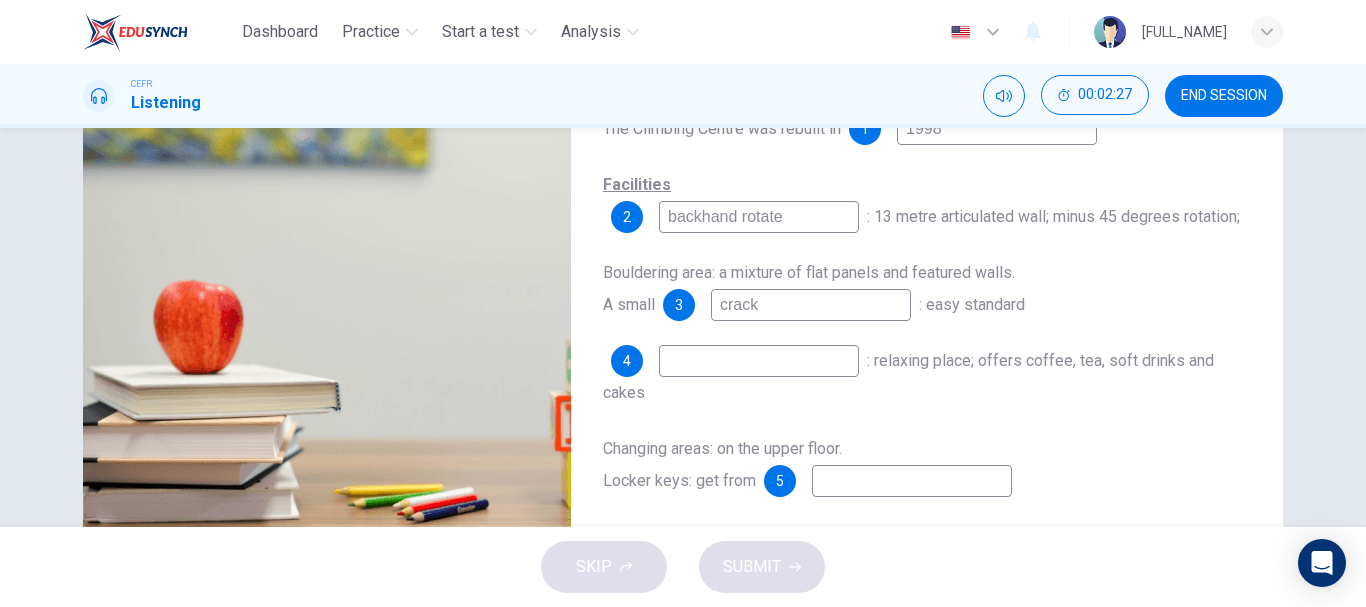 scroll, scrollTop: 296, scrollLeft: 0, axis: vertical 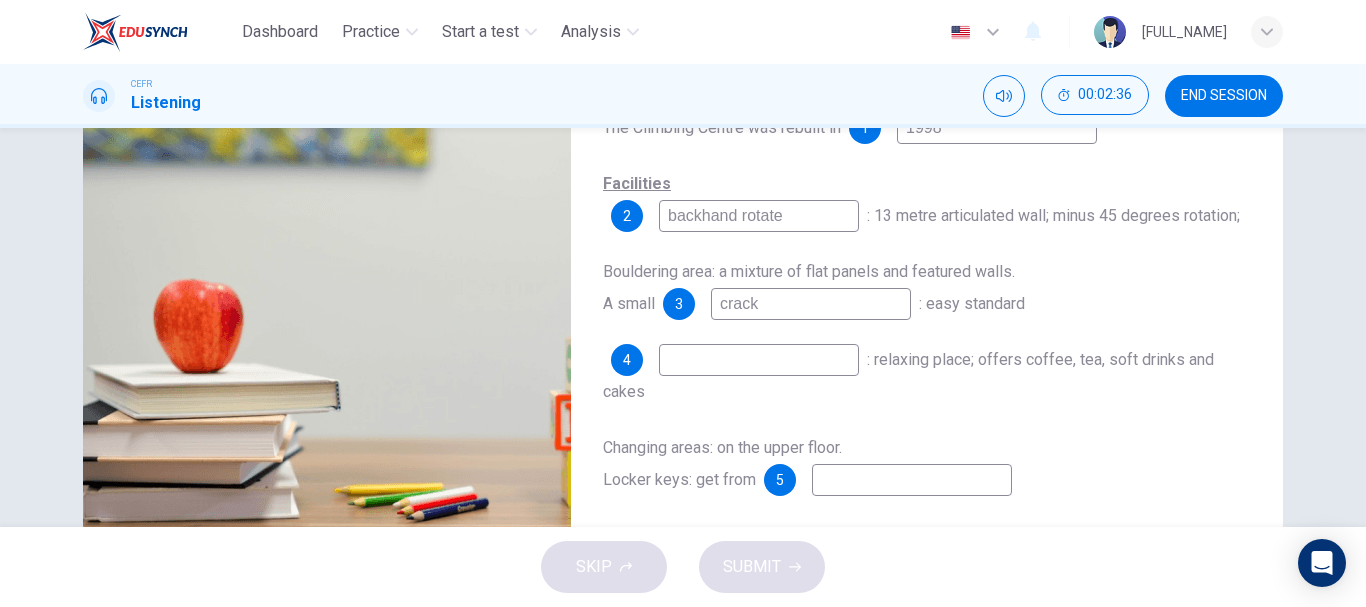 drag, startPoint x: 773, startPoint y: 303, endPoint x: 724, endPoint y: 310, distance: 49.497475 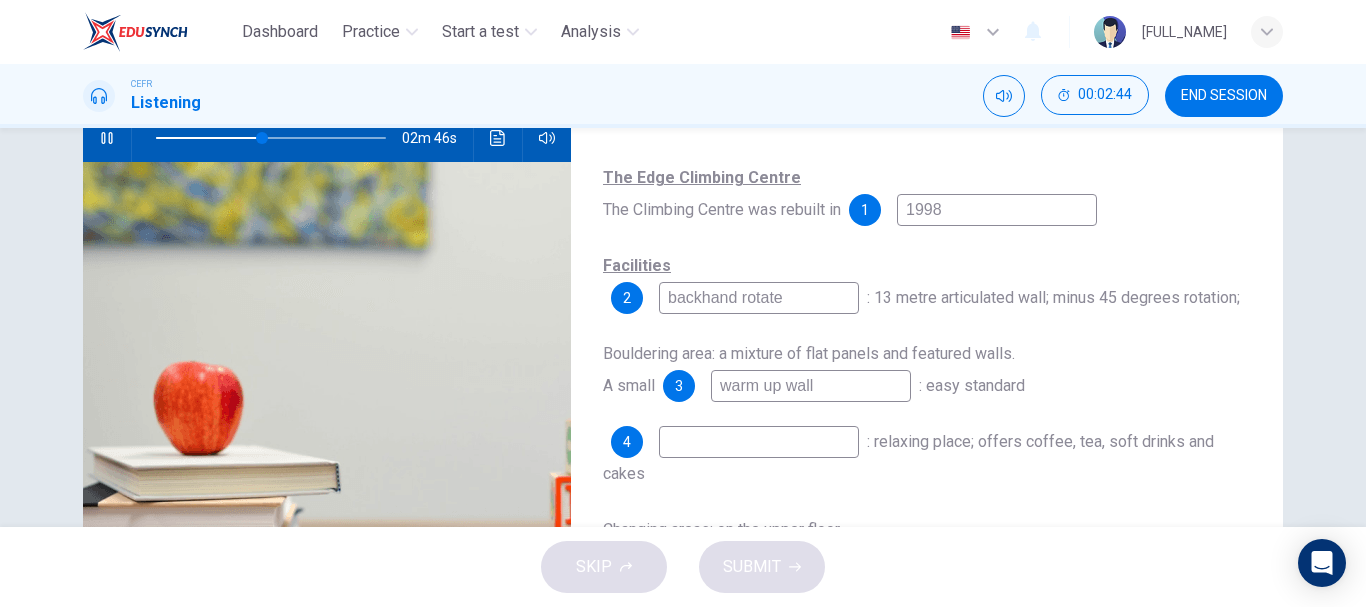 scroll, scrollTop: 214, scrollLeft: 0, axis: vertical 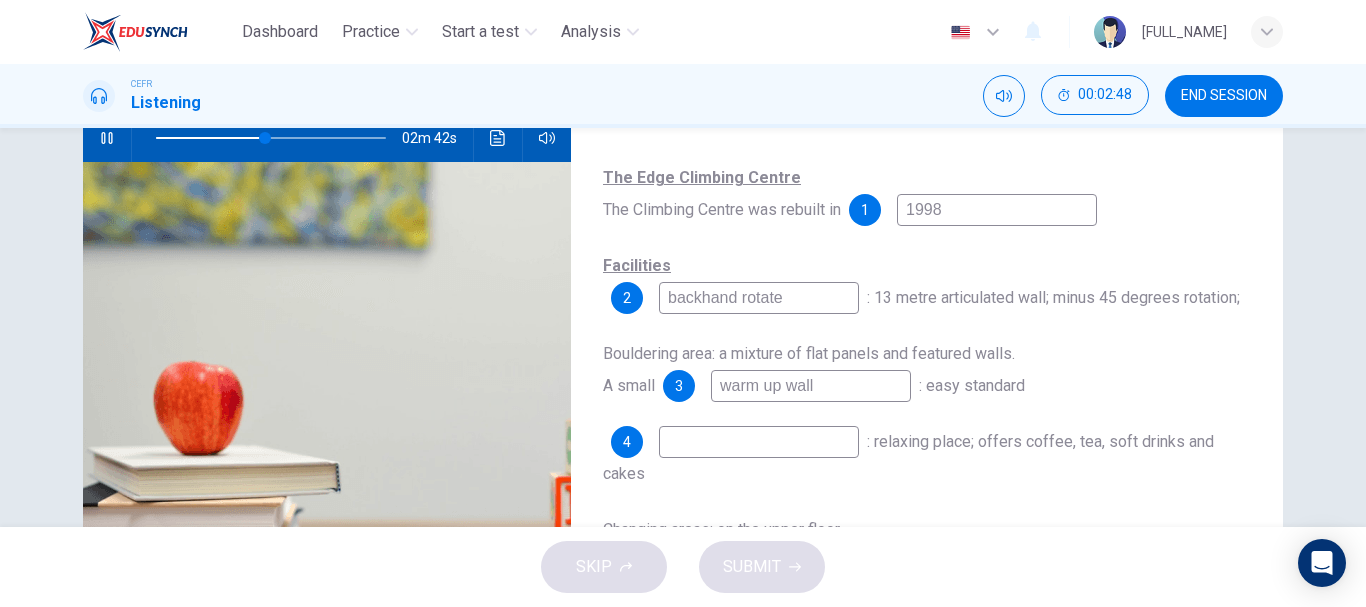 click on "warm up wall" at bounding box center (997, 210) 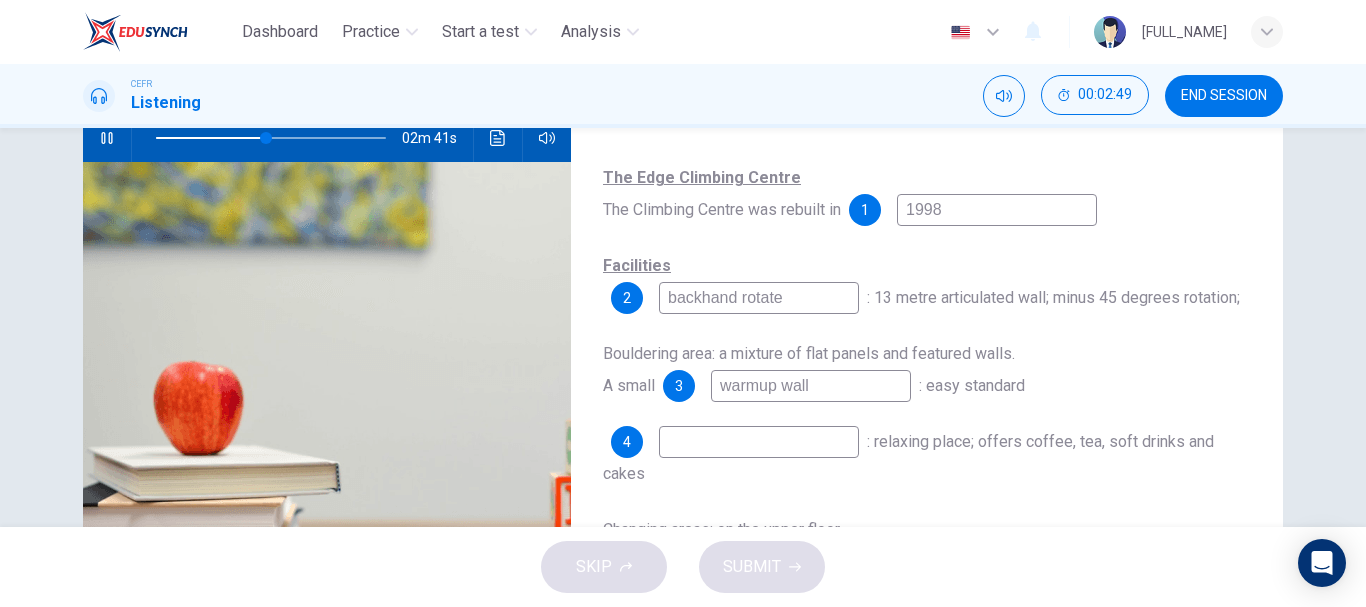 scroll, scrollTop: 270, scrollLeft: 0, axis: vertical 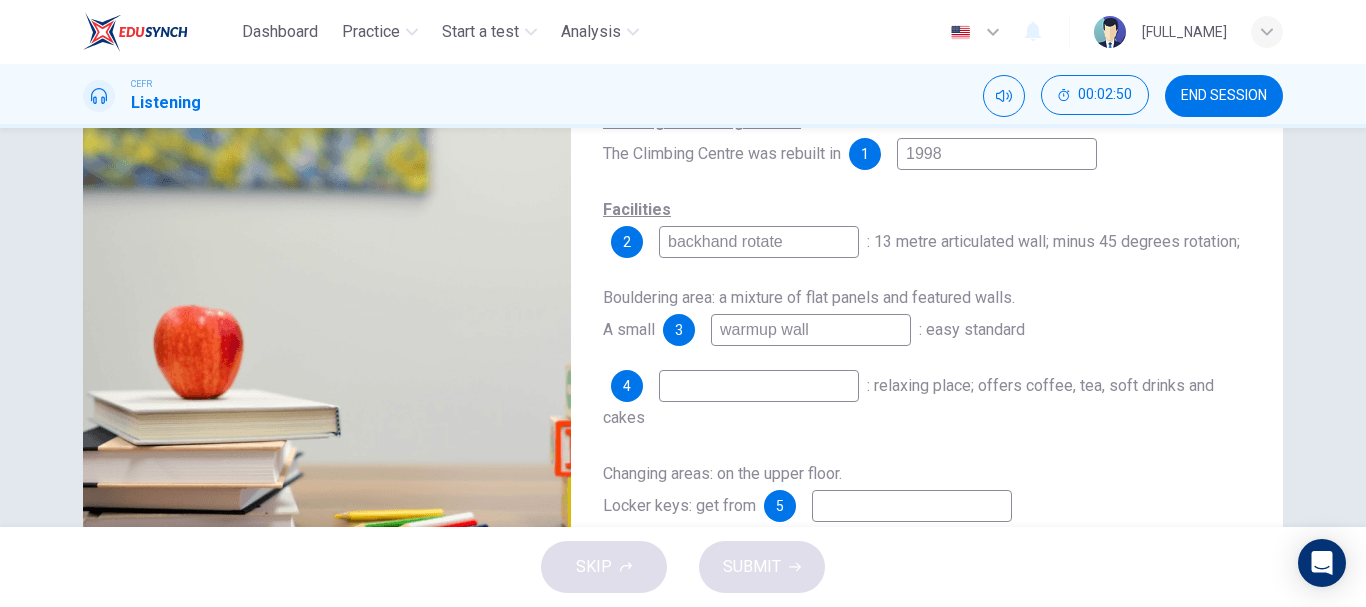 click at bounding box center (997, 154) 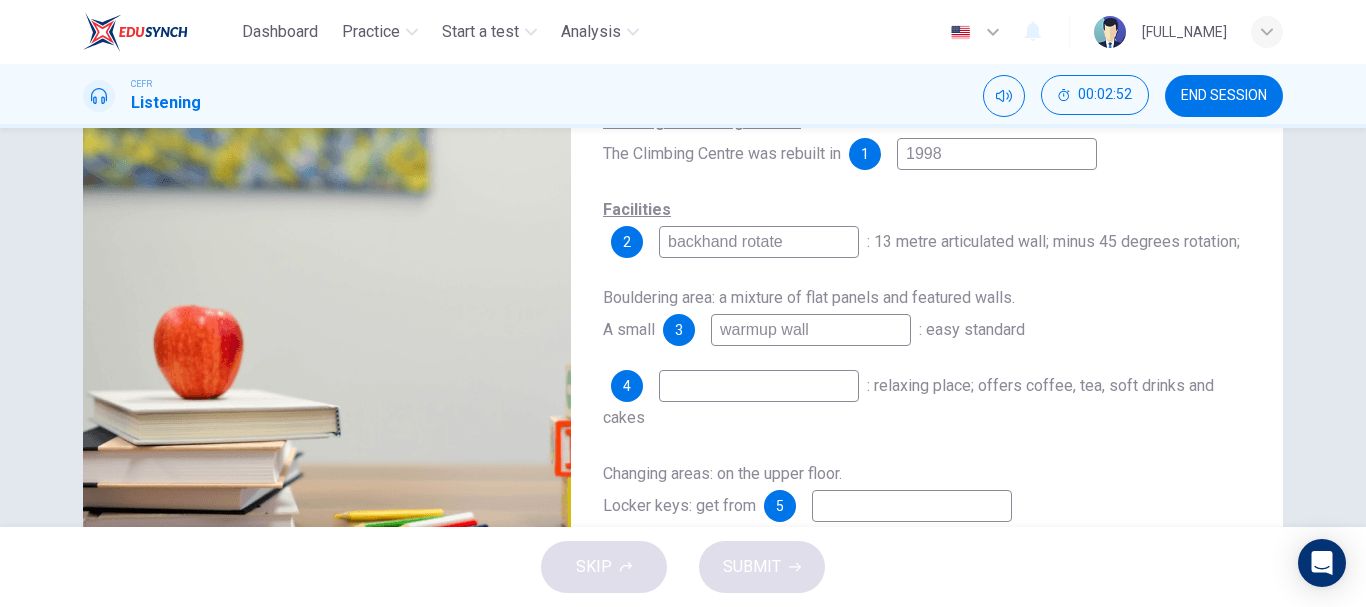 click on "warmup wall" at bounding box center (997, 154) 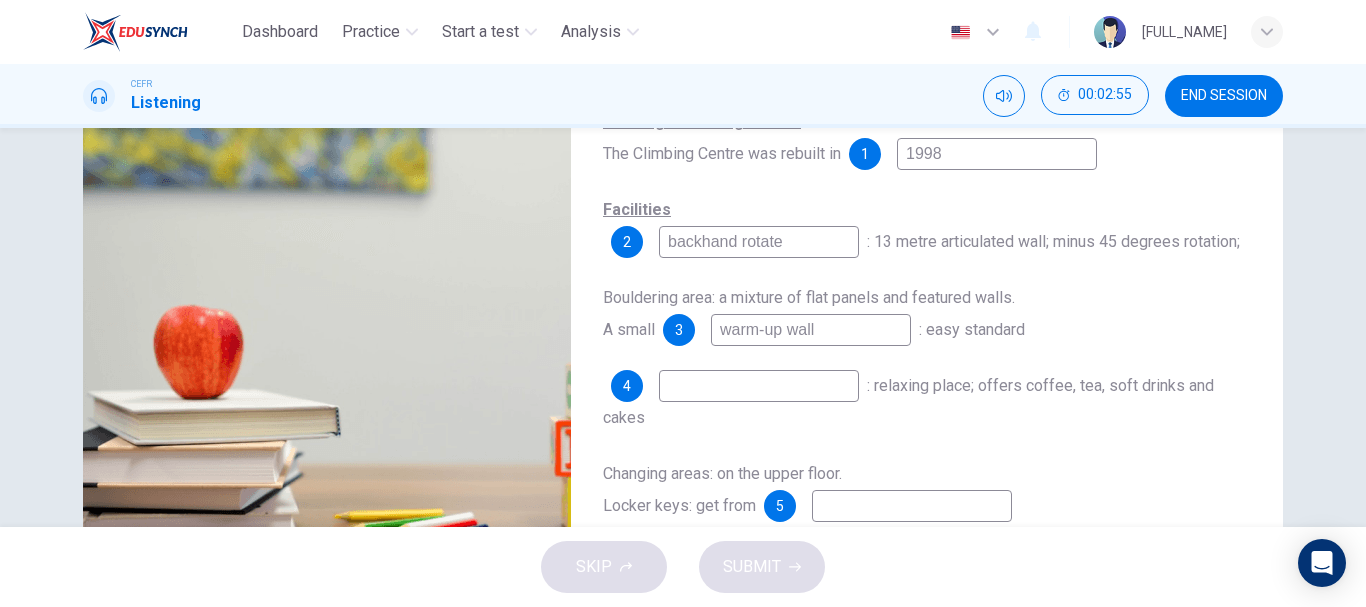 type on "warm-up wall" 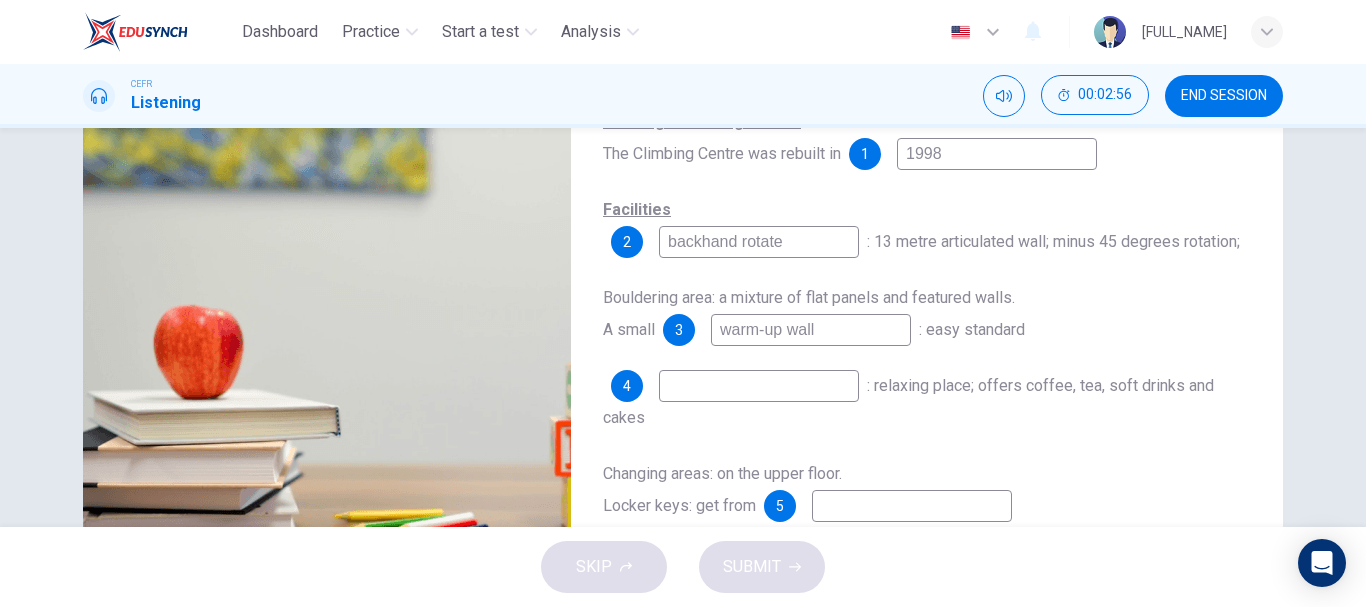 click at bounding box center (997, 154) 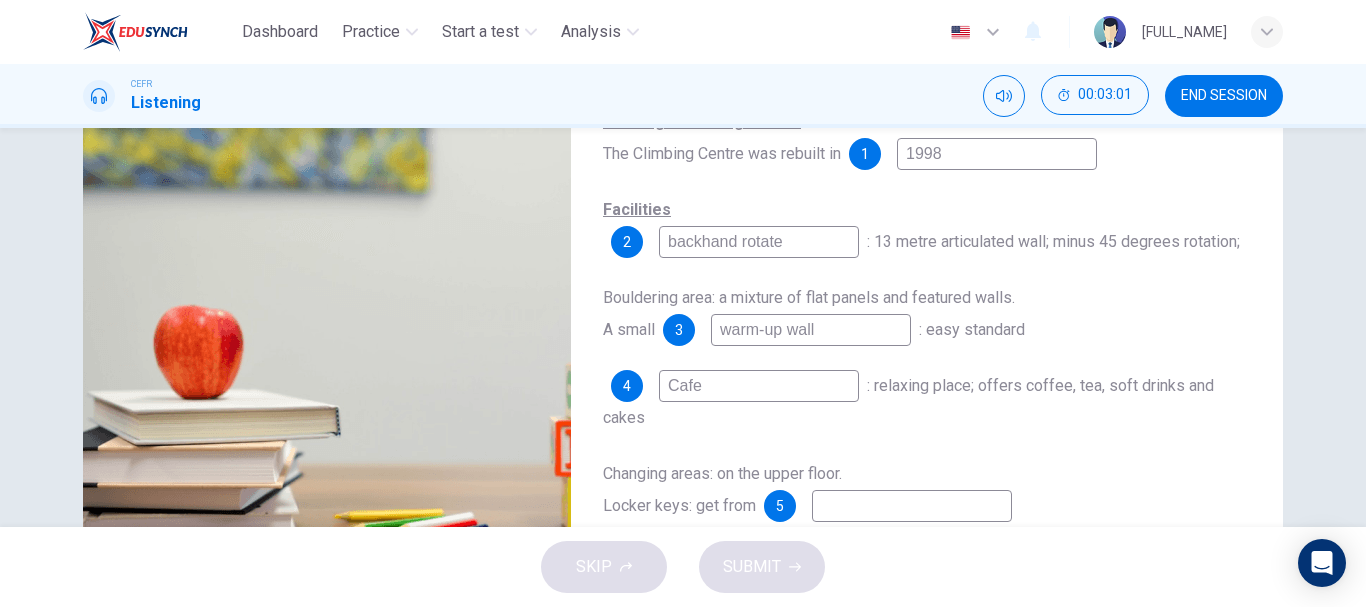 scroll, scrollTop: 376, scrollLeft: 0, axis: vertical 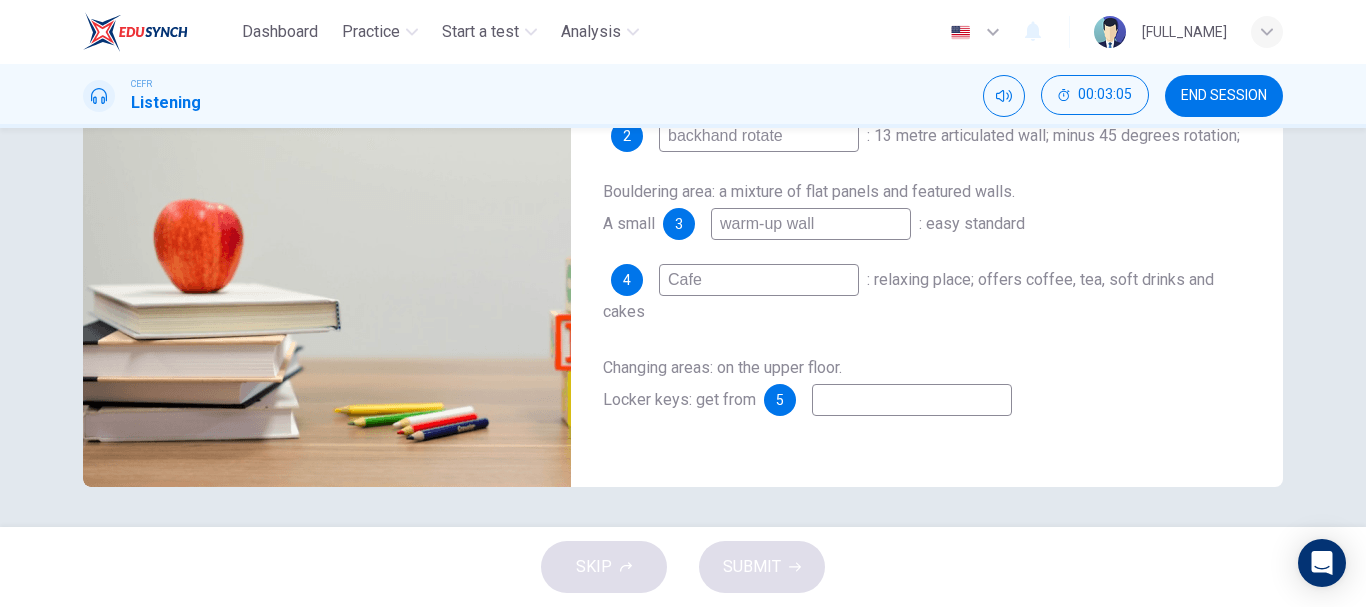 click on "Cafe" at bounding box center (997, 48) 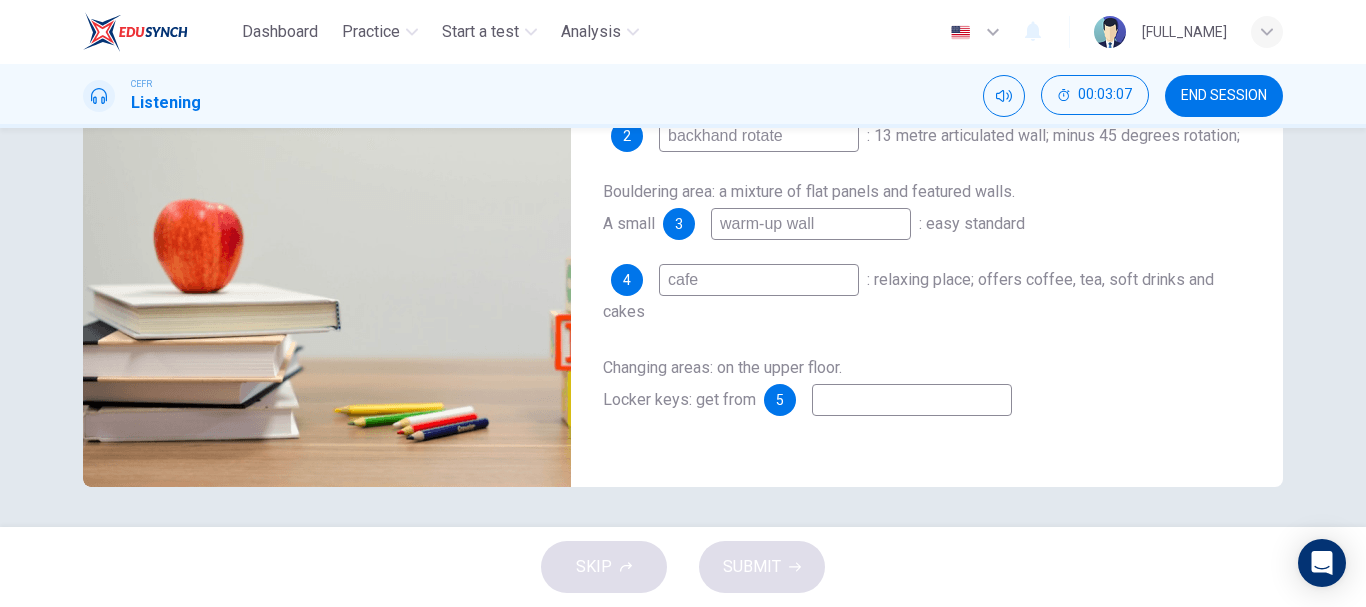 click on "cafe" at bounding box center (997, 48) 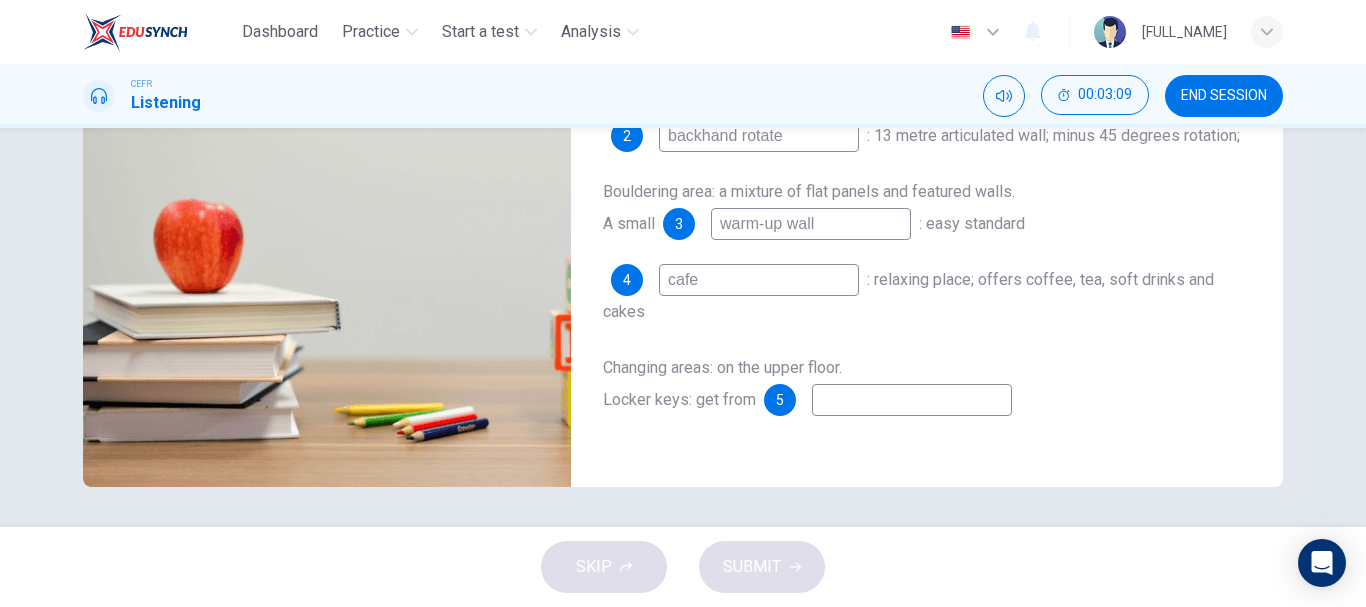 type on "cafe" 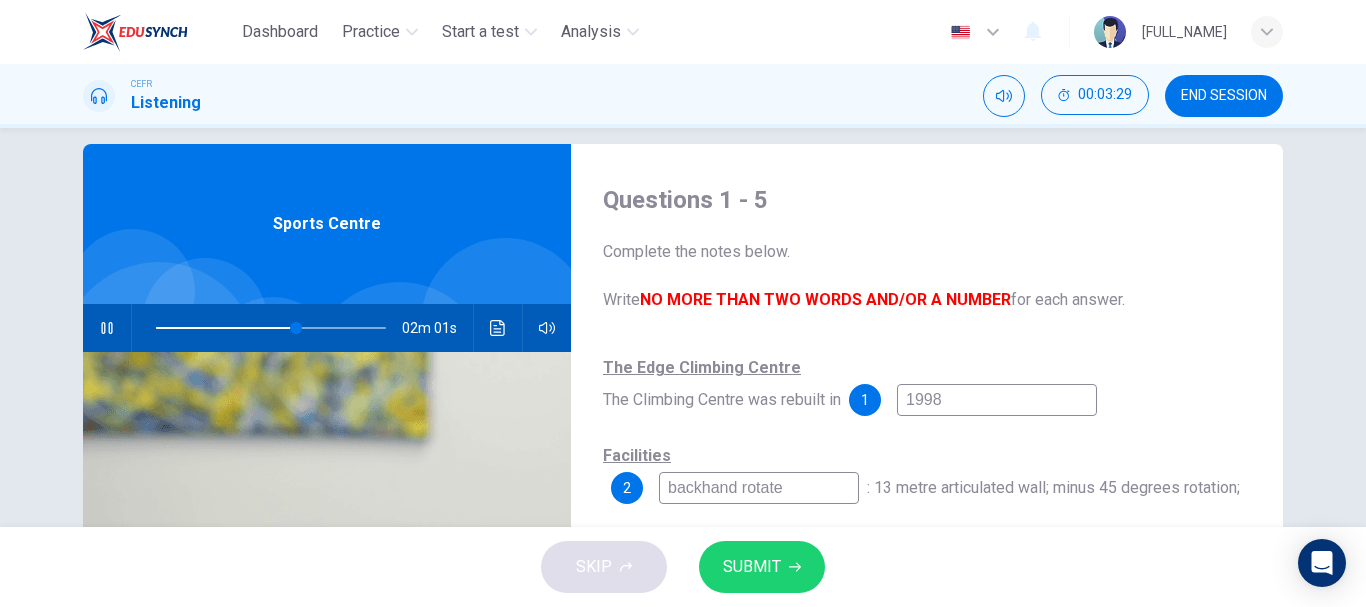 scroll, scrollTop: 0, scrollLeft: 0, axis: both 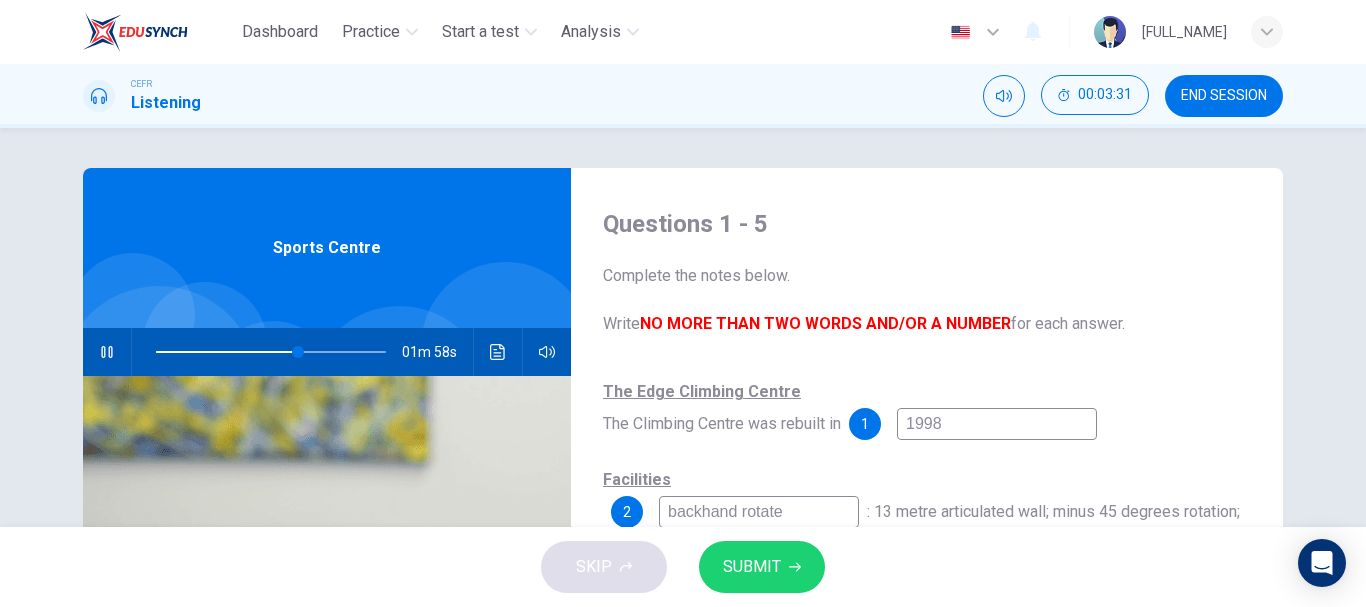 type on "reception" 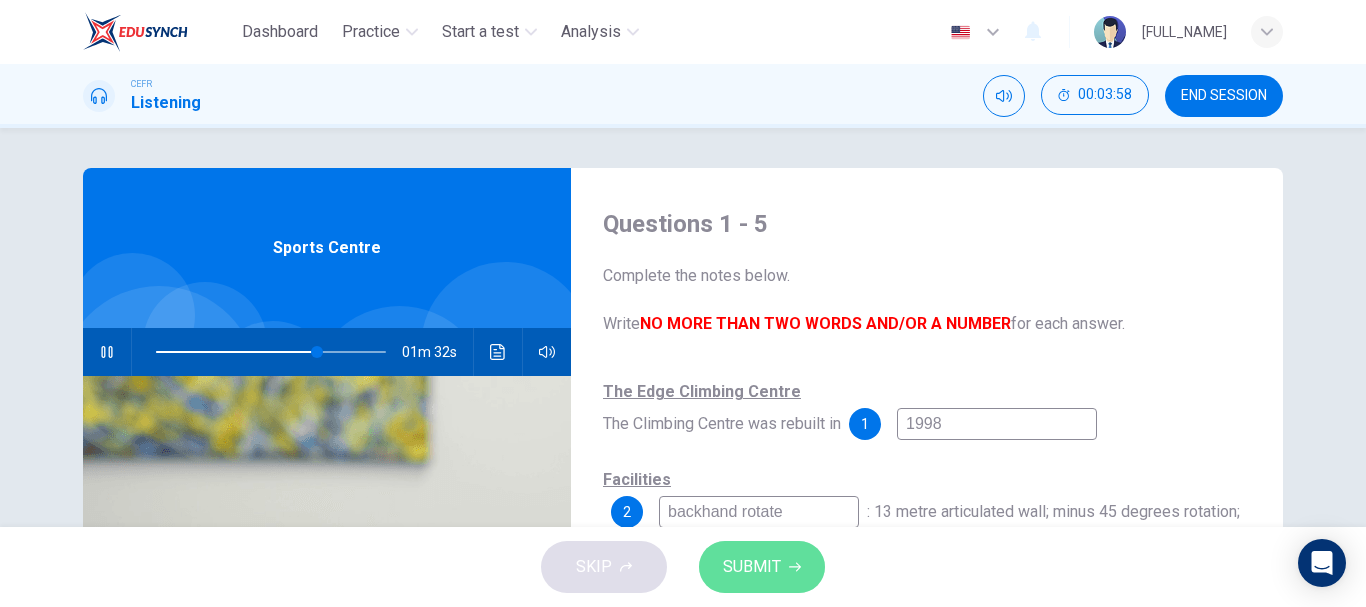 click on "SUBMIT" at bounding box center [752, 567] 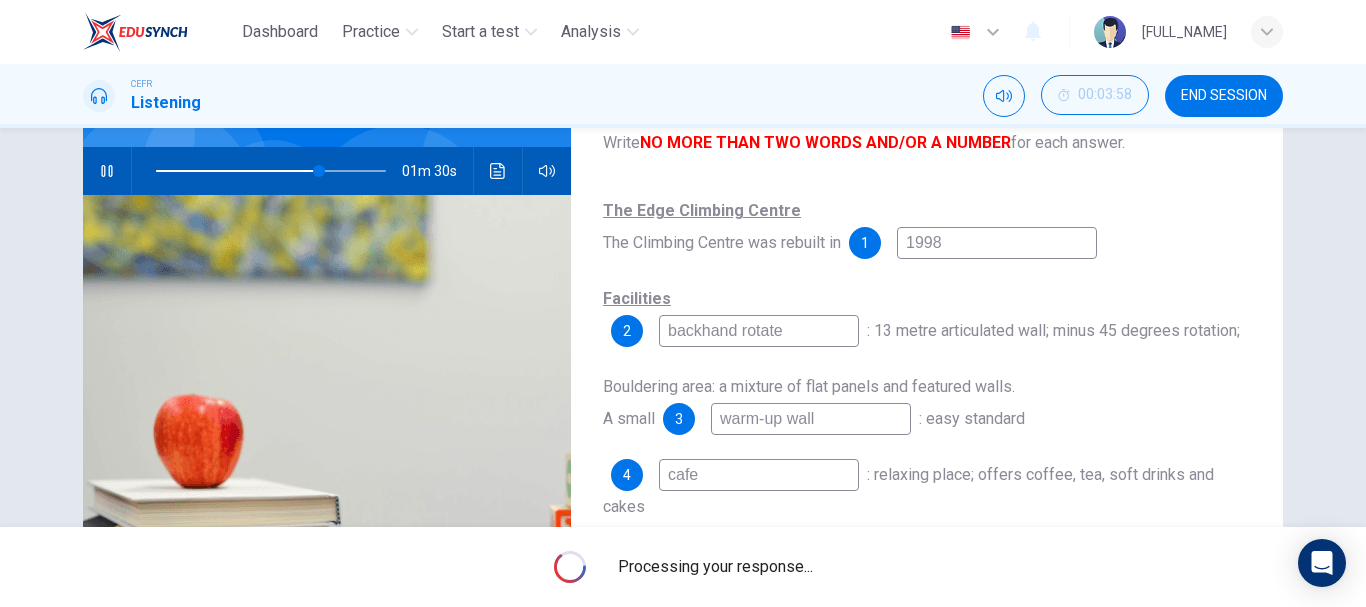 scroll, scrollTop: 182, scrollLeft: 0, axis: vertical 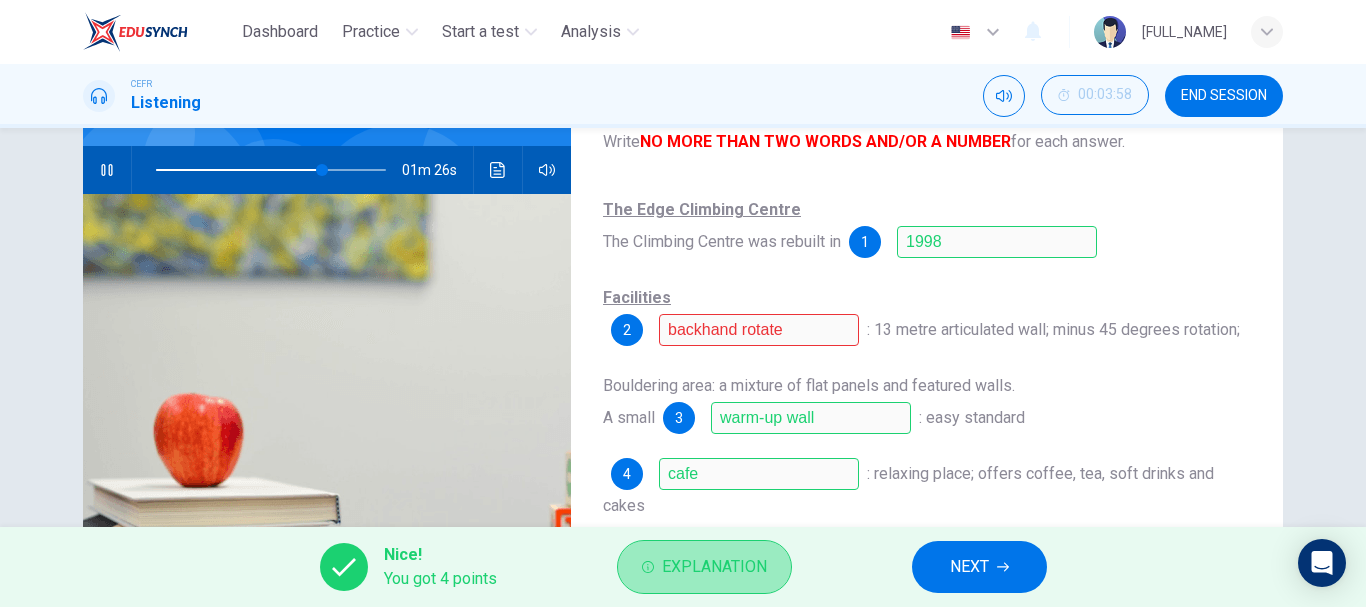 click on "Explanation" at bounding box center [714, 567] 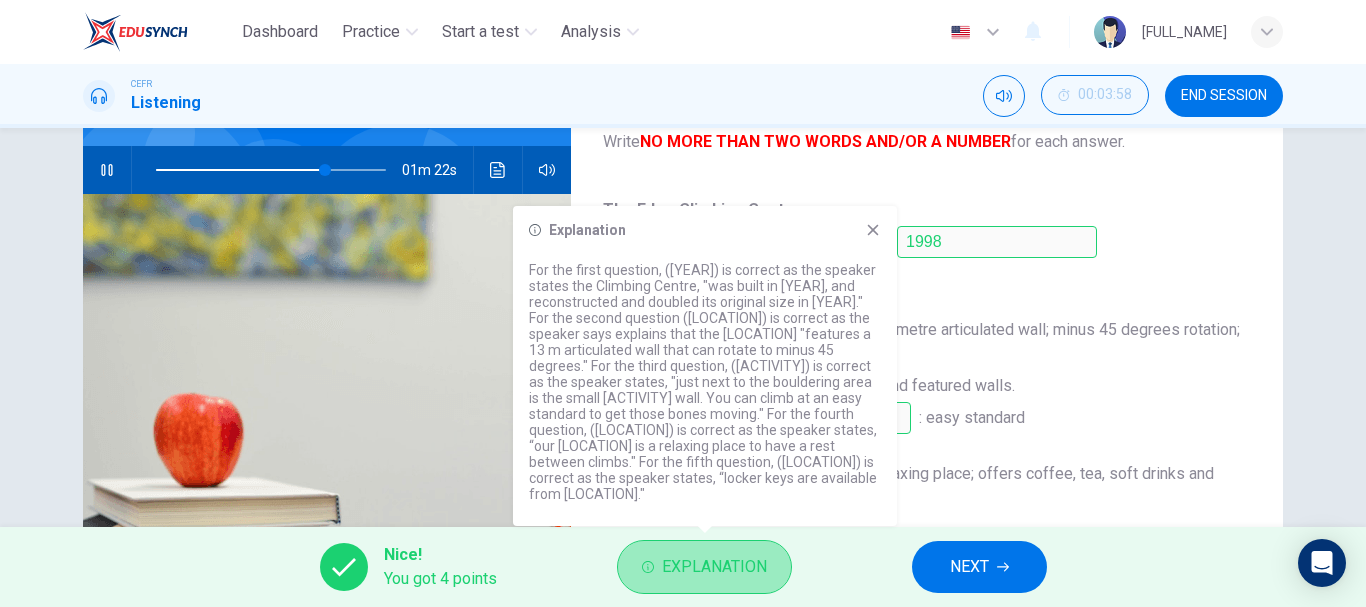 click on "Explanation" at bounding box center [714, 567] 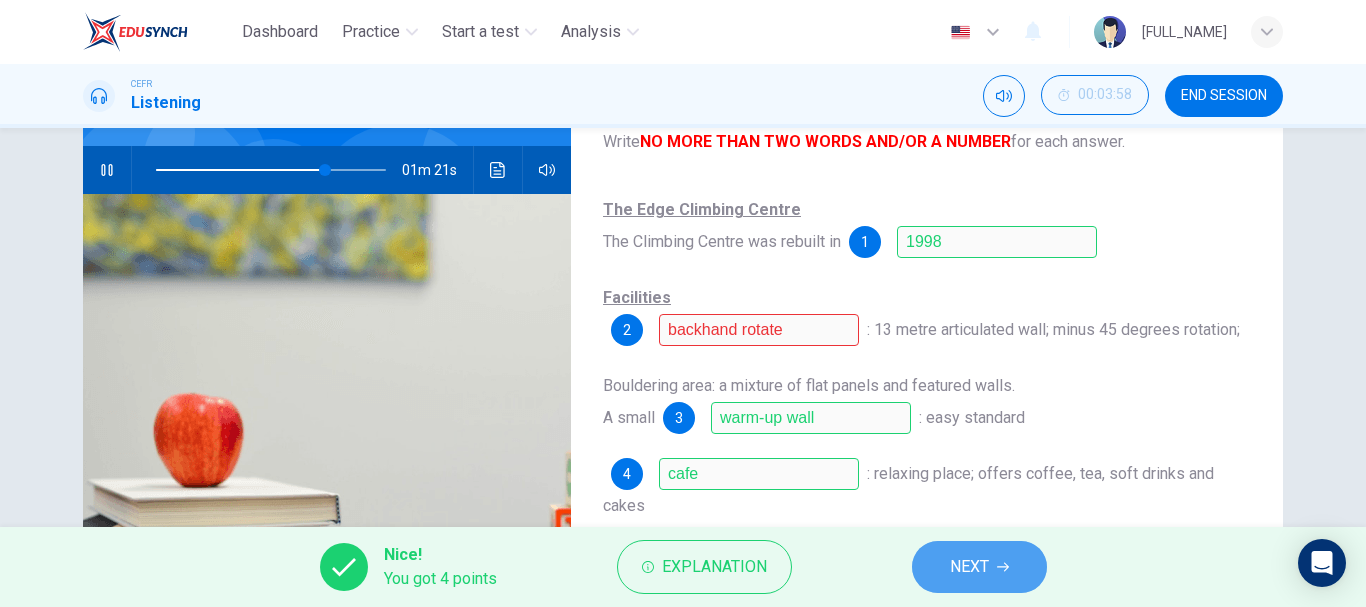 click on "NEXT" at bounding box center (969, 567) 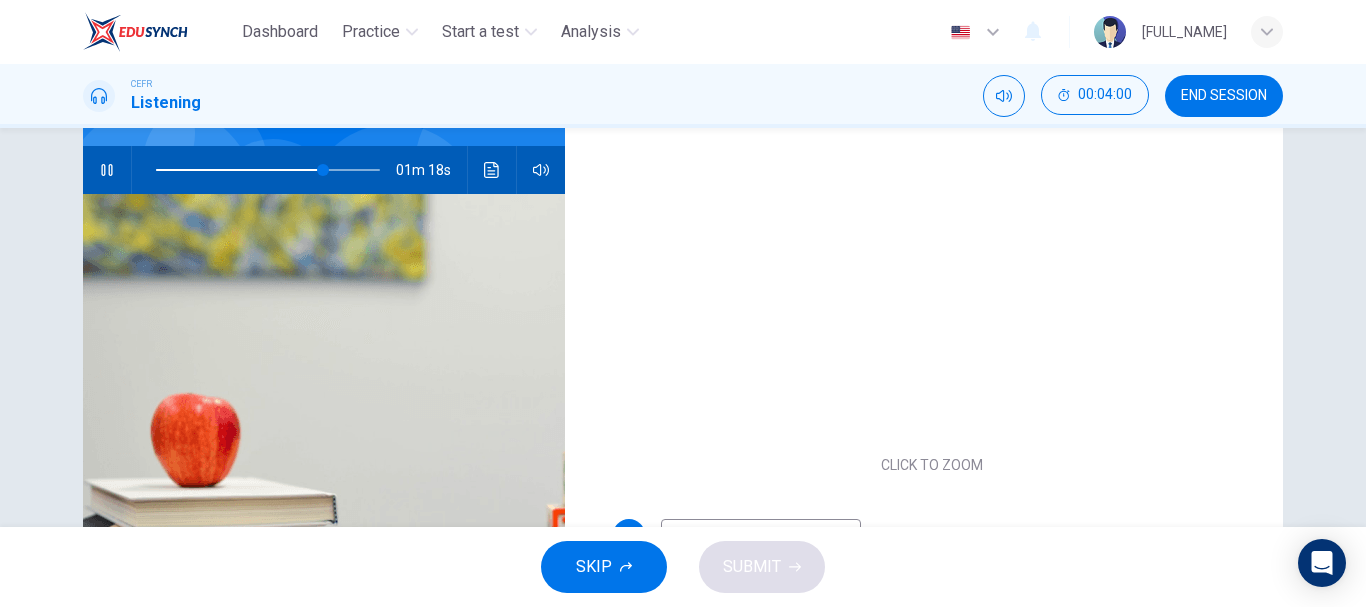 scroll, scrollTop: 118, scrollLeft: 0, axis: vertical 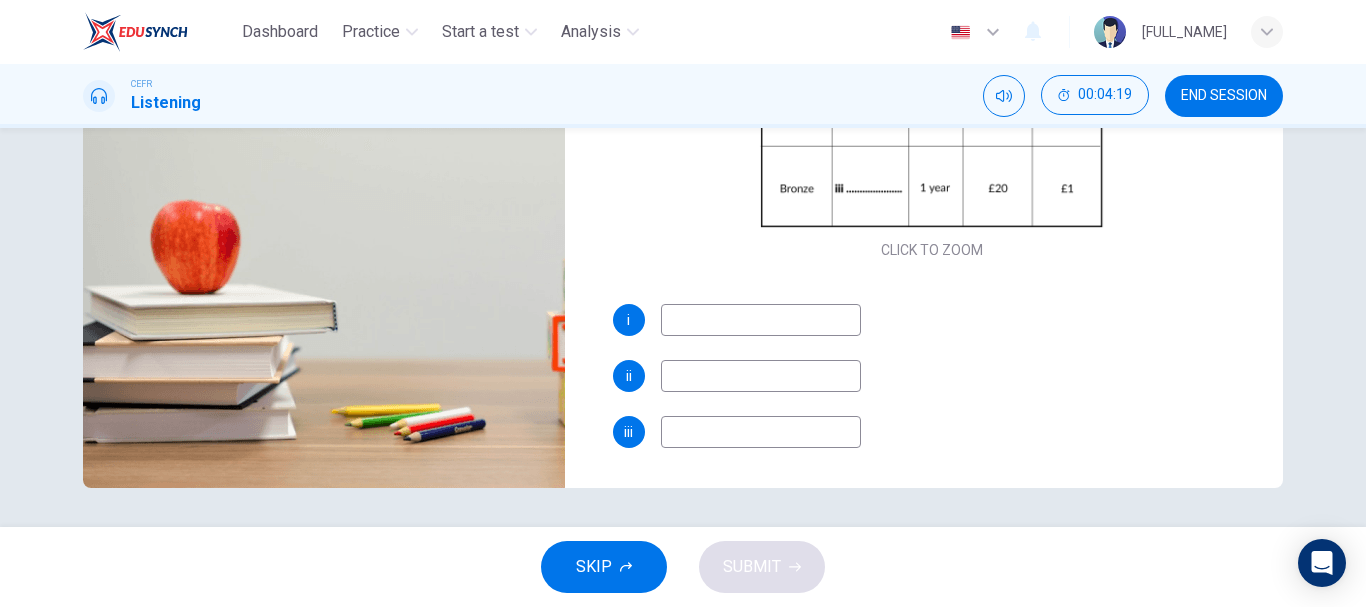 click at bounding box center (761, 320) 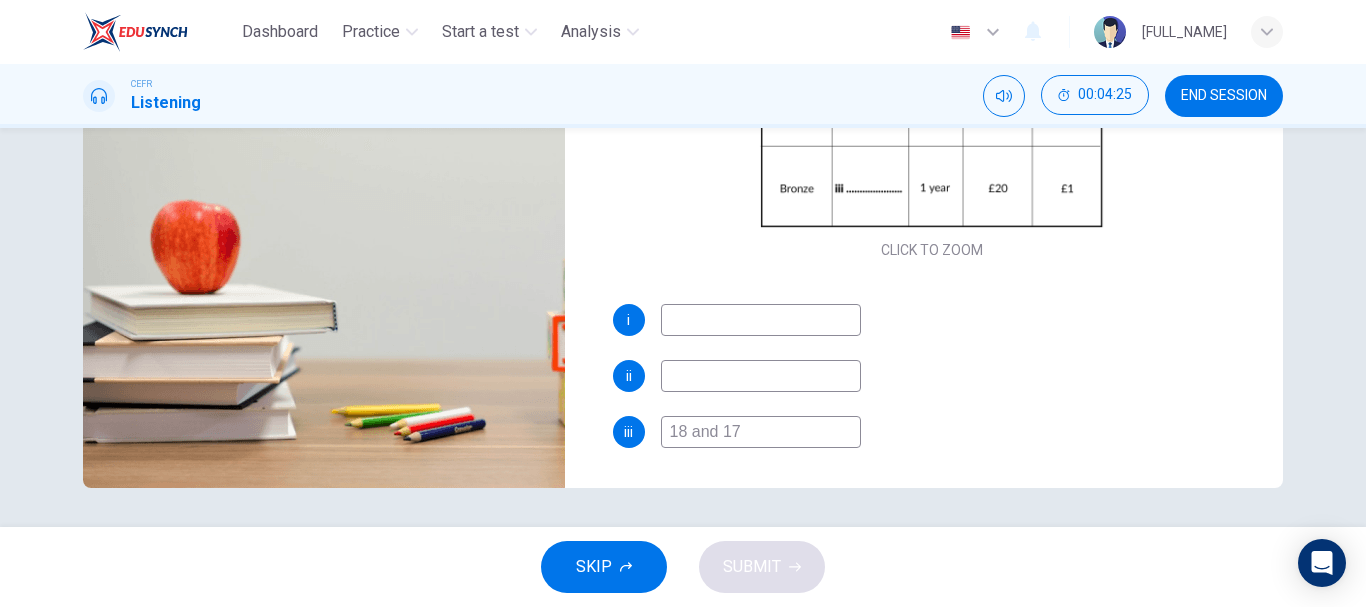 scroll, scrollTop: 0, scrollLeft: 0, axis: both 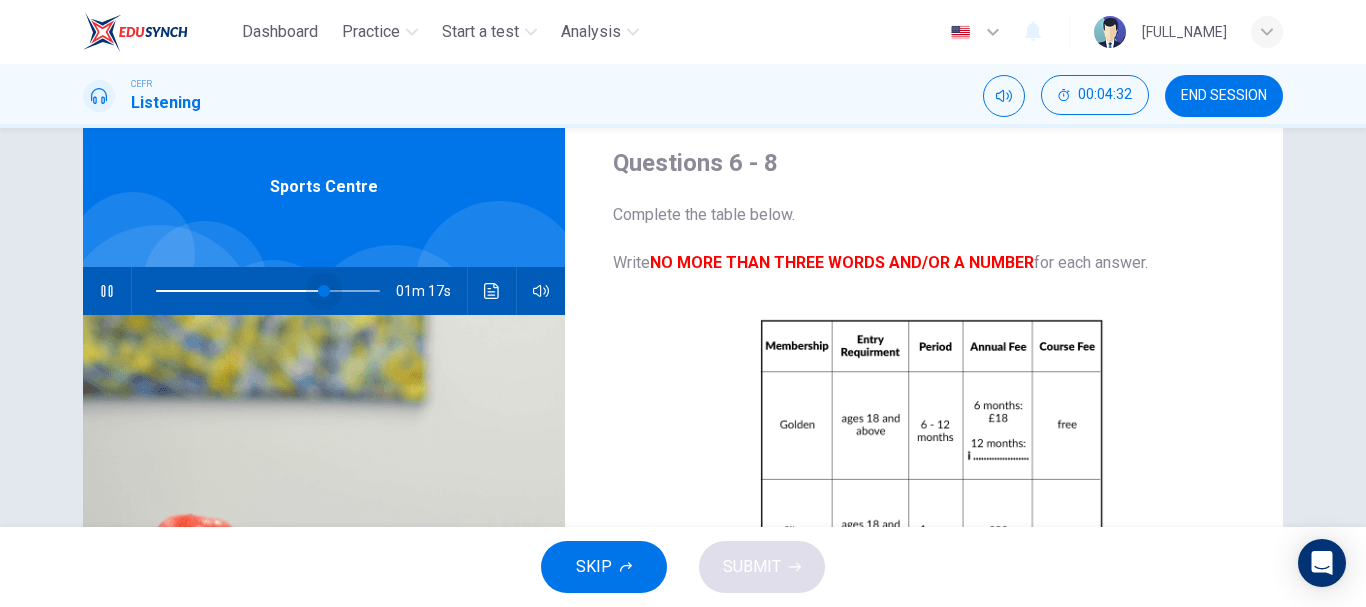 click at bounding box center (268, 291) 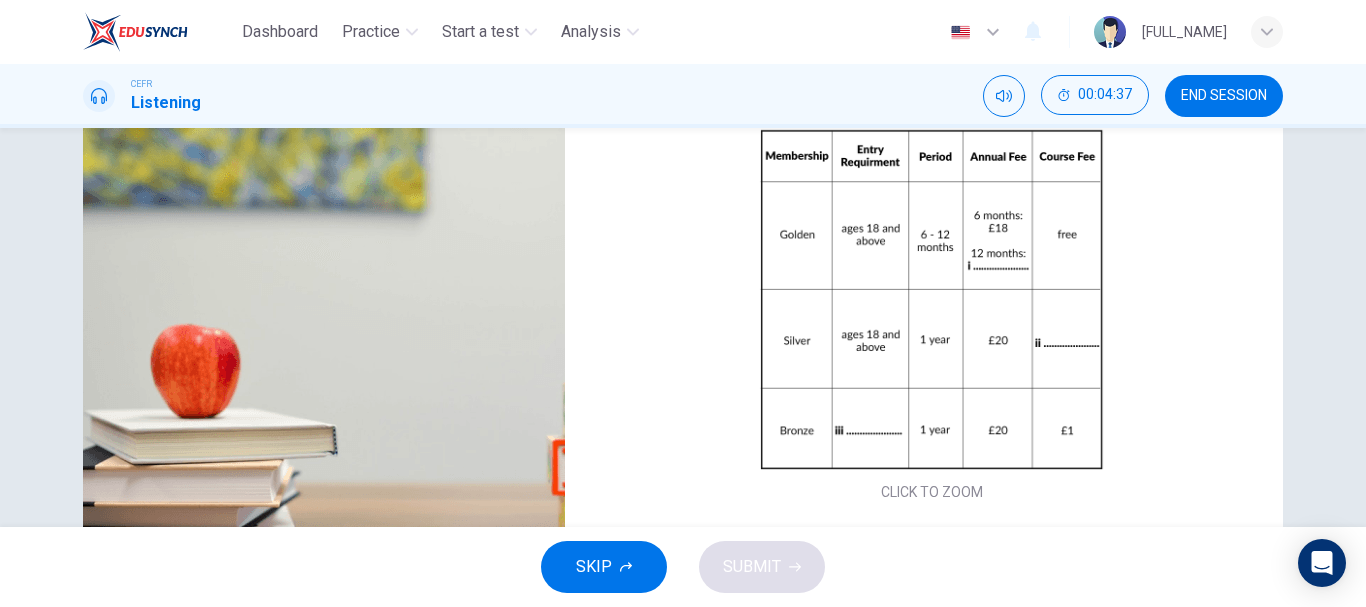 scroll, scrollTop: 376, scrollLeft: 0, axis: vertical 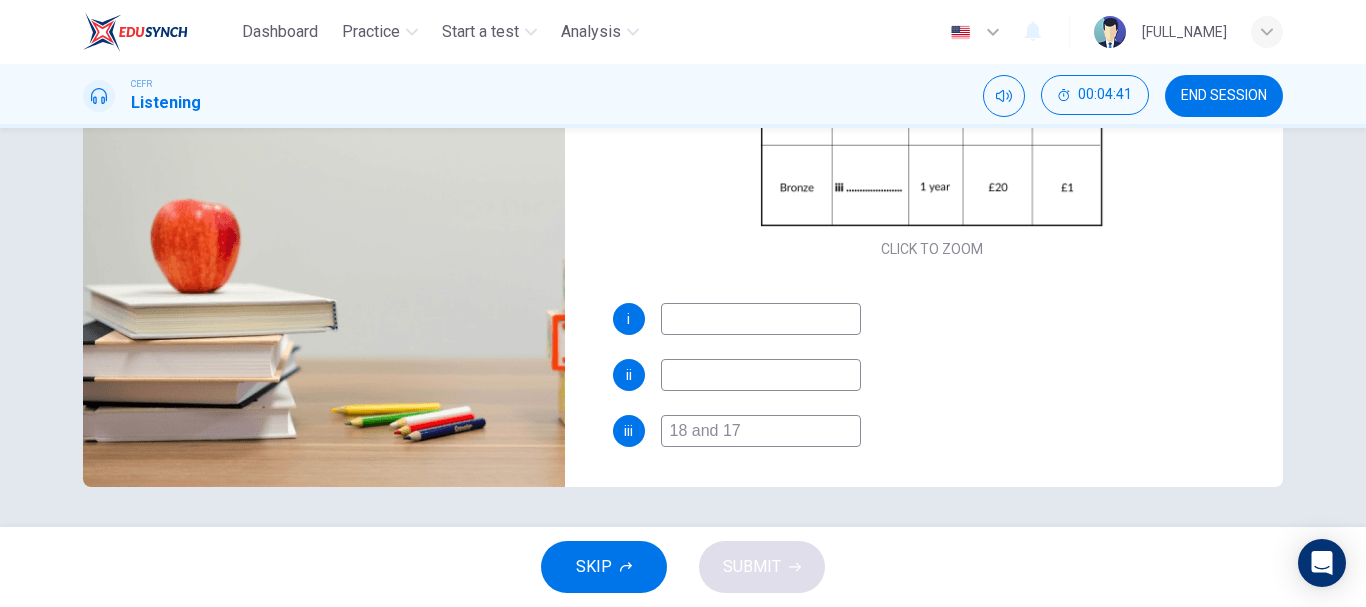 click on "18 and 17" at bounding box center (761, 319) 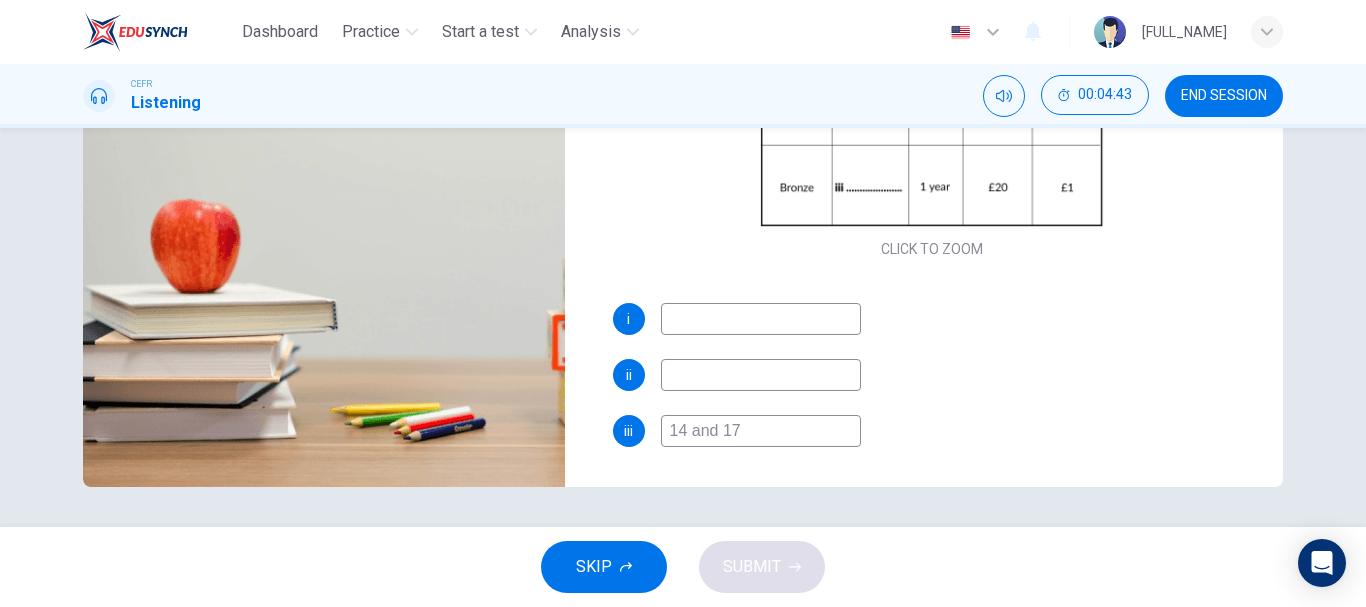 scroll, scrollTop: 0, scrollLeft: 0, axis: both 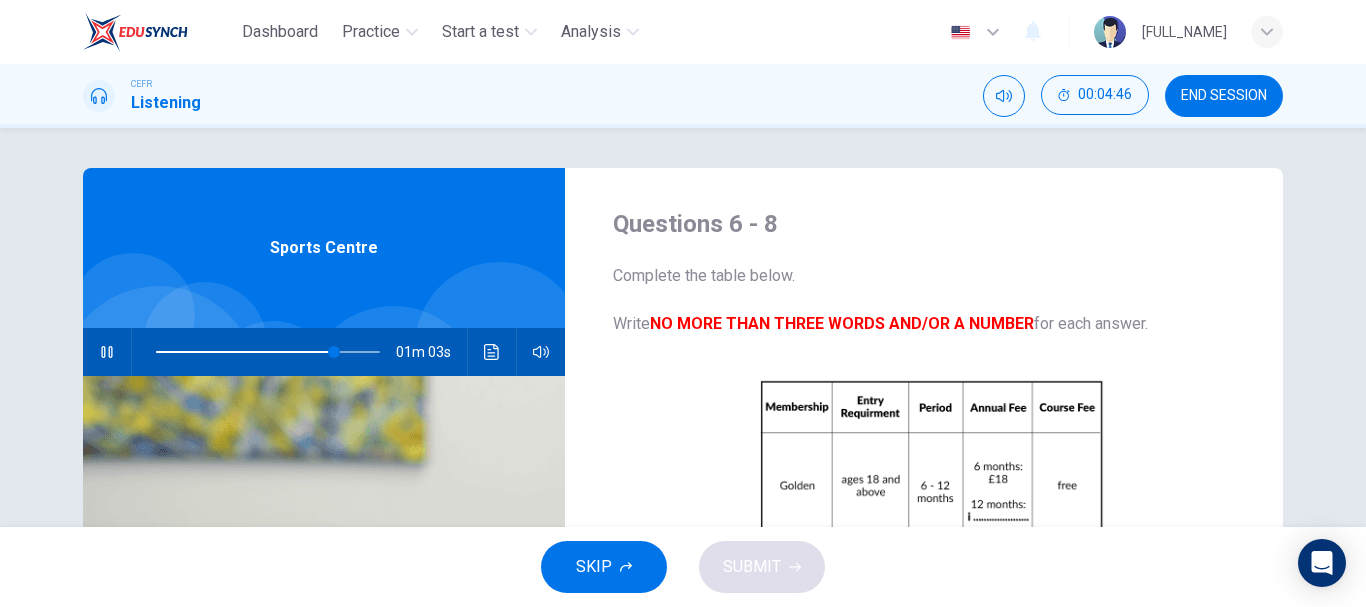 type on "14 and 17" 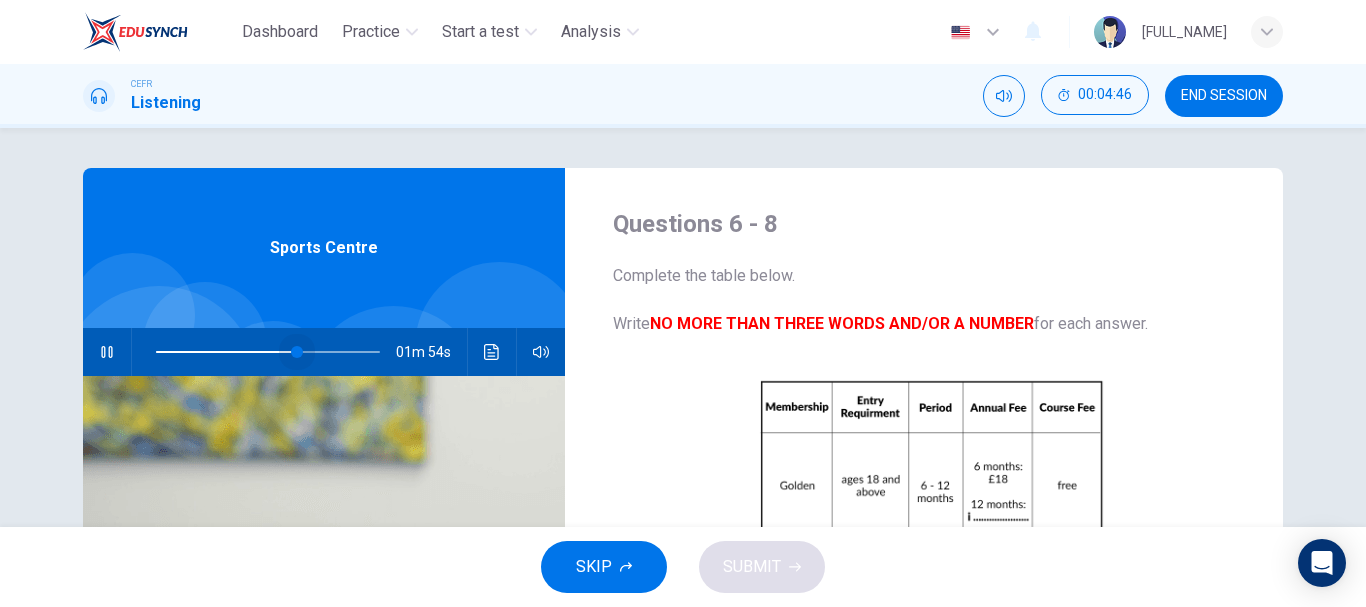 click at bounding box center [268, 352] 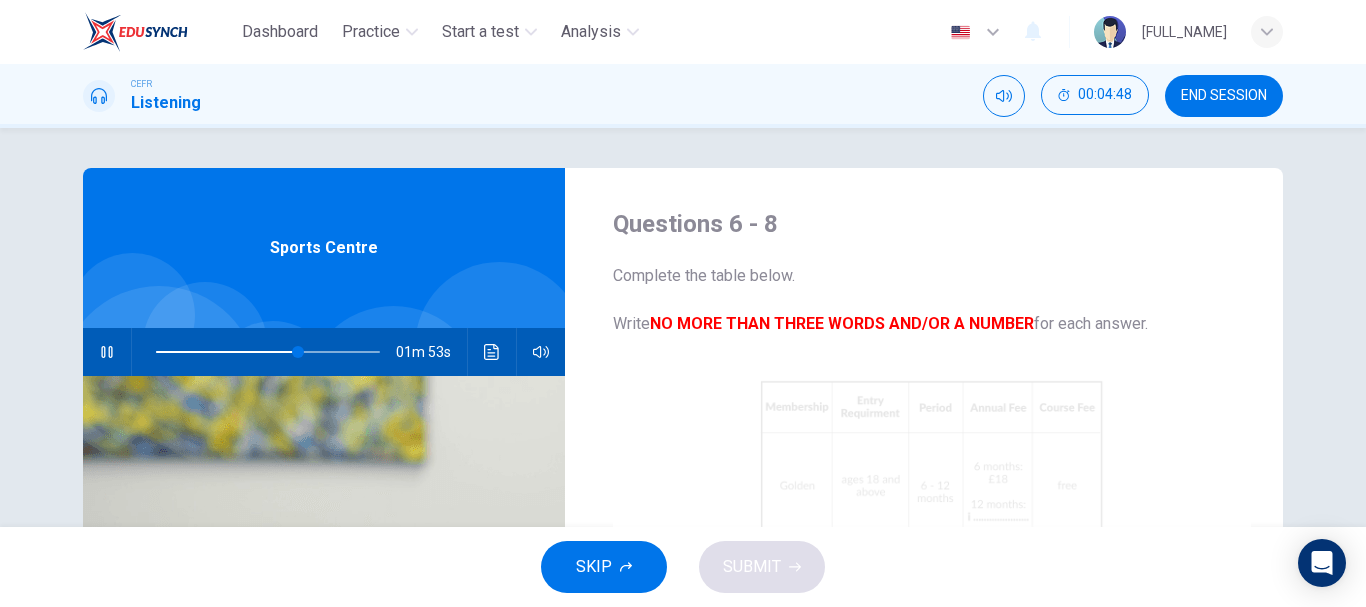 scroll, scrollTop: 118, scrollLeft: 0, axis: vertical 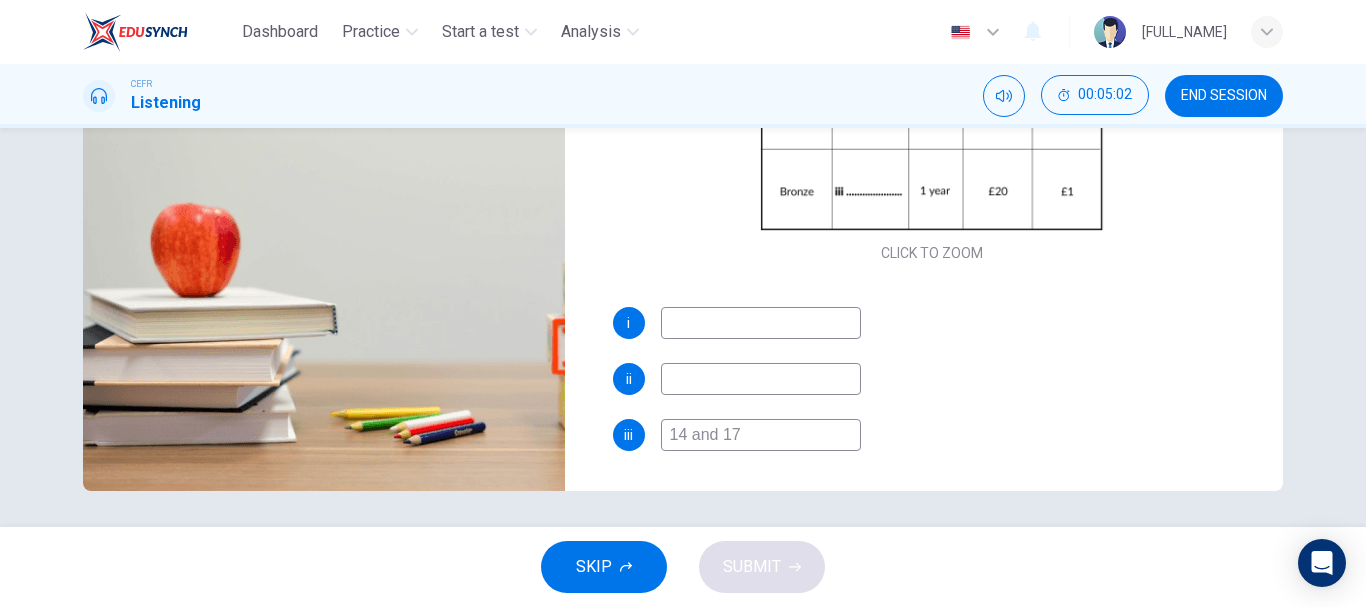 click at bounding box center [761, 323] 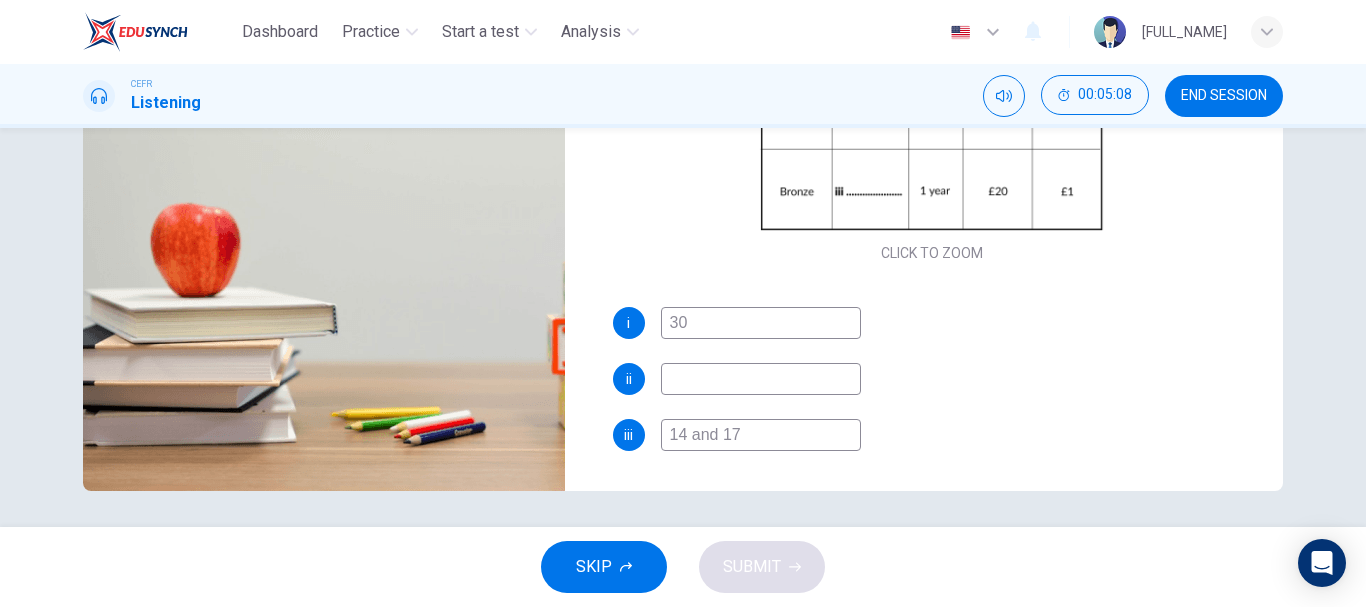type on "30" 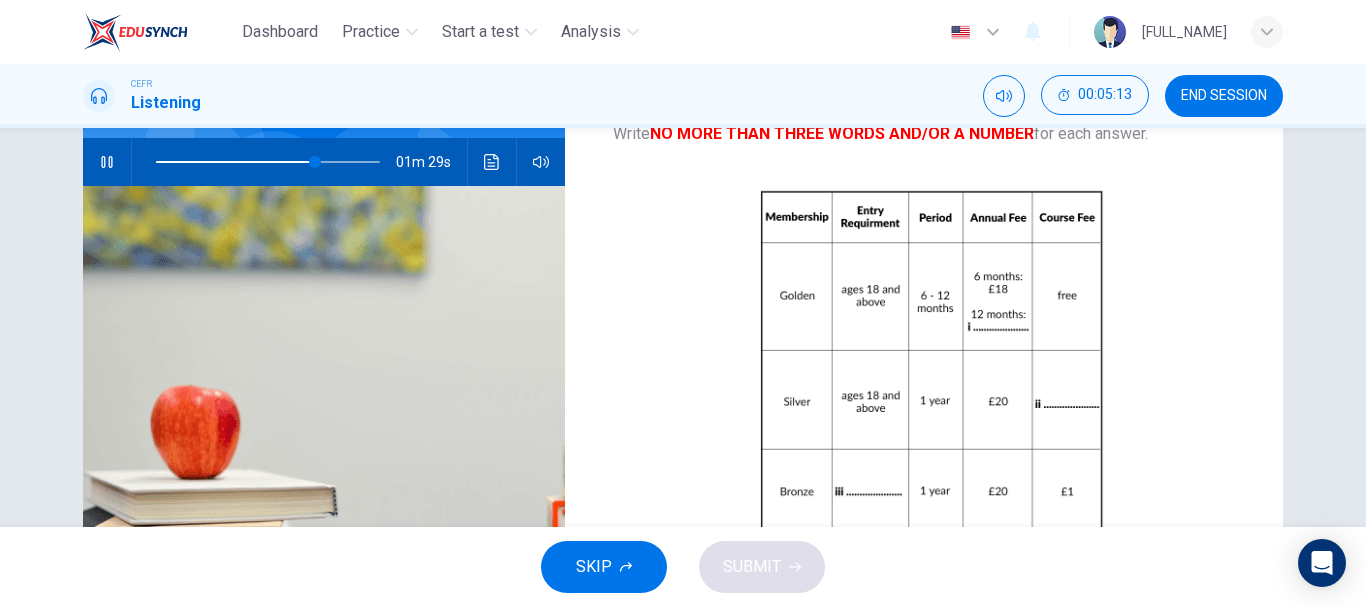 scroll, scrollTop: 189, scrollLeft: 0, axis: vertical 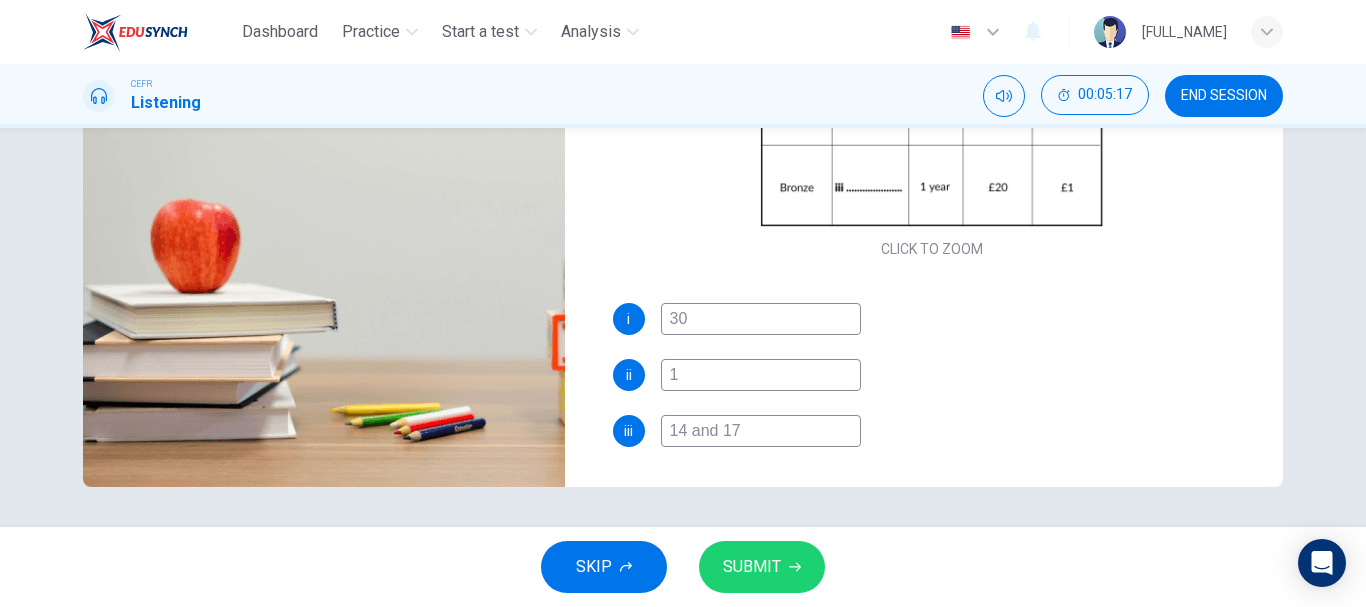 type on "1" 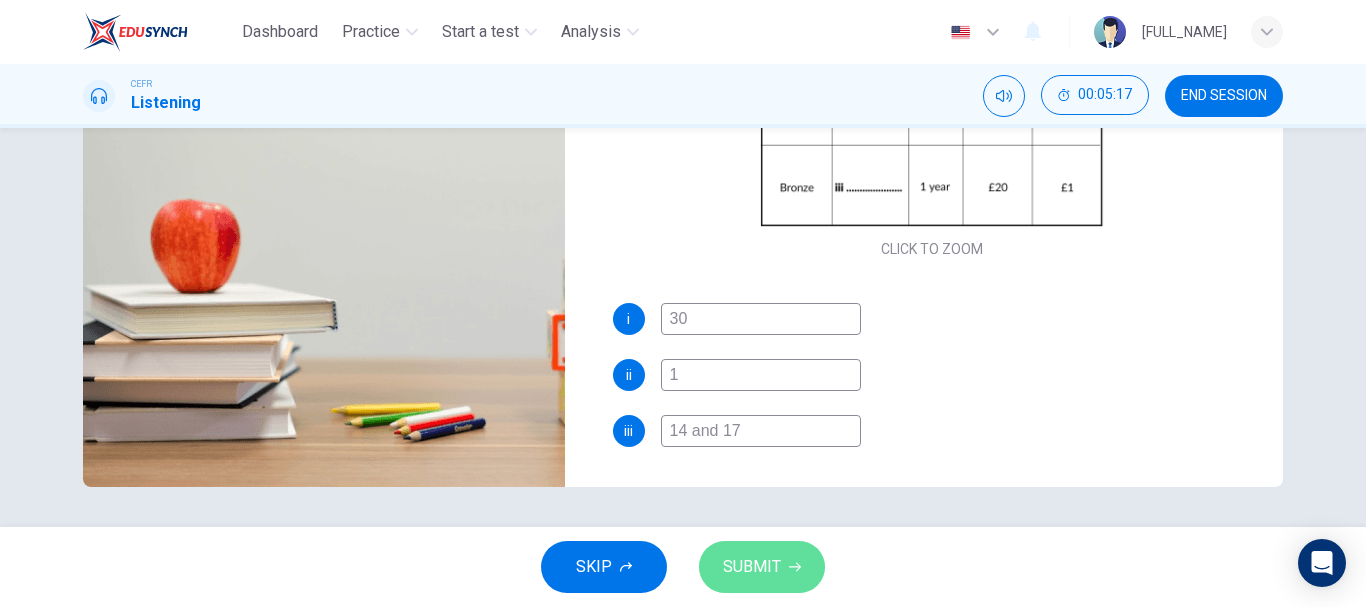 click on "SUBMIT" at bounding box center [752, 567] 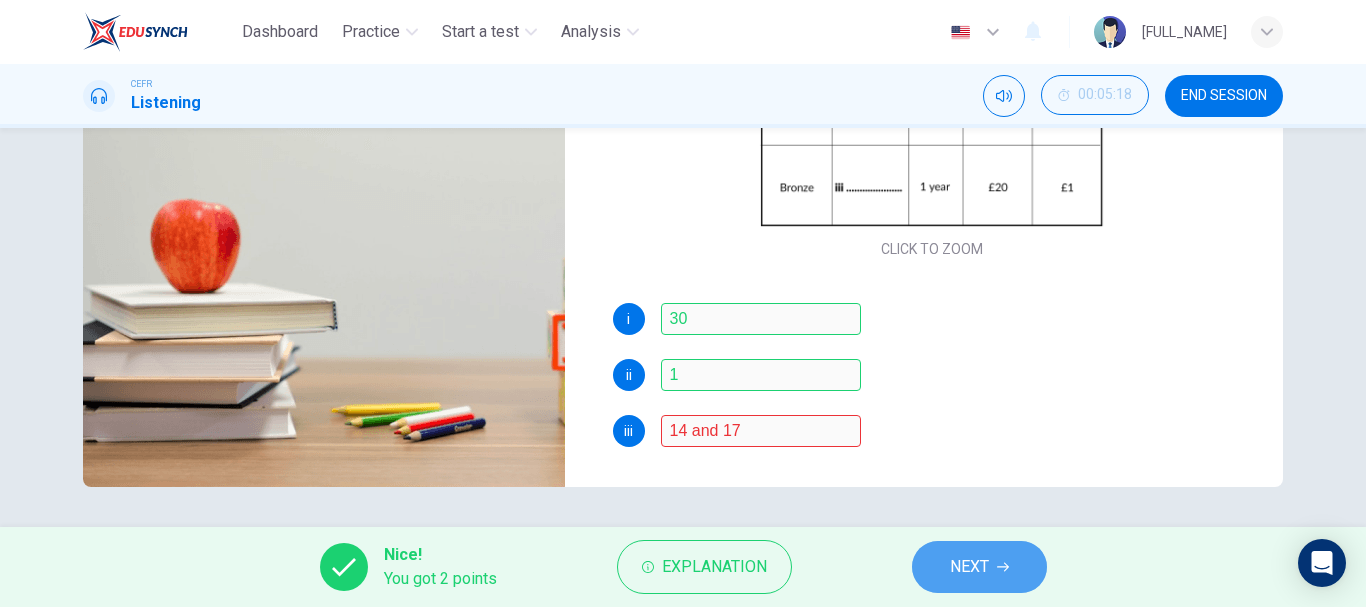 click on "NEXT" at bounding box center [969, 567] 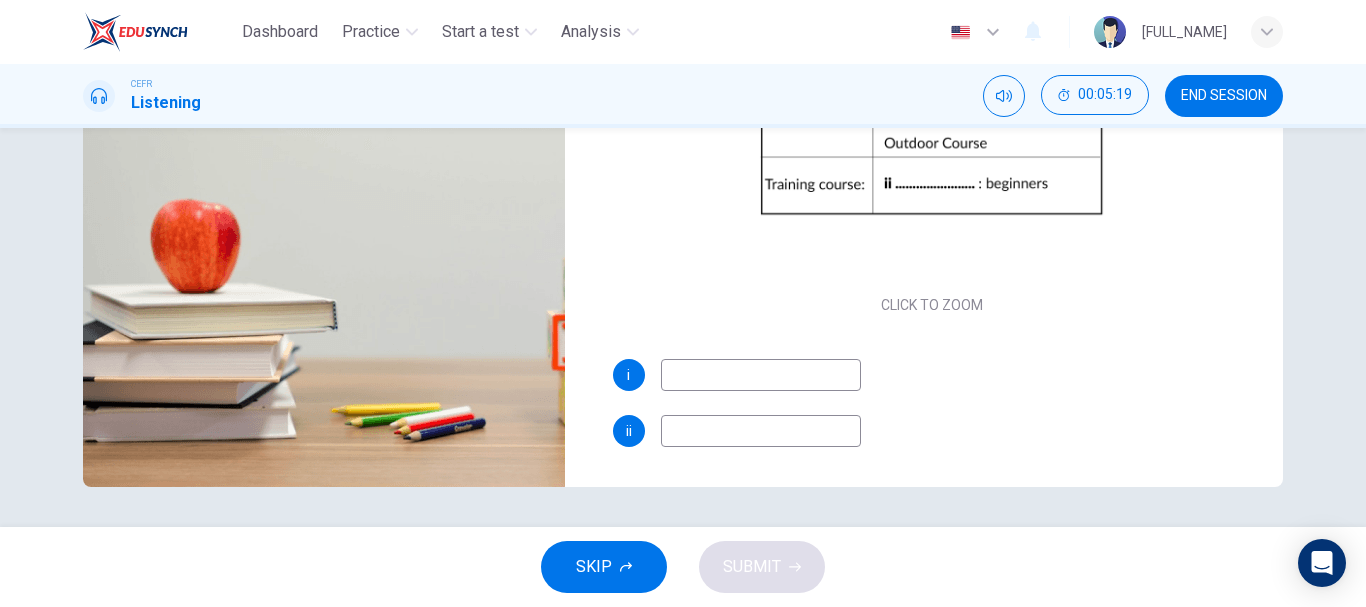 scroll, scrollTop: 0, scrollLeft: 0, axis: both 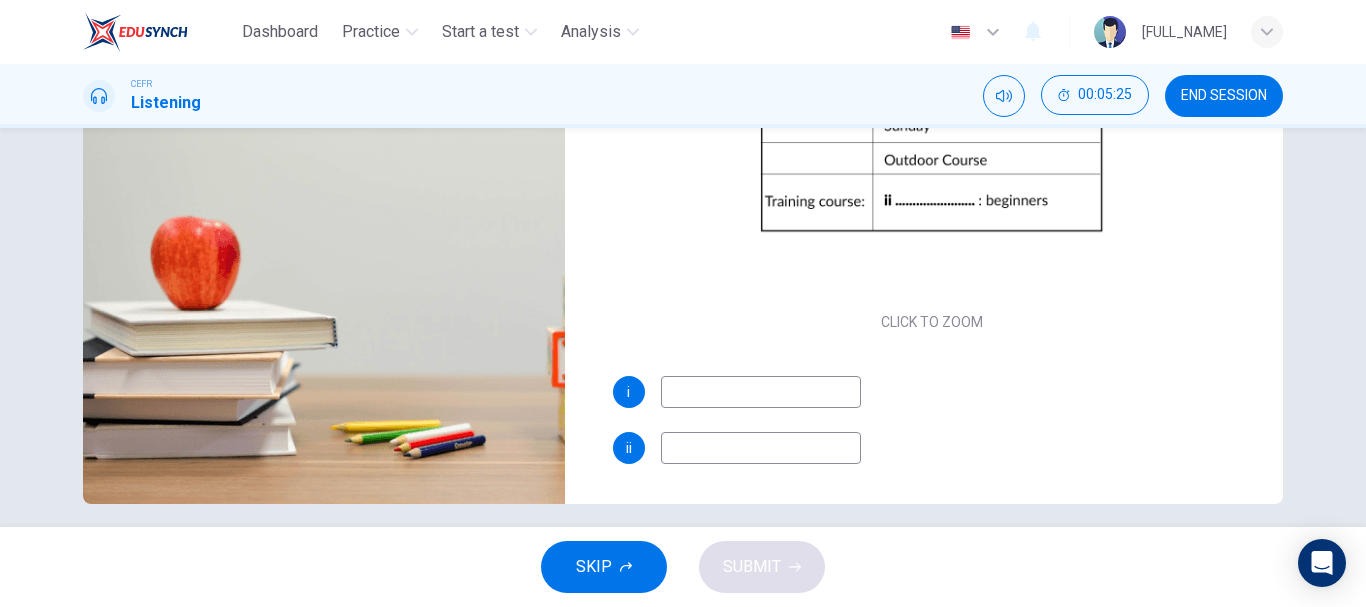 click at bounding box center [761, 392] 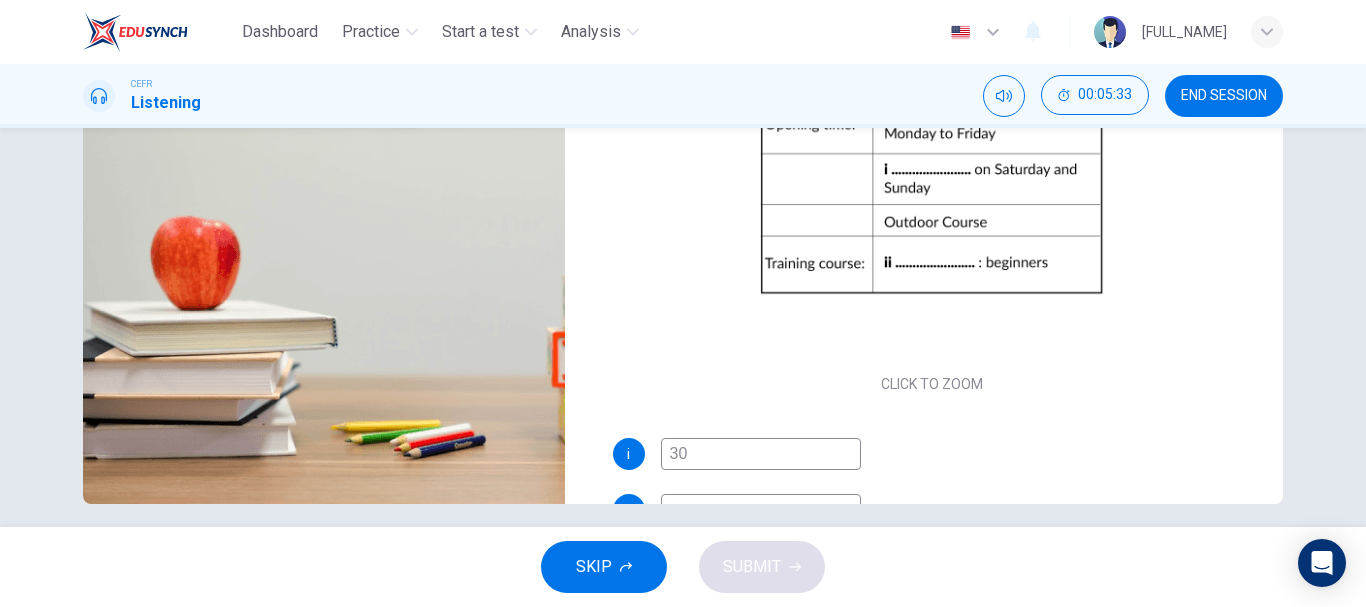 scroll, scrollTop: 62, scrollLeft: 0, axis: vertical 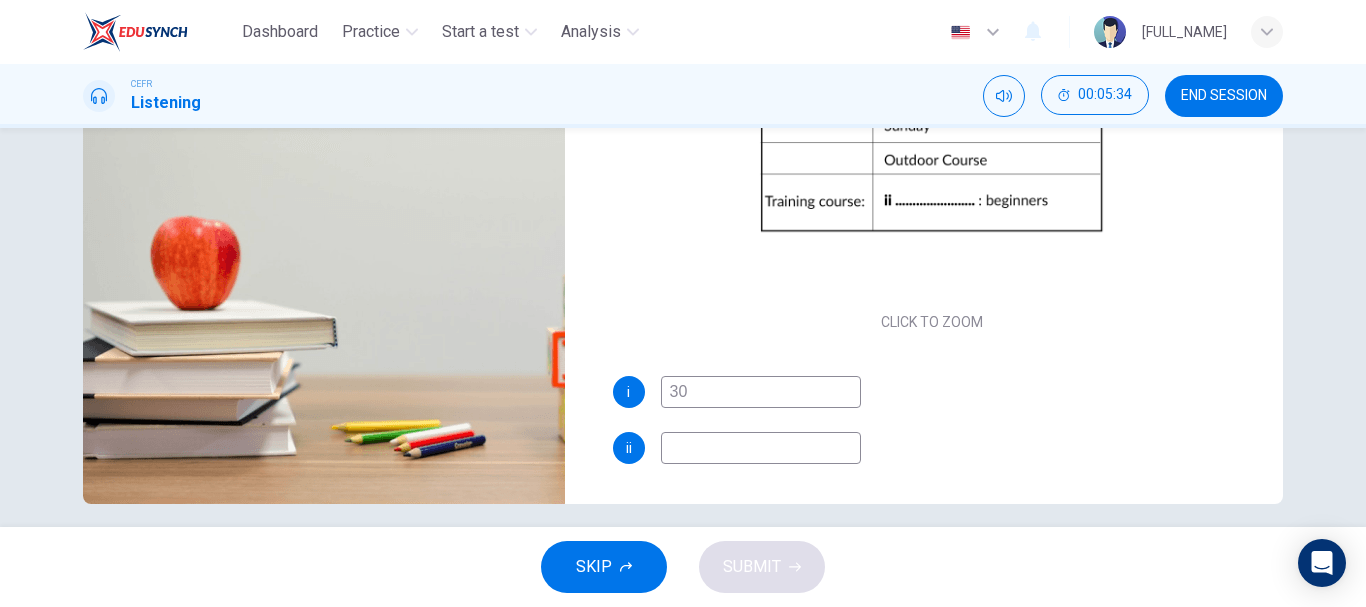 type on "30" 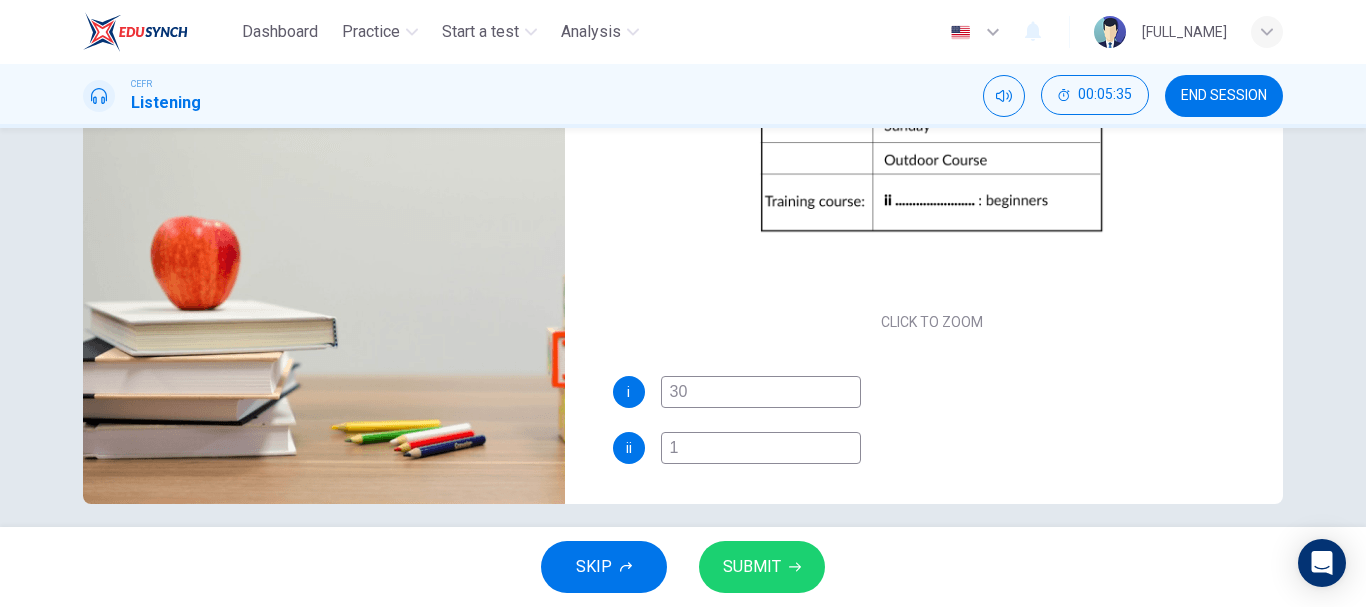 scroll, scrollTop: 376, scrollLeft: 0, axis: vertical 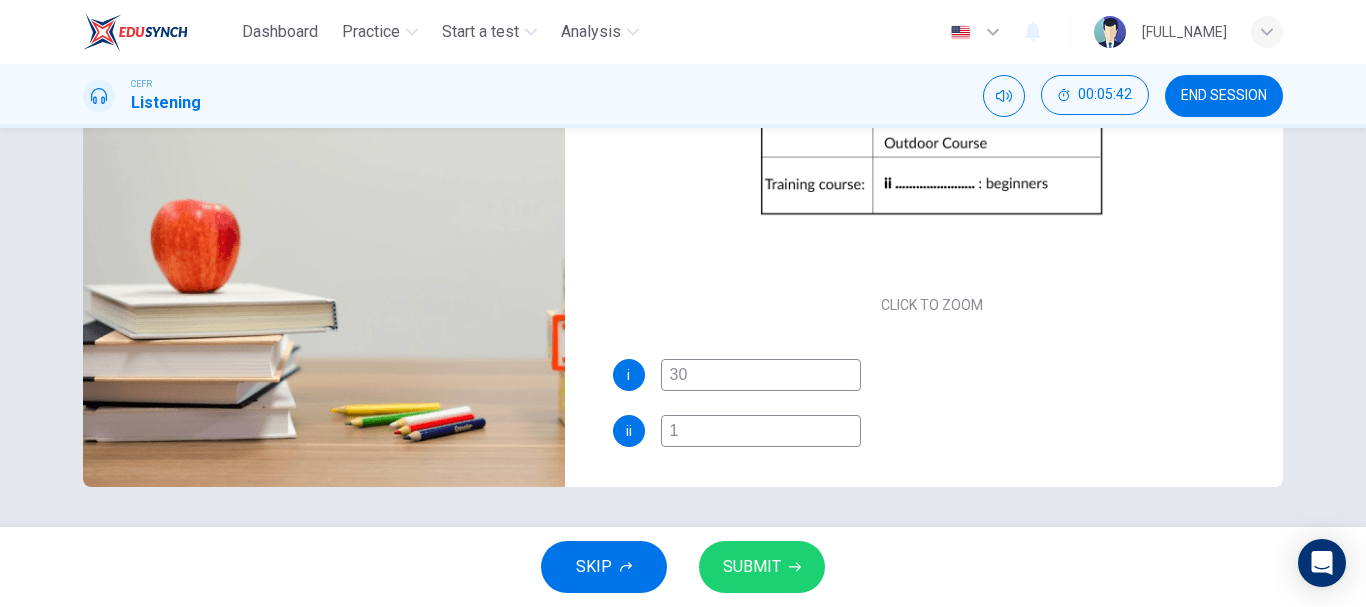 type on "1" 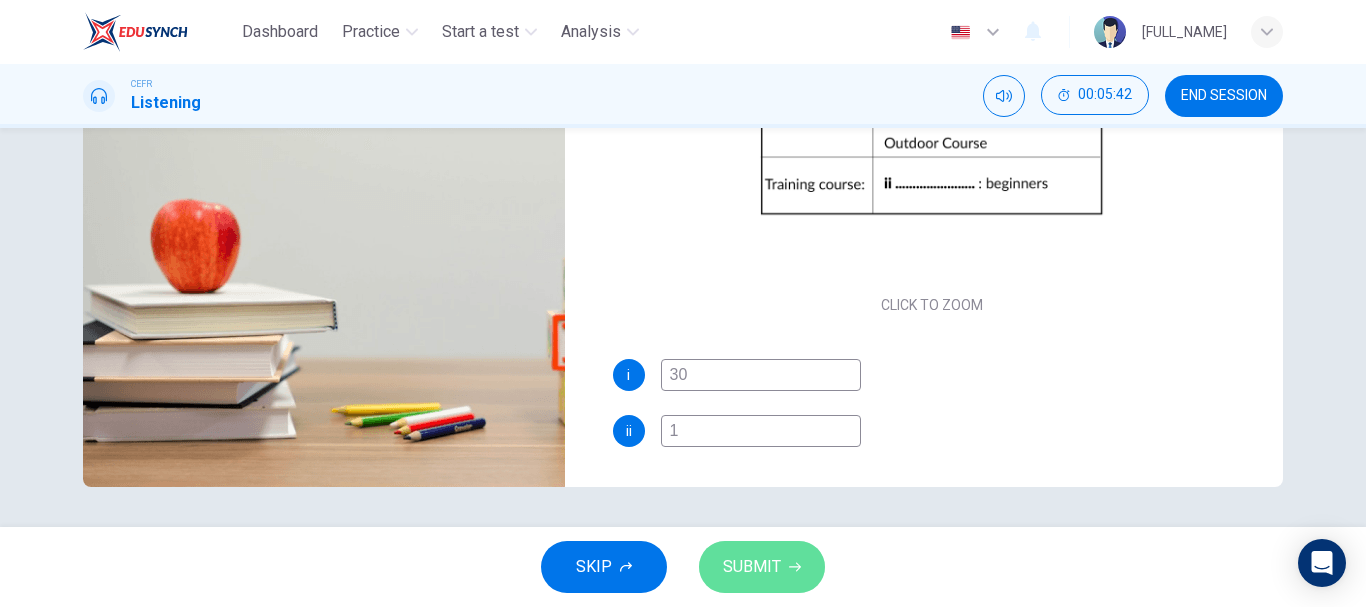 click on "SUBMIT" at bounding box center (752, 567) 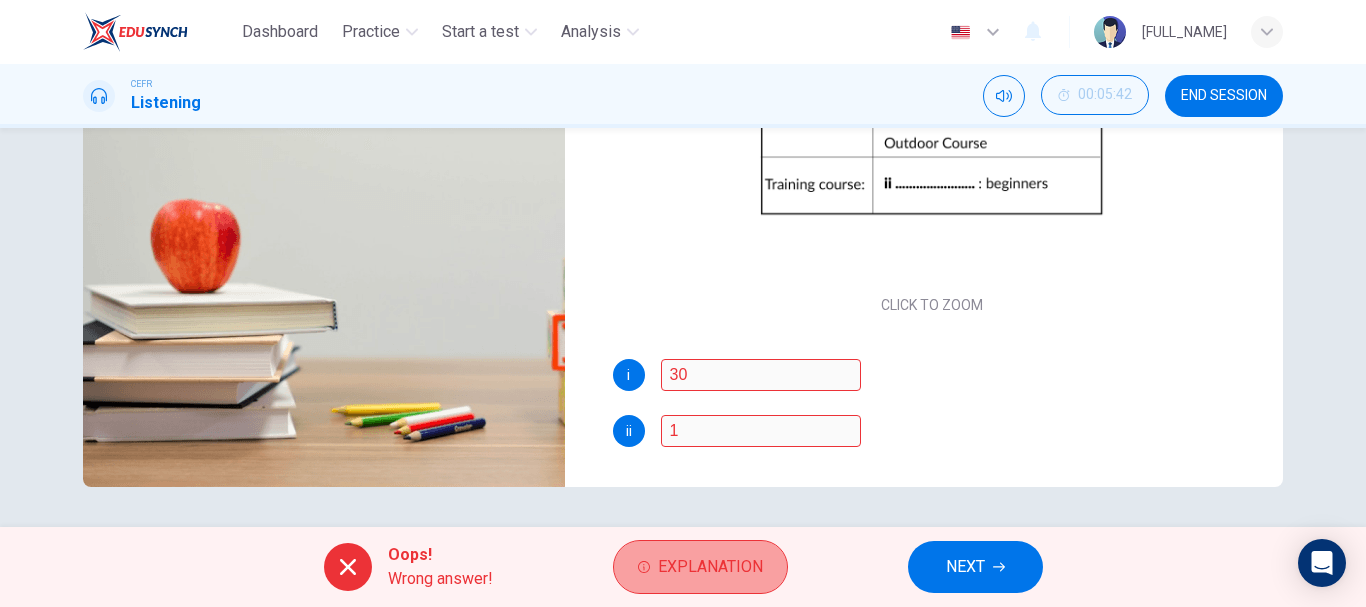 click on "Explanation" at bounding box center (710, 567) 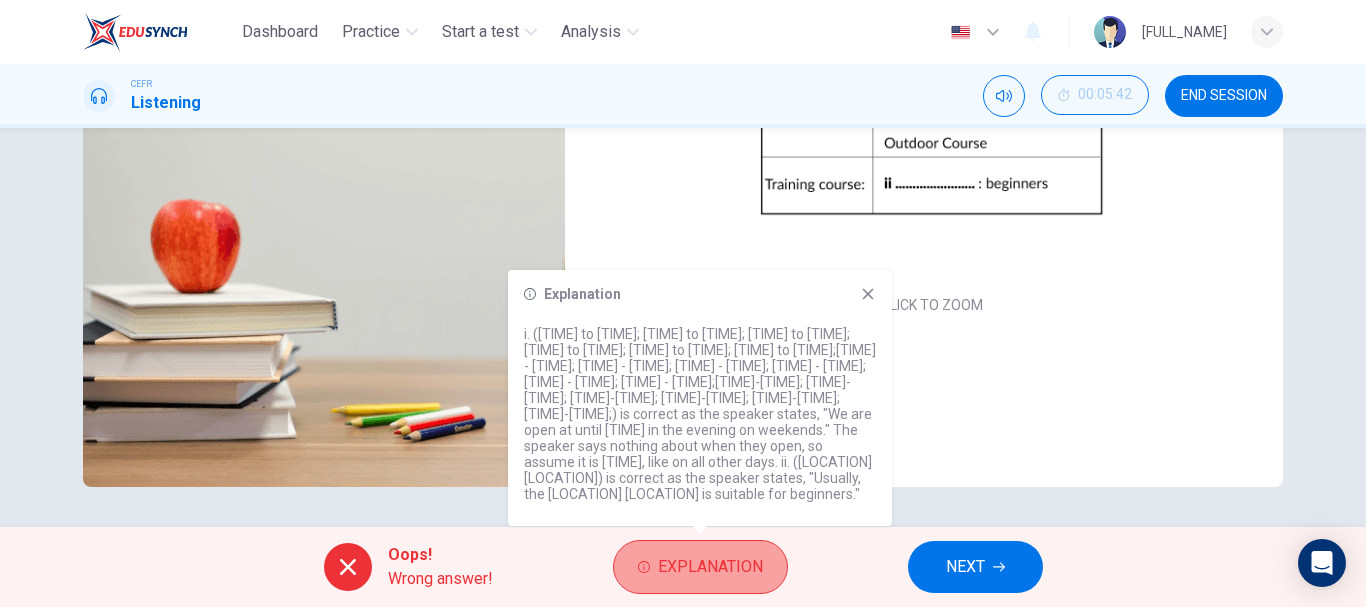 click on "Explanation" at bounding box center [710, 567] 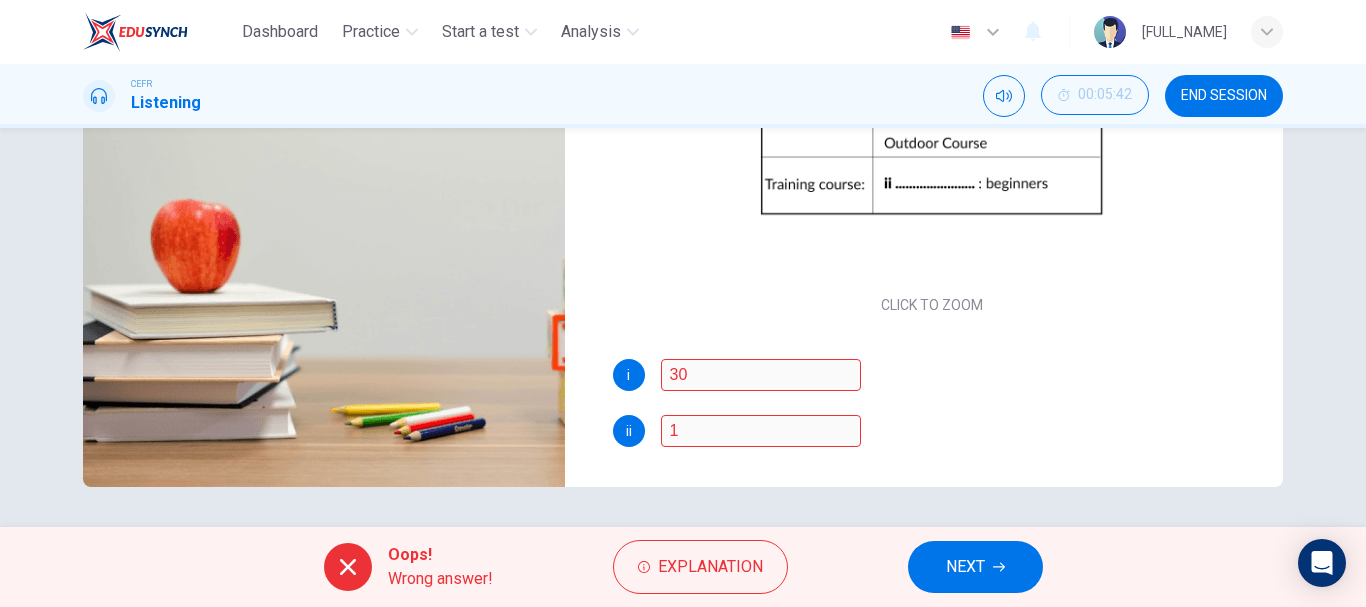scroll, scrollTop: 0, scrollLeft: 0, axis: both 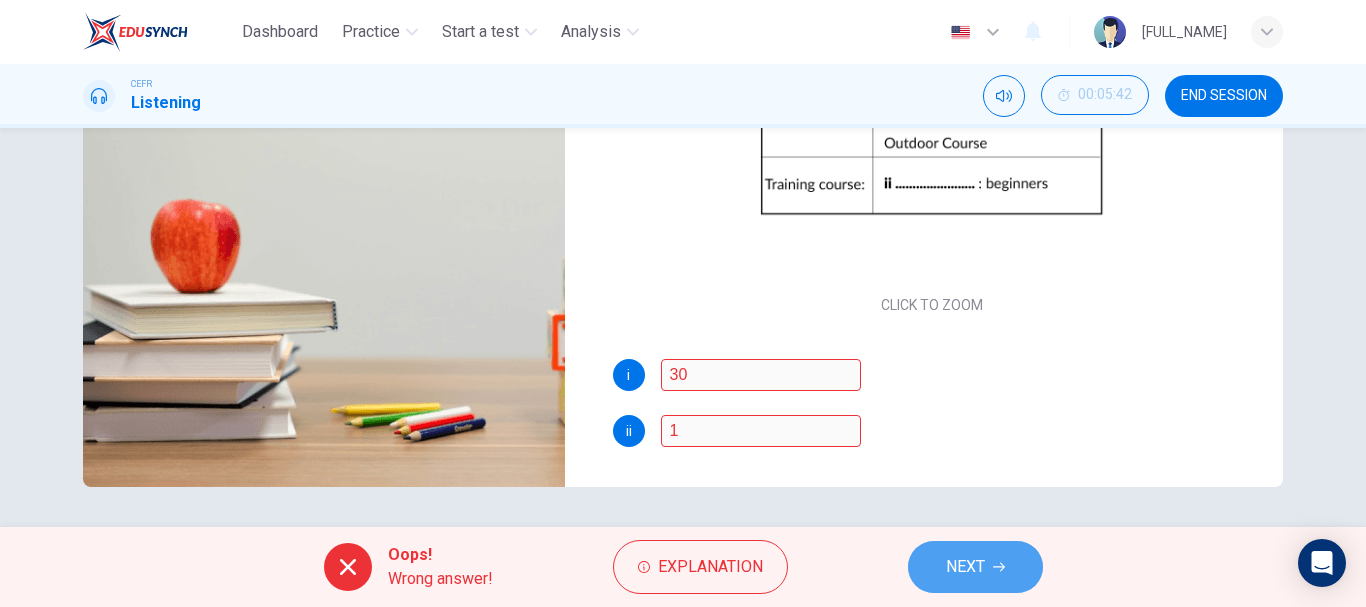 click on "NEXT" at bounding box center [975, 567] 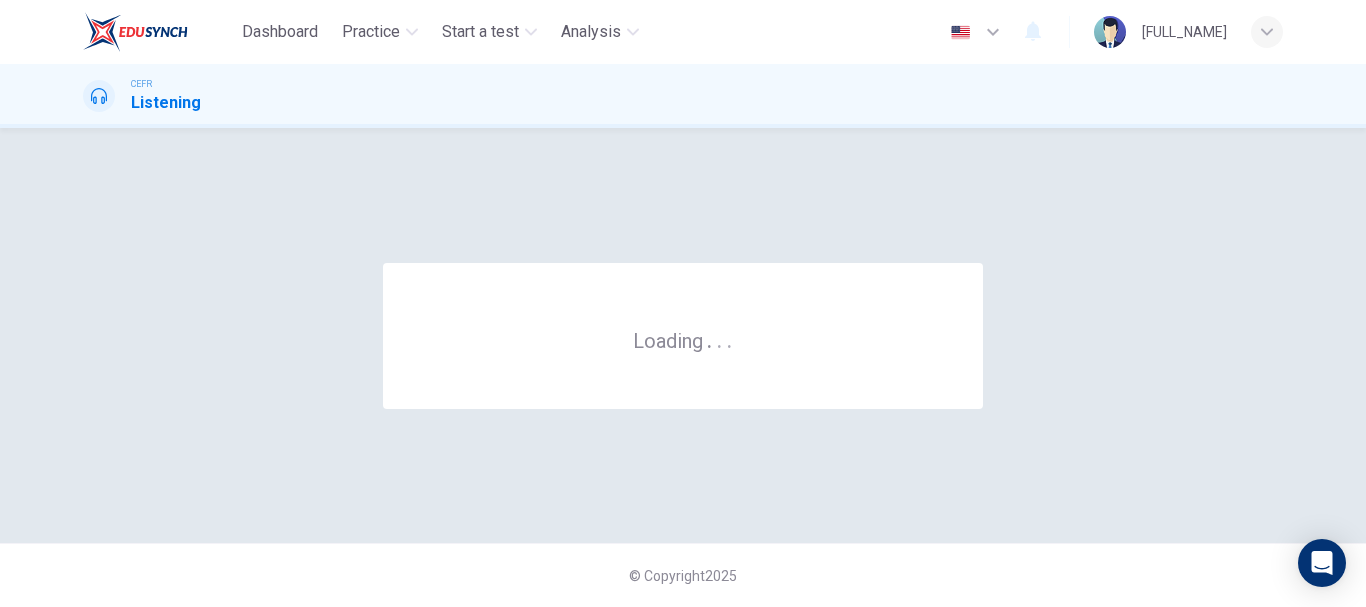 scroll, scrollTop: 0, scrollLeft: 0, axis: both 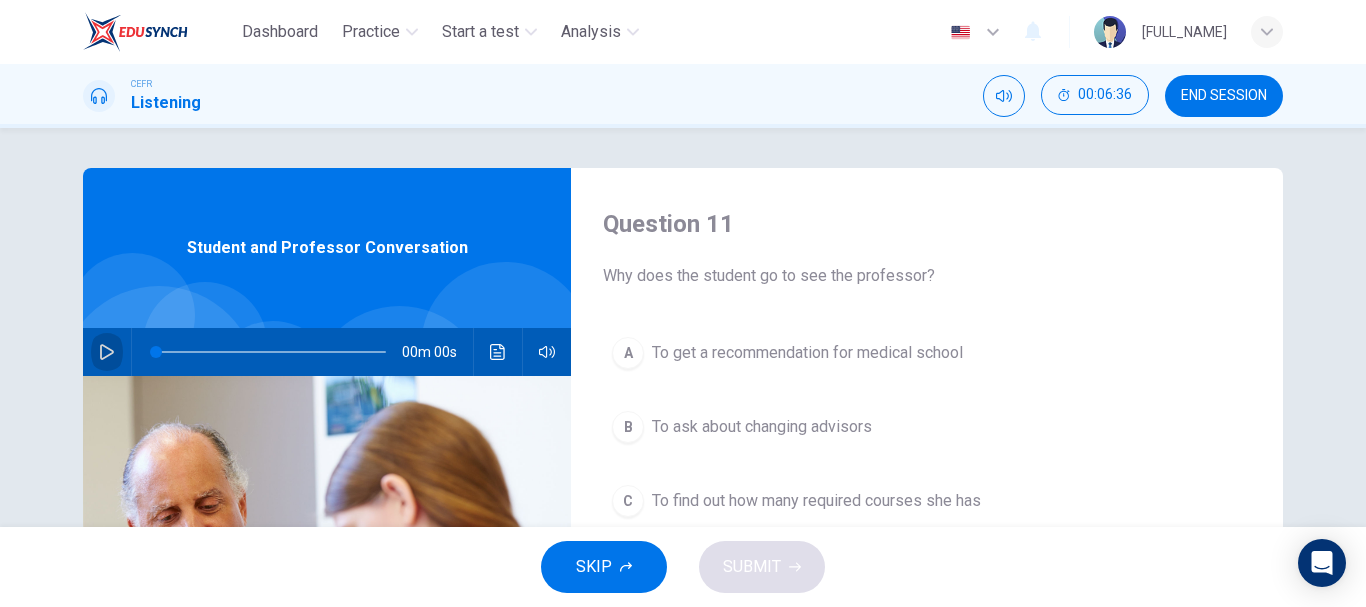 click at bounding box center (107, 352) 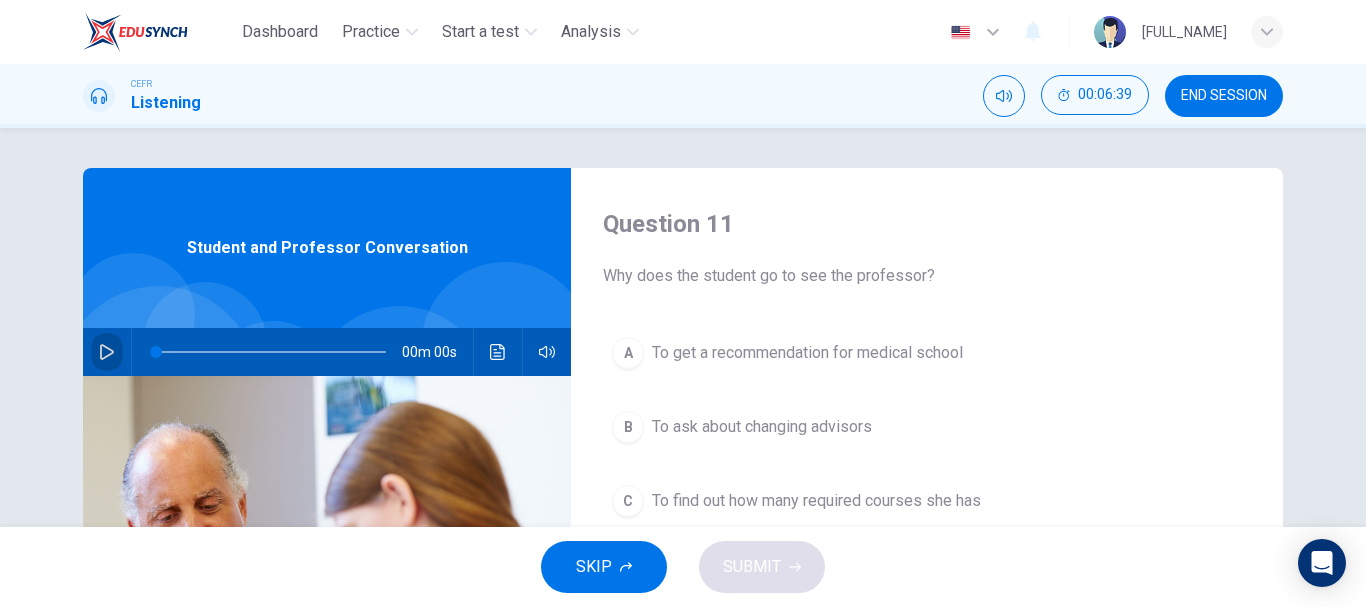 click at bounding box center (107, 352) 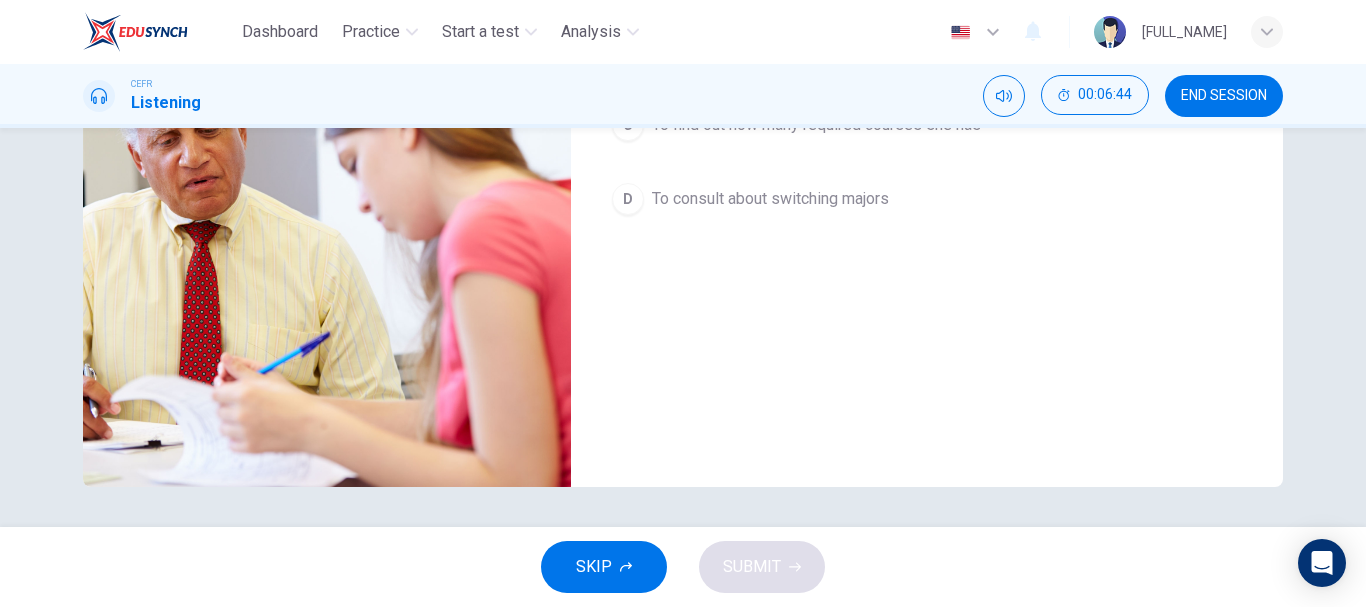 scroll, scrollTop: 0, scrollLeft: 0, axis: both 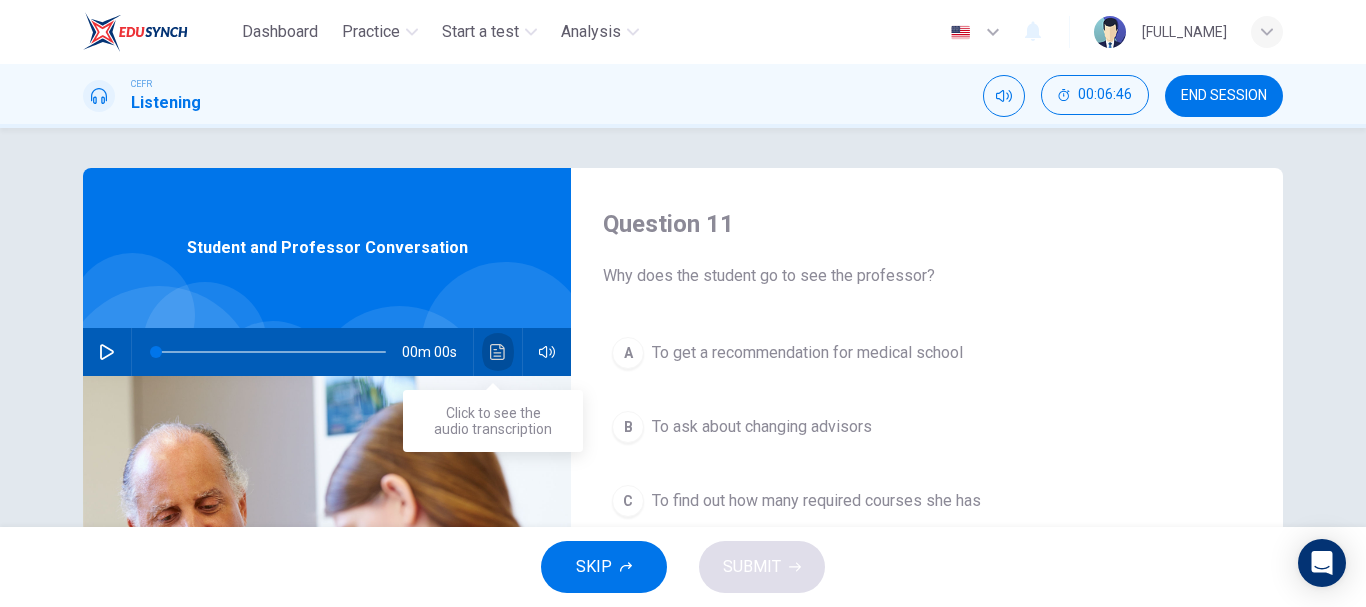 click at bounding box center (498, 352) 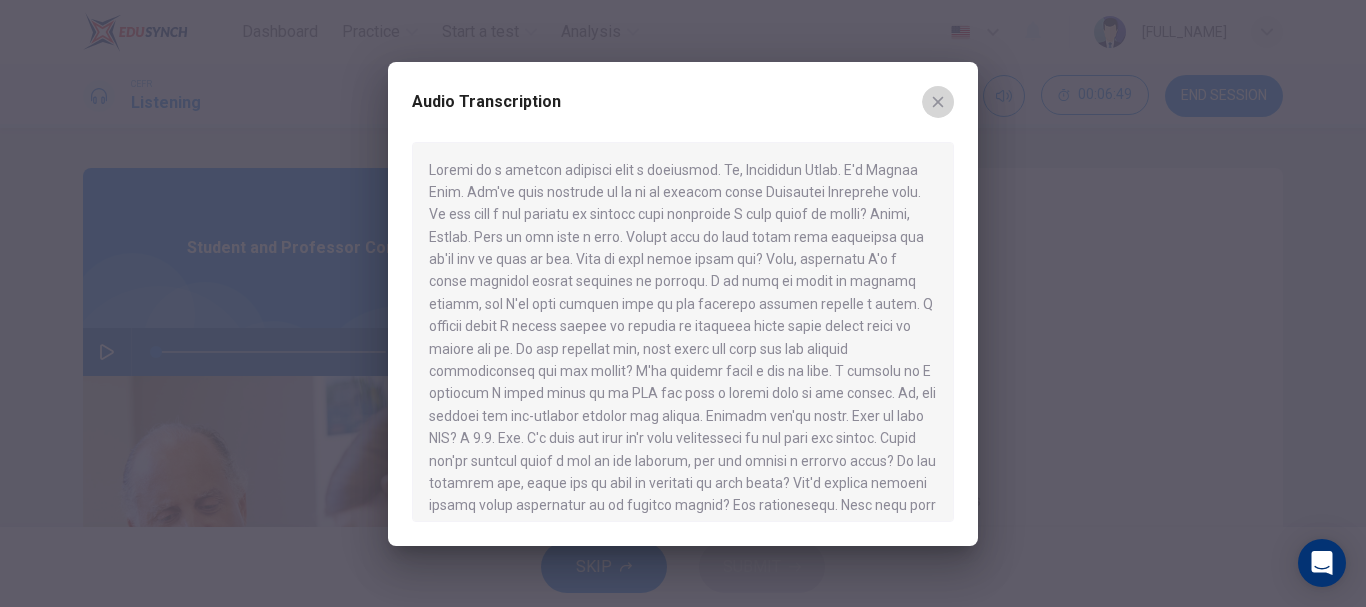 click at bounding box center (938, 102) 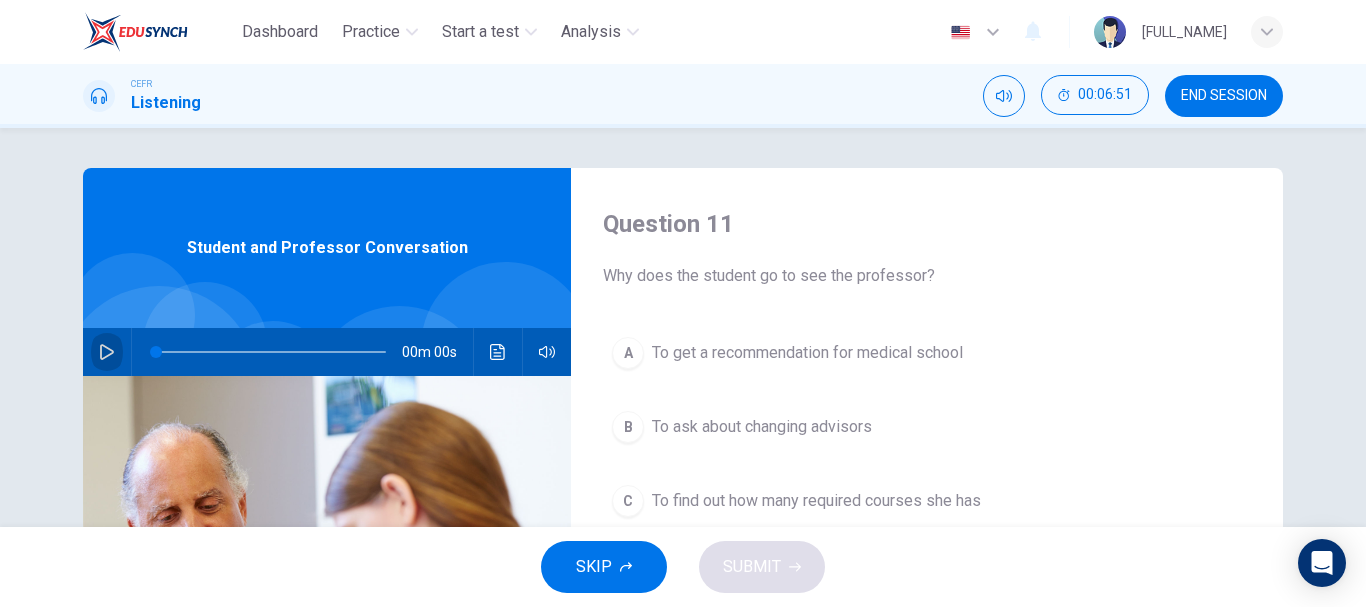 click at bounding box center (107, 352) 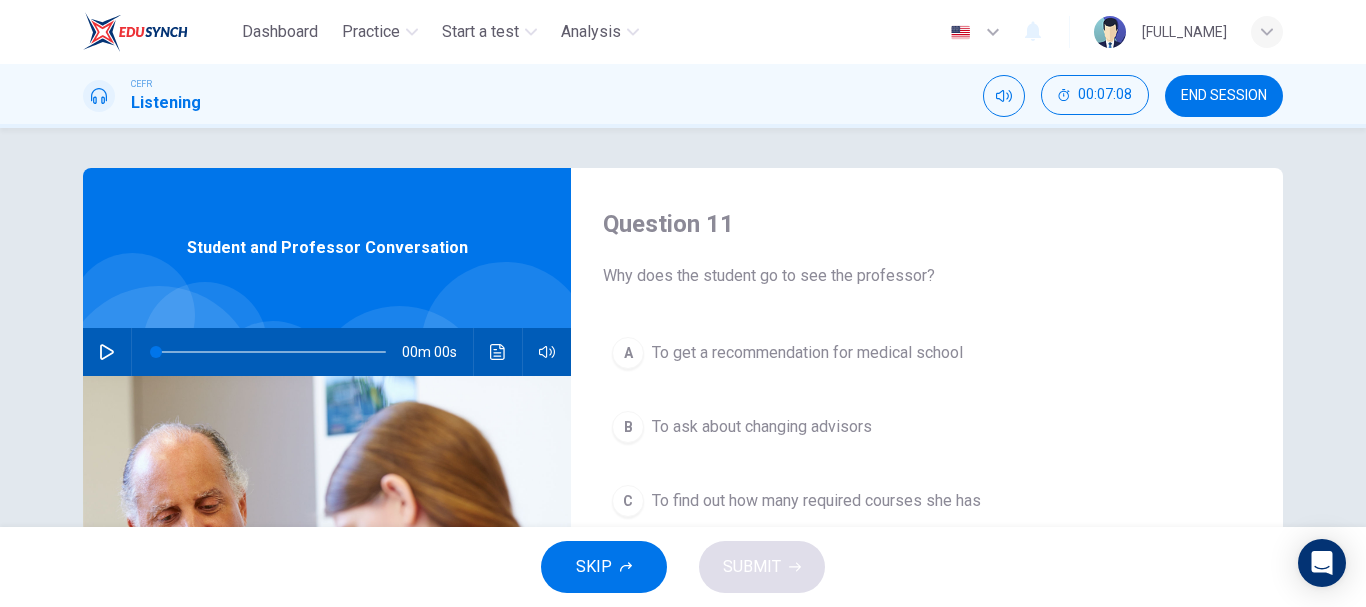 click on "Question 11 Why does the student go to see the professor? A To get a recommendation for medical school B To ask about changing advisors C To find out how many required courses she has D To consult about switching majors Student and Professor Conversation 00m 00s" at bounding box center [683, 327] 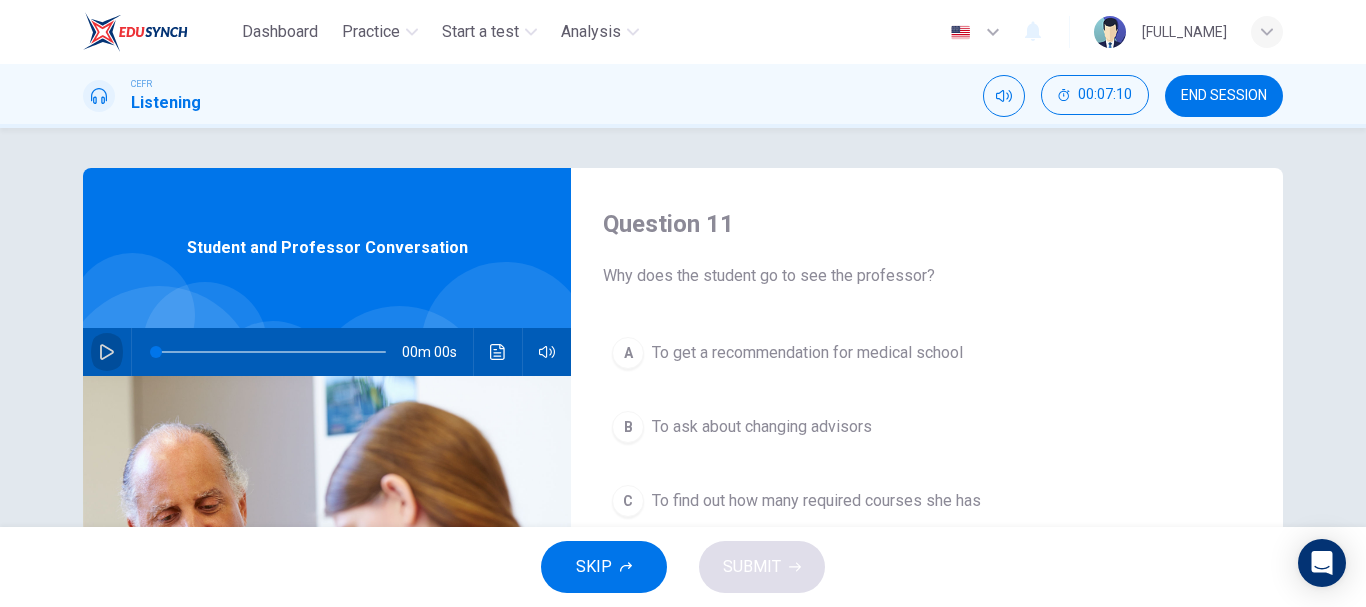 click at bounding box center [107, 352] 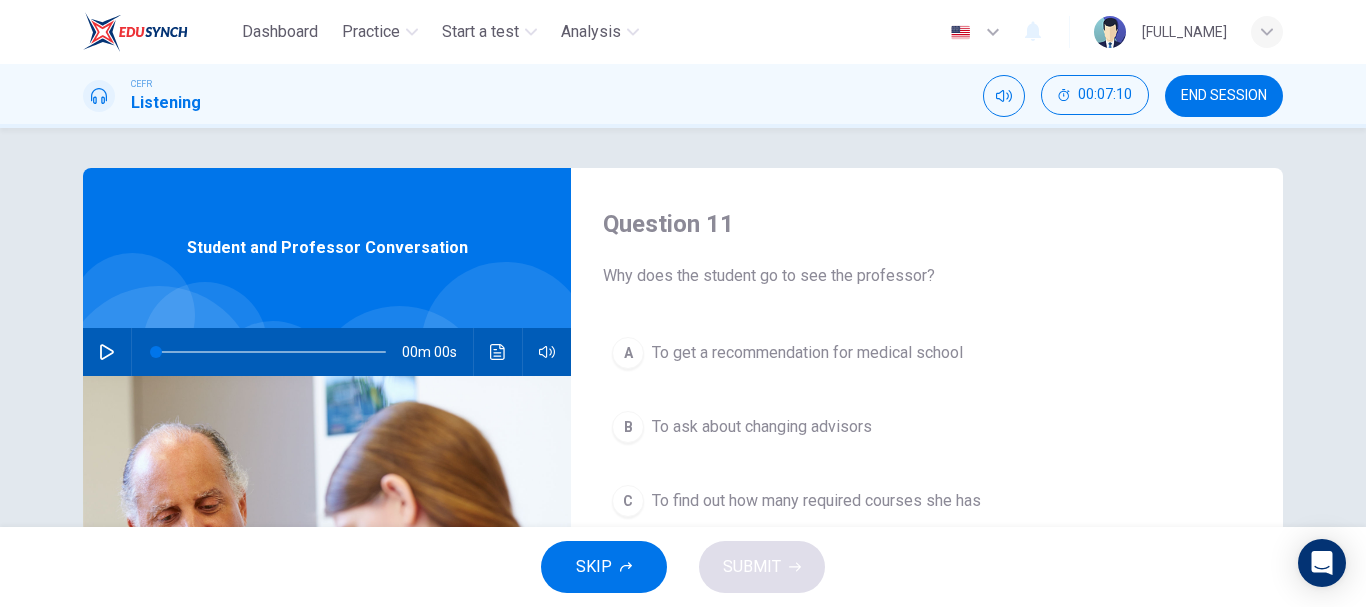 click at bounding box center (107, 352) 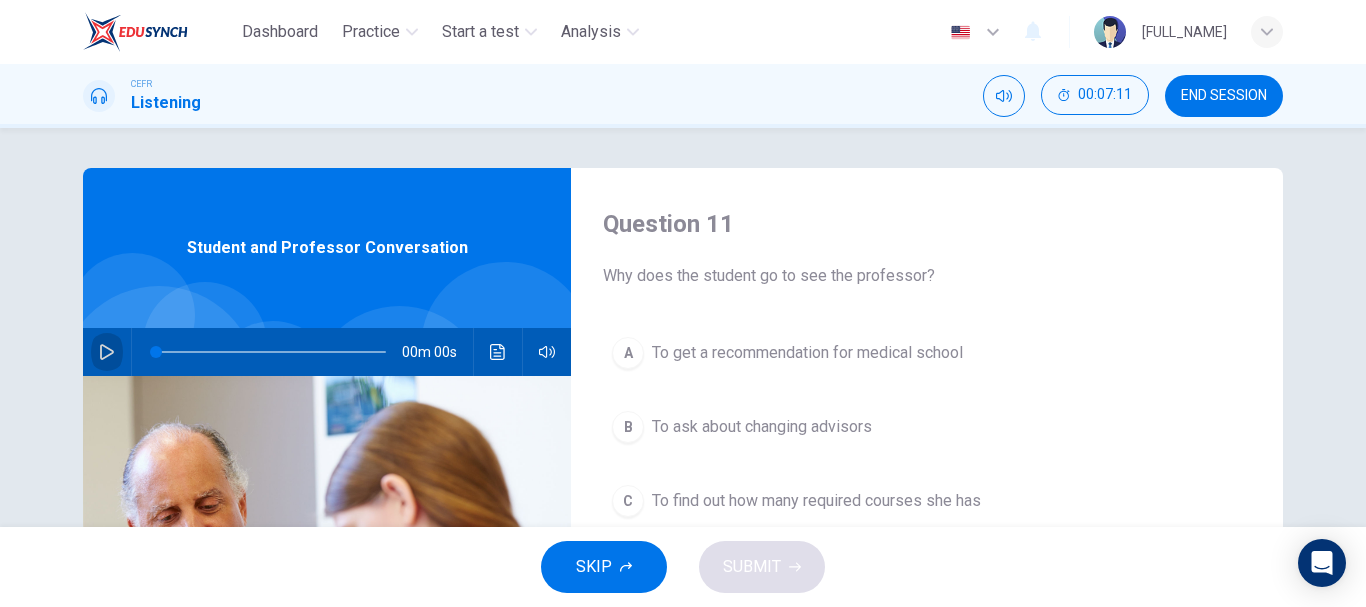 click at bounding box center (107, 352) 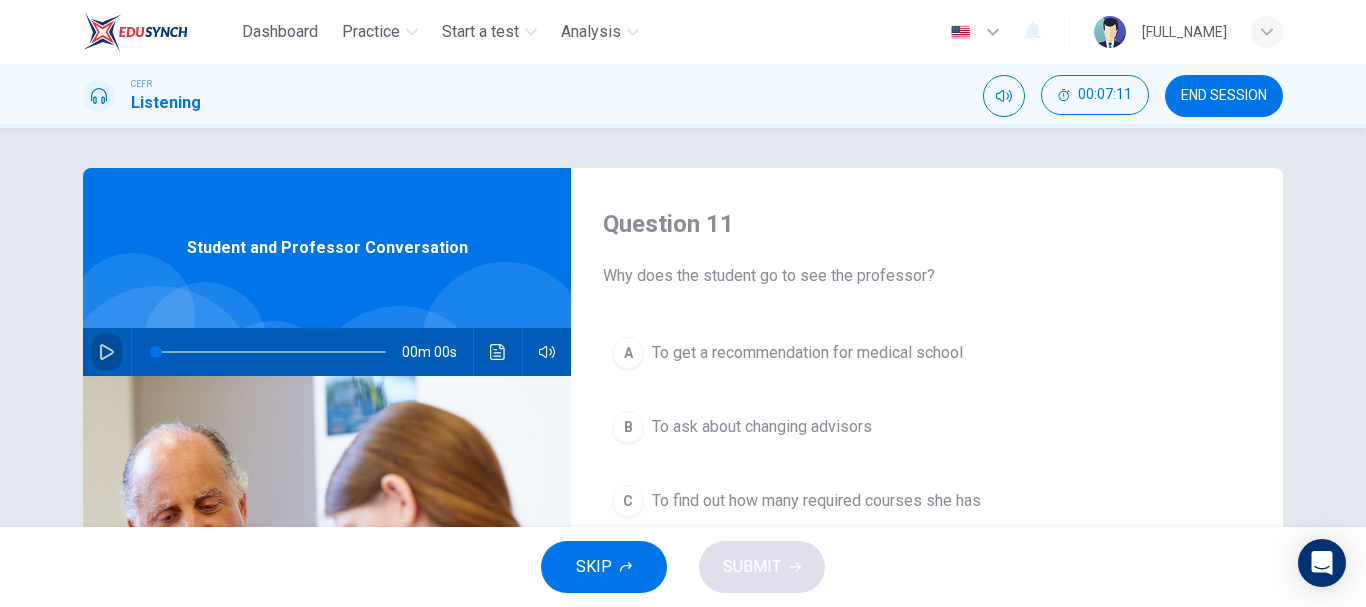 click at bounding box center (107, 352) 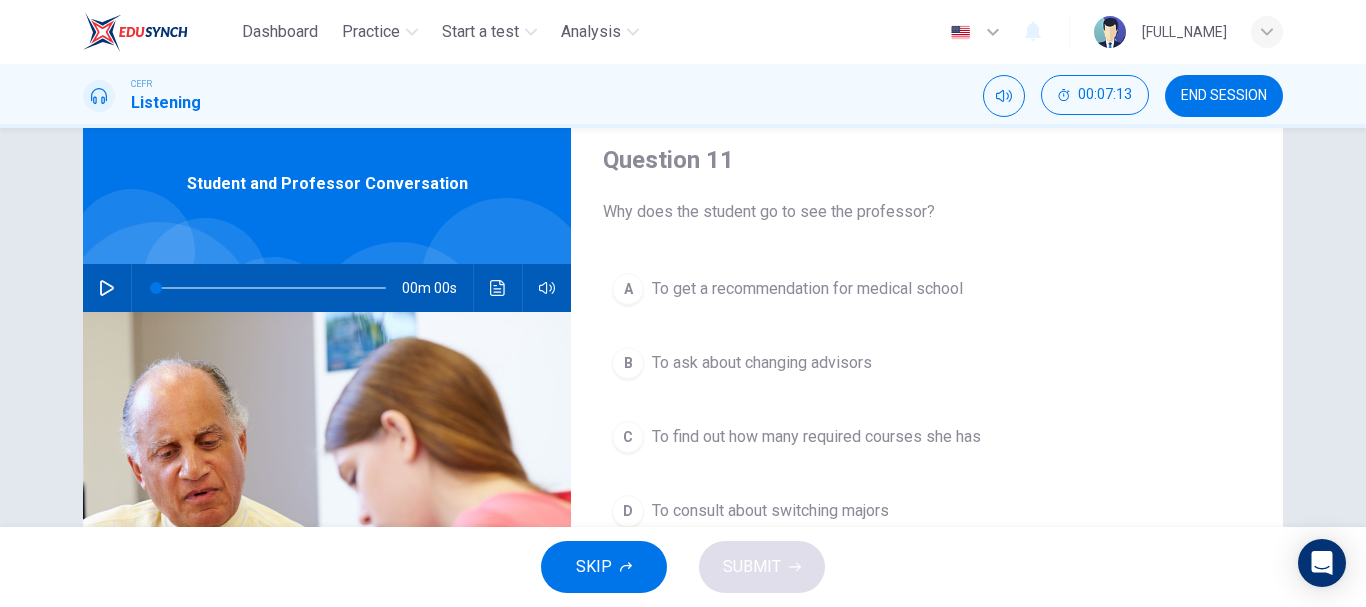 scroll, scrollTop: 0, scrollLeft: 0, axis: both 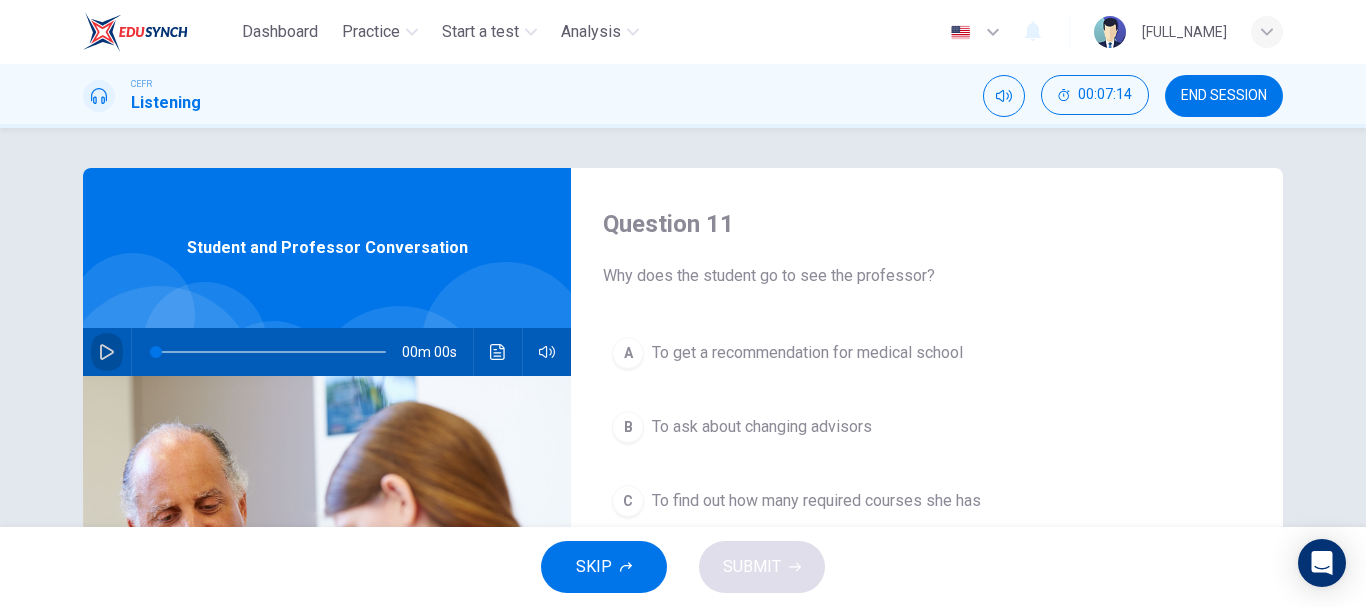 click at bounding box center (107, 352) 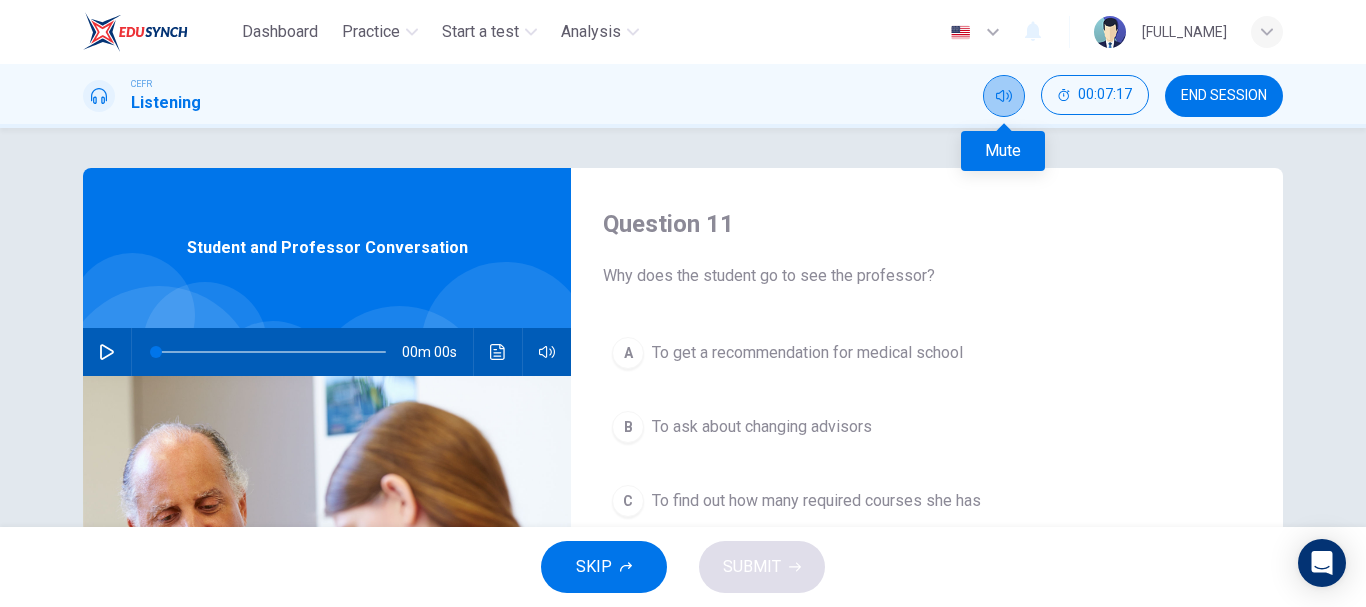 click at bounding box center [1004, 96] 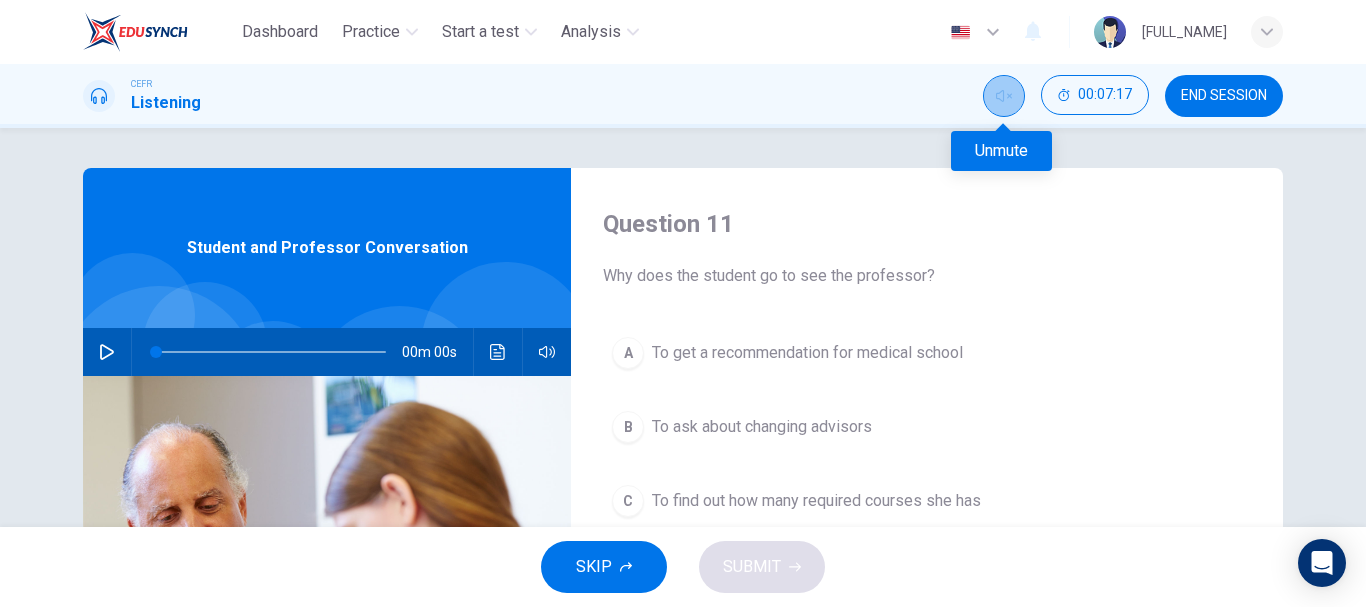 click at bounding box center (1004, 96) 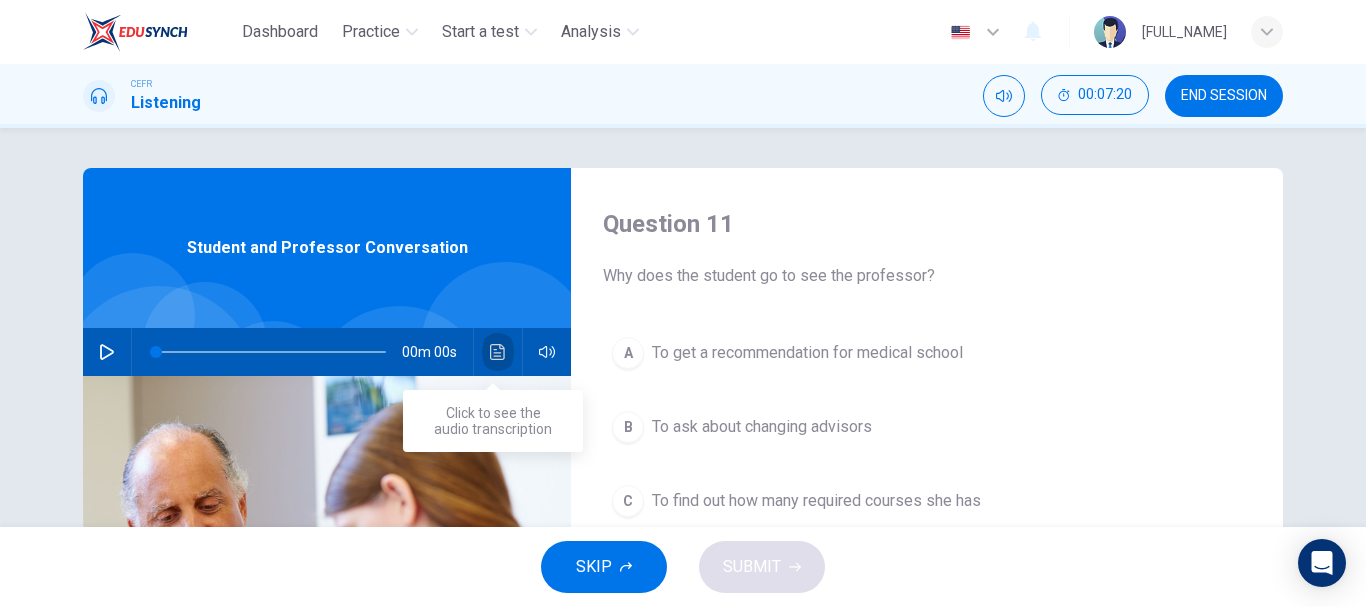 click at bounding box center [498, 352] 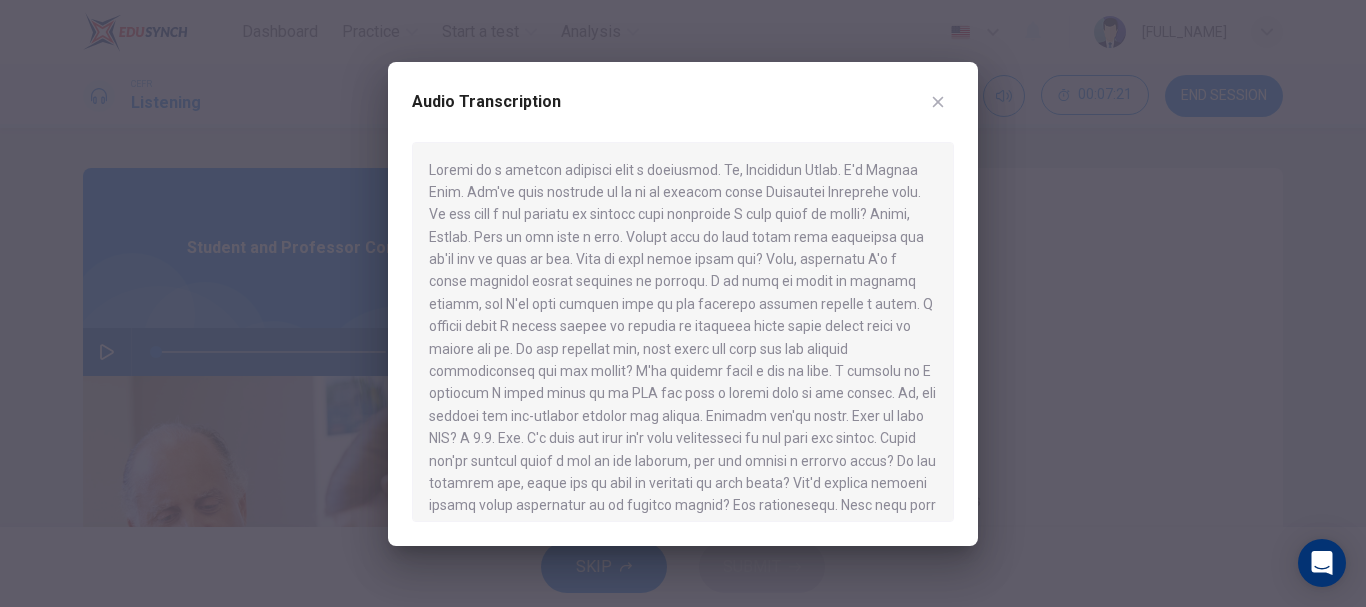 scroll, scrollTop: 258, scrollLeft: 0, axis: vertical 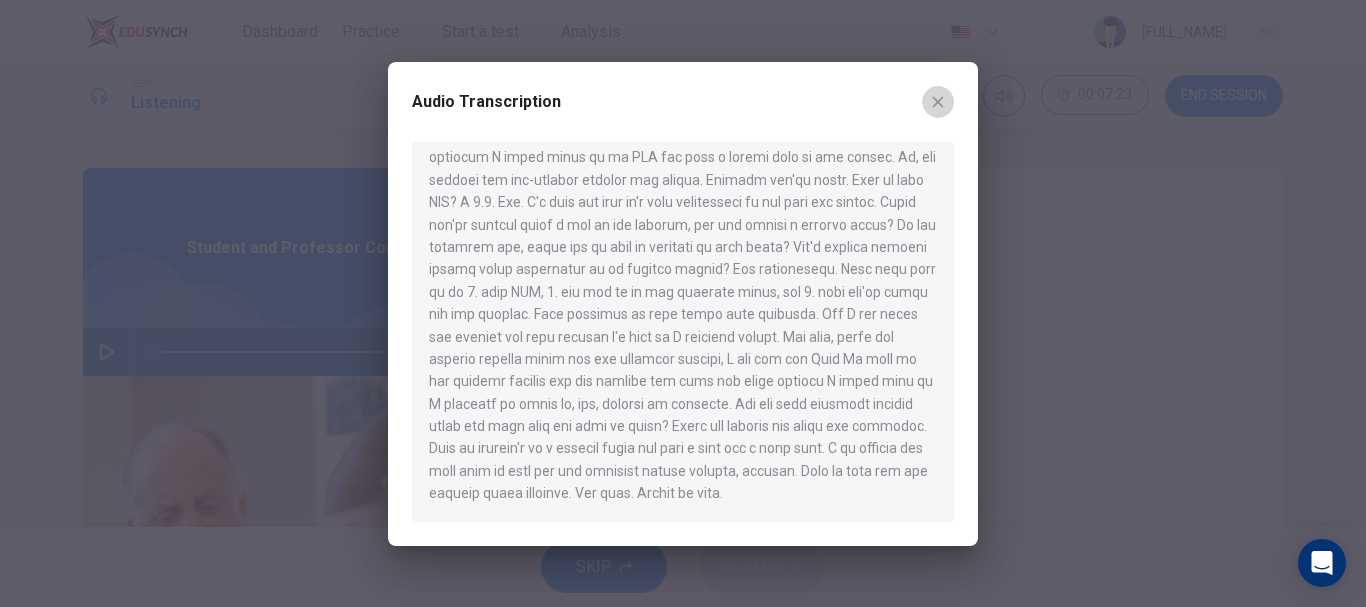 click at bounding box center [938, 102] 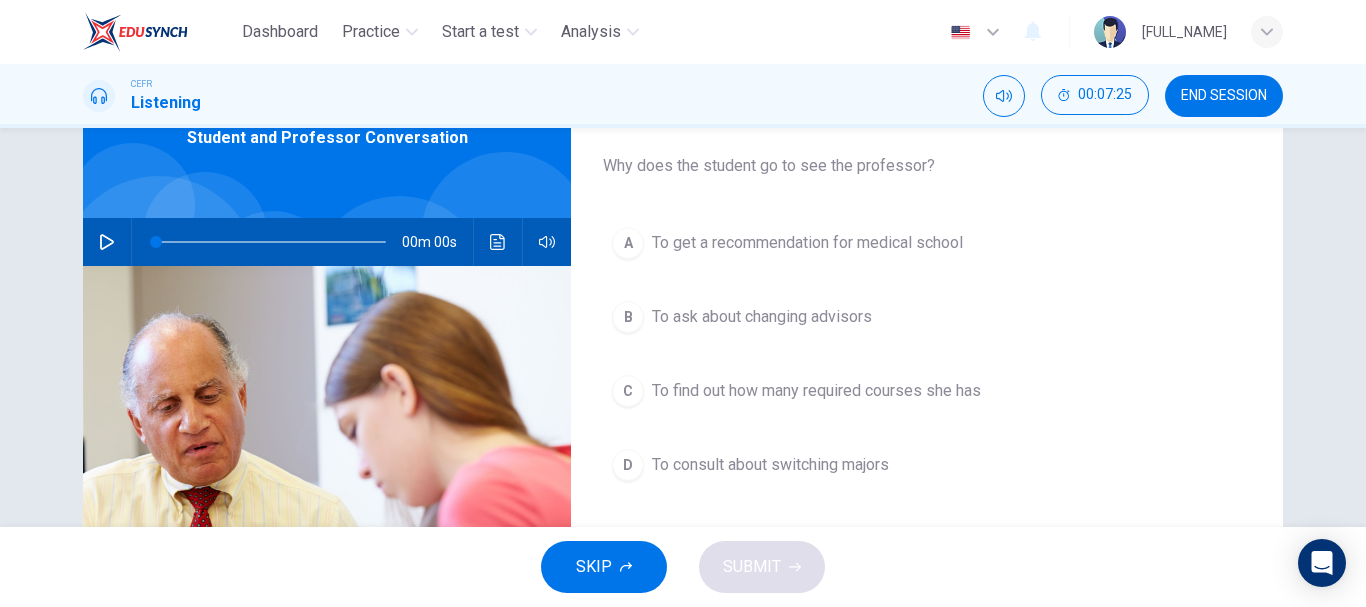 scroll, scrollTop: 95, scrollLeft: 0, axis: vertical 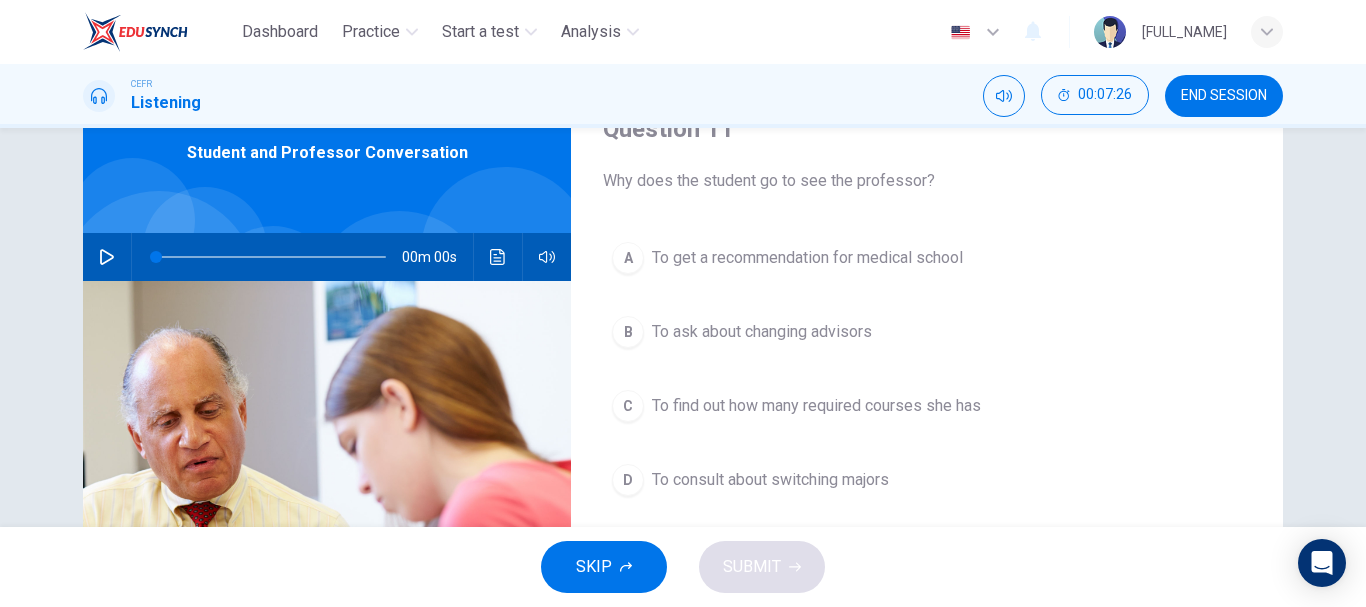 drag, startPoint x: 815, startPoint y: 329, endPoint x: 442, endPoint y: 324, distance: 373.0335 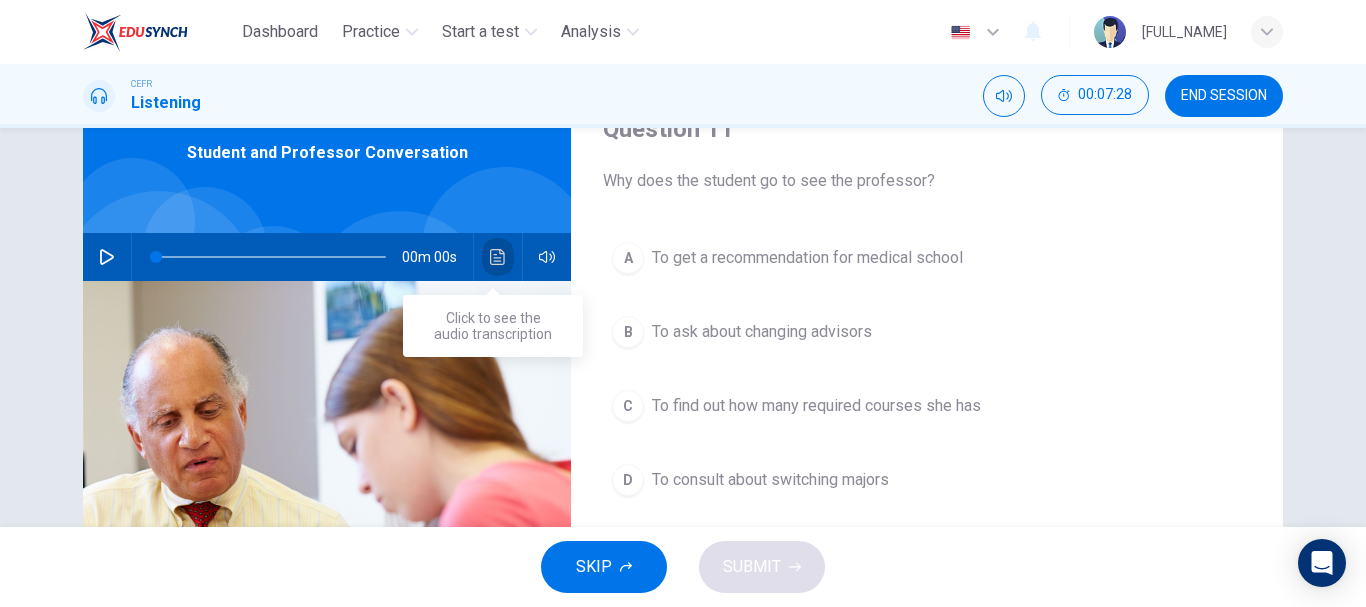 click at bounding box center (498, 257) 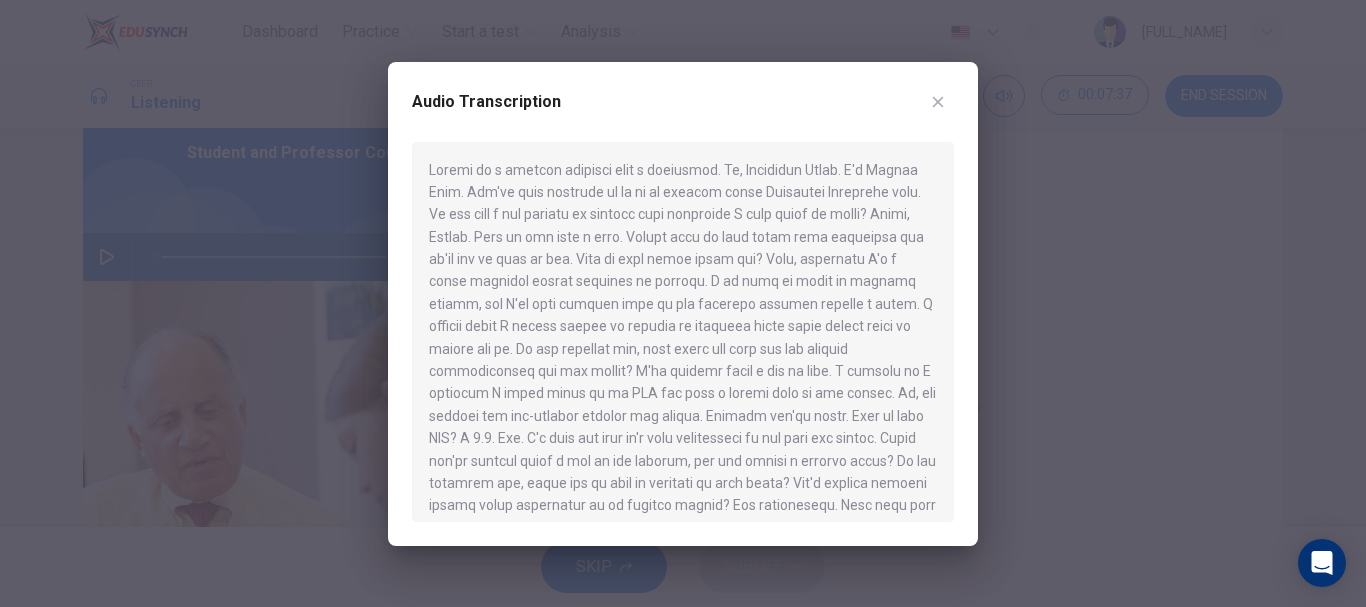 click at bounding box center [683, 303] 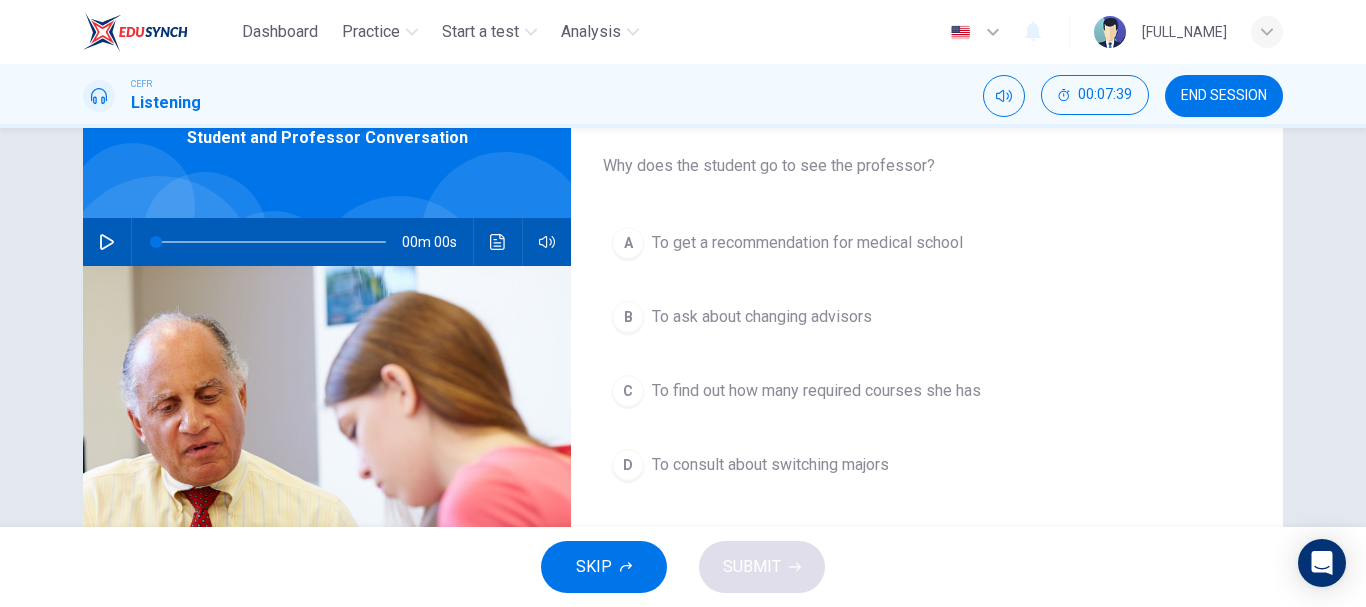 scroll, scrollTop: 109, scrollLeft: 0, axis: vertical 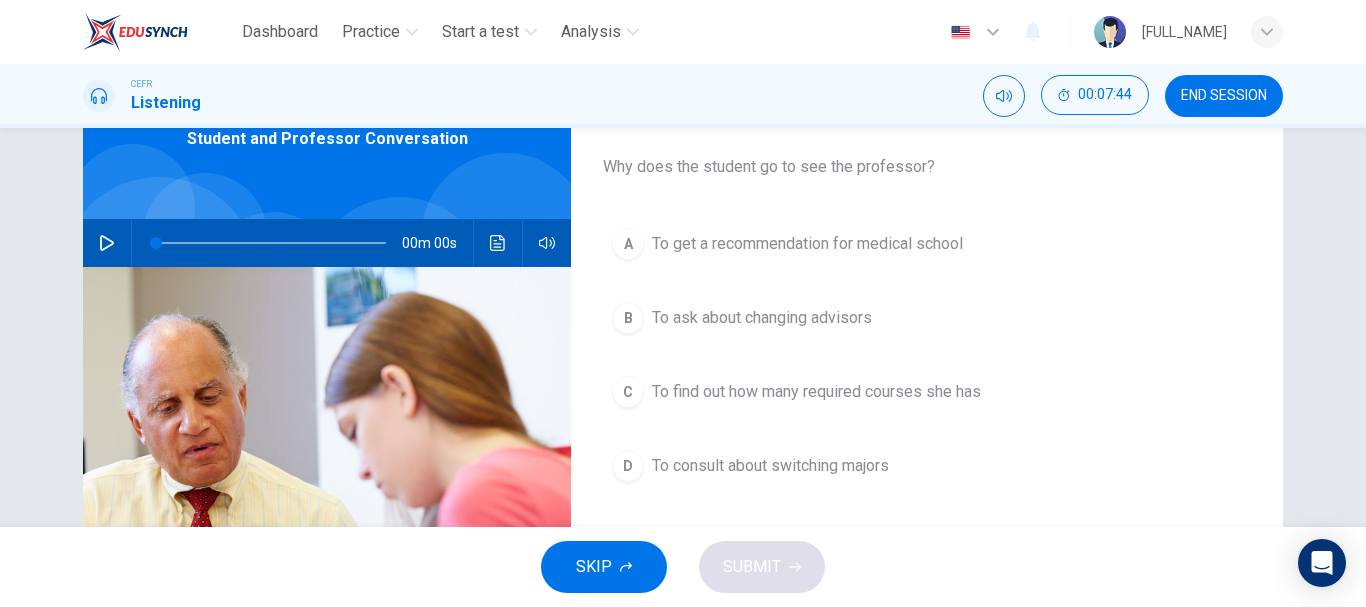 click at bounding box center [107, 243] 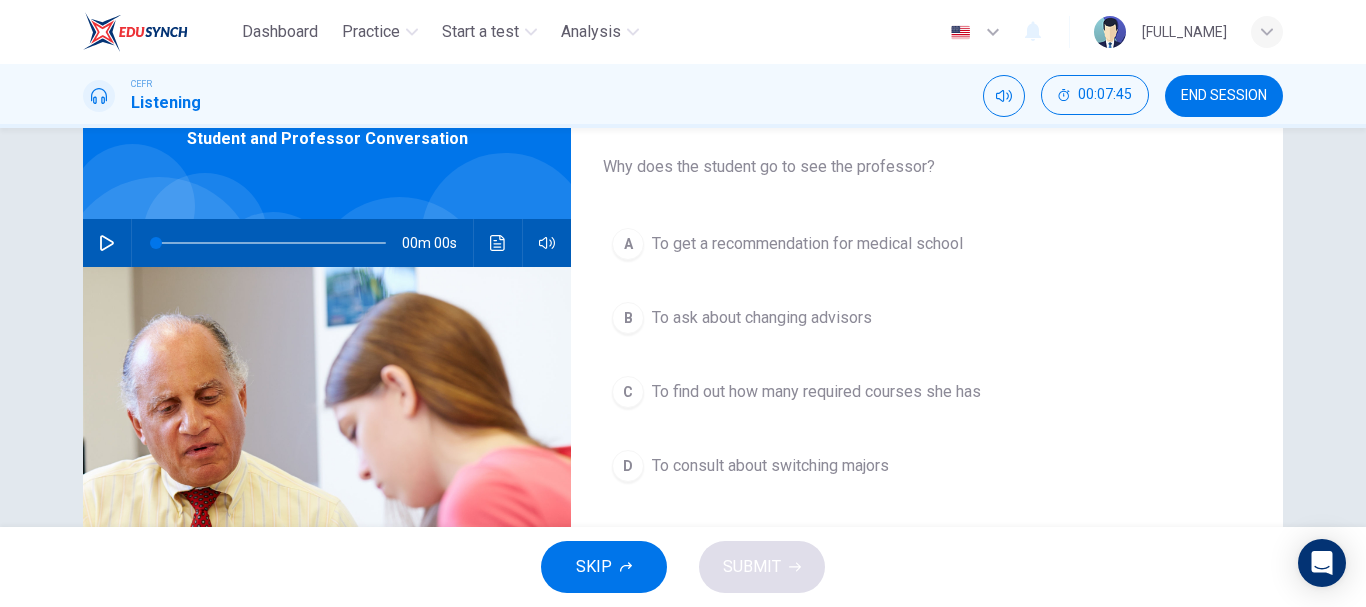 click on "00m 00s" at bounding box center (327, 243) 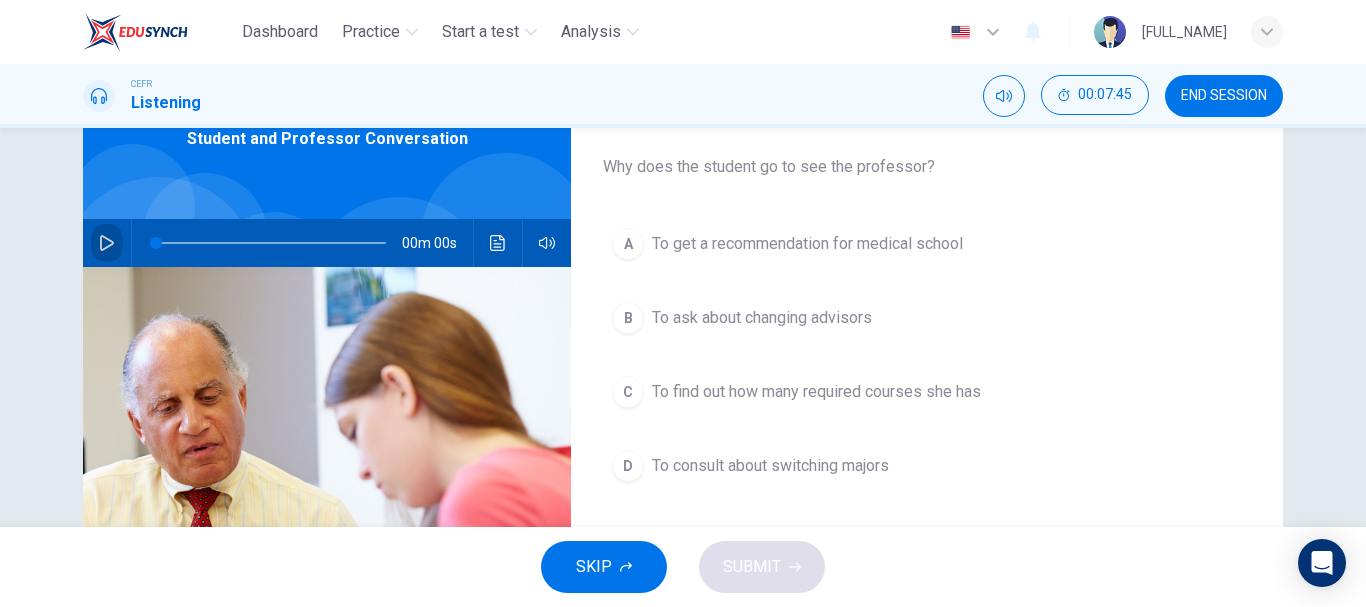 click at bounding box center [107, 243] 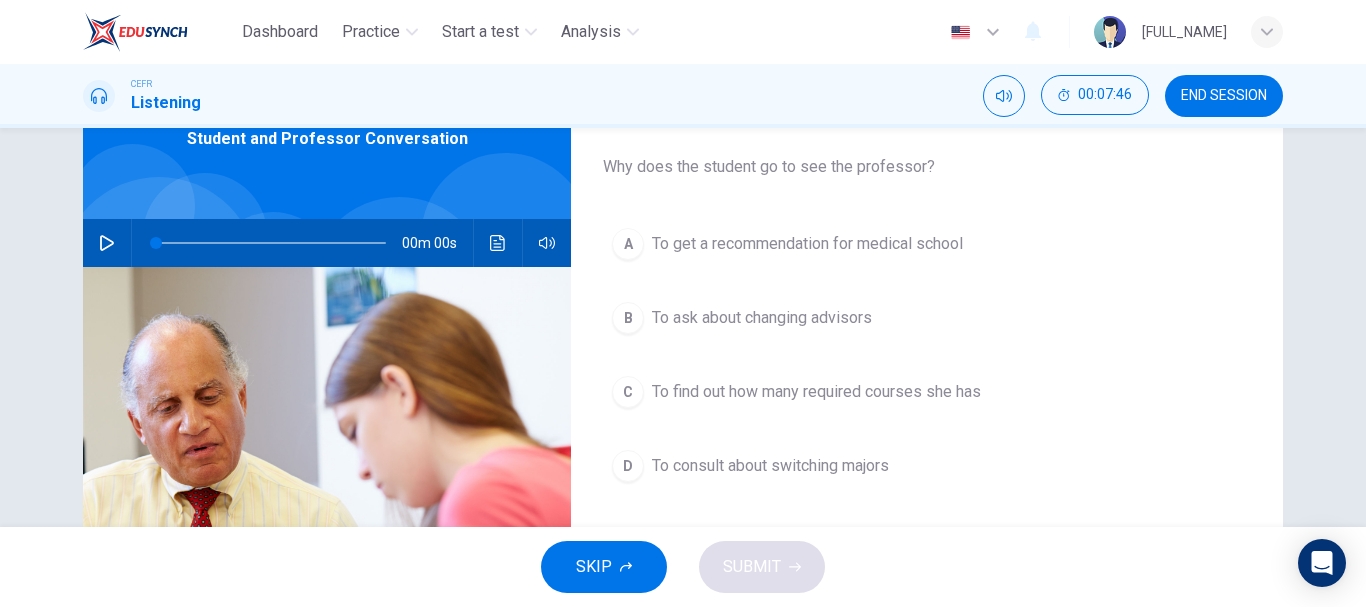 click on "Question 11 Why does the student go to see the professor? A To get a recommendation for medical school B To ask about changing advisors C To find out how many required courses she has D To consult about switching majors Student and Professor Conversation 00m 00s" at bounding box center (683, 406) 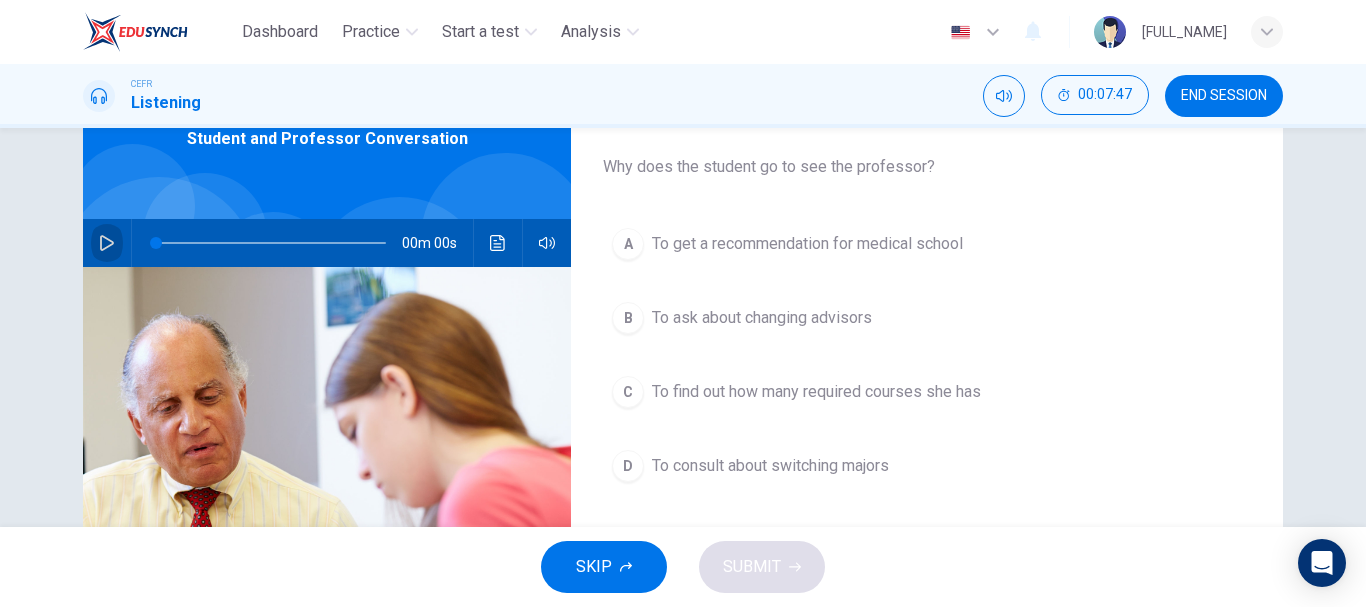 click at bounding box center [107, 243] 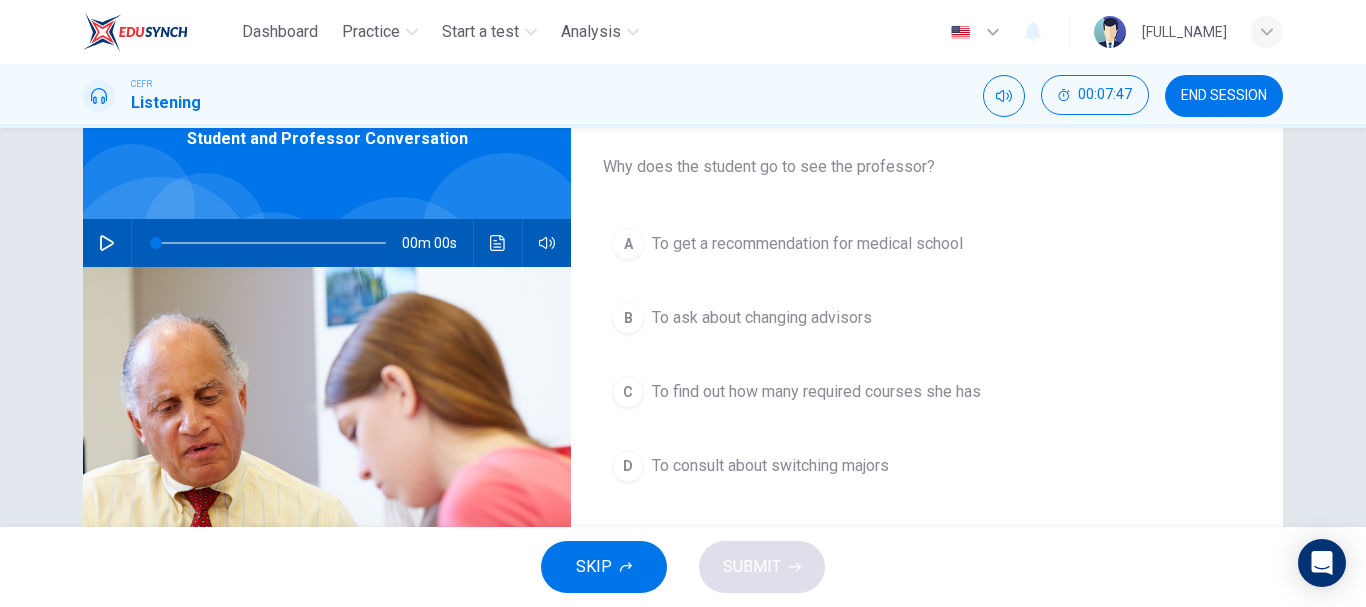 click at bounding box center [107, 243] 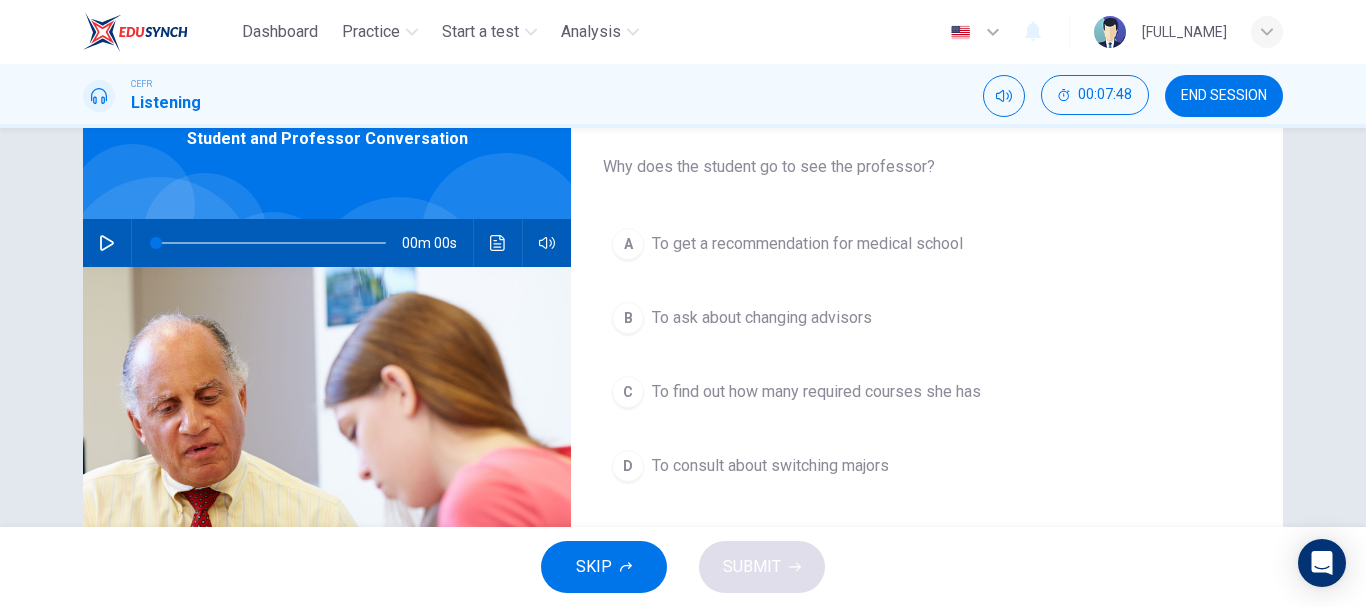 click at bounding box center [107, 243] 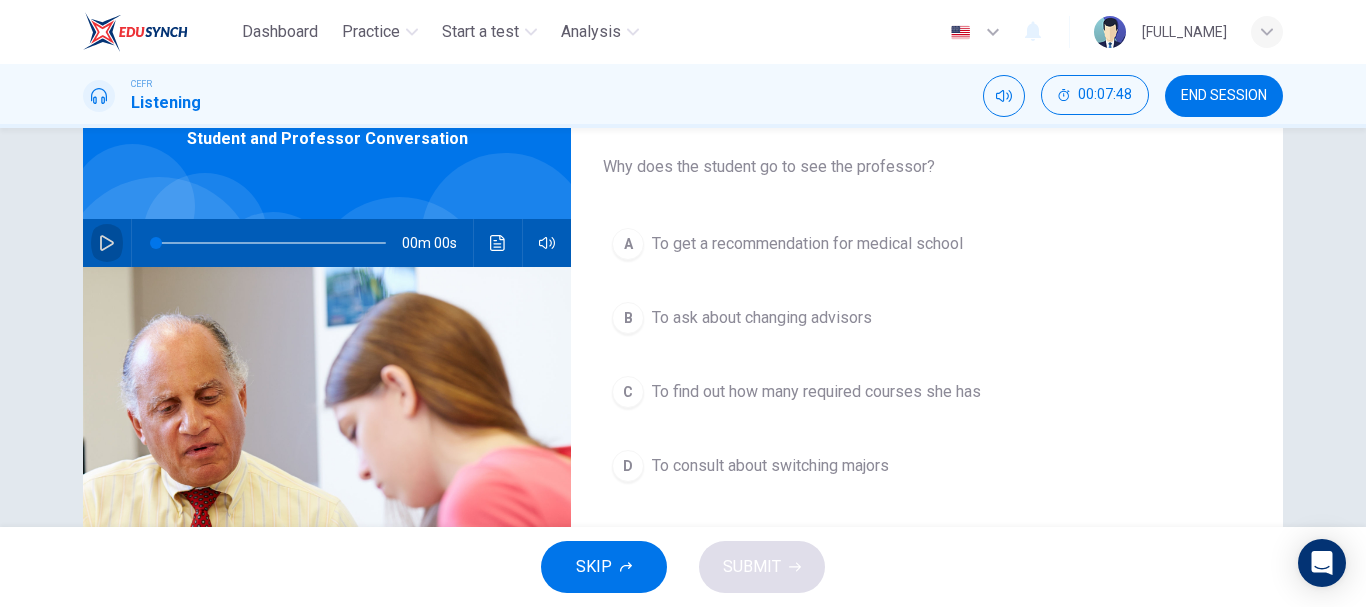 click at bounding box center [107, 243] 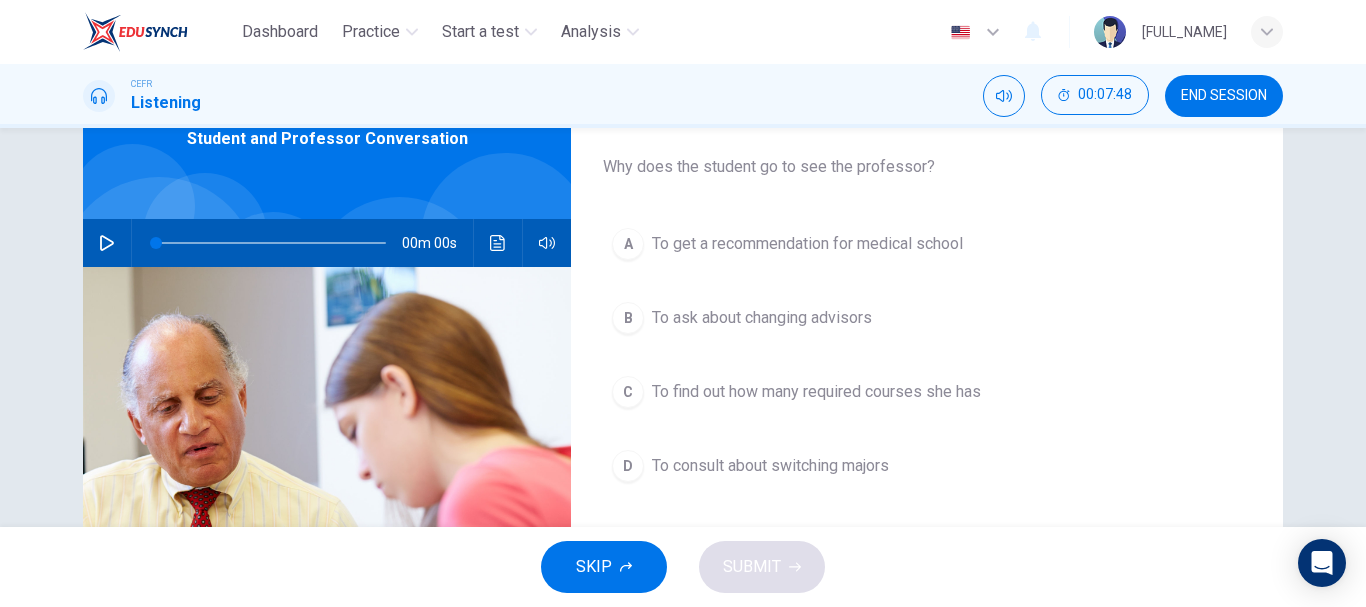 click at bounding box center [107, 243] 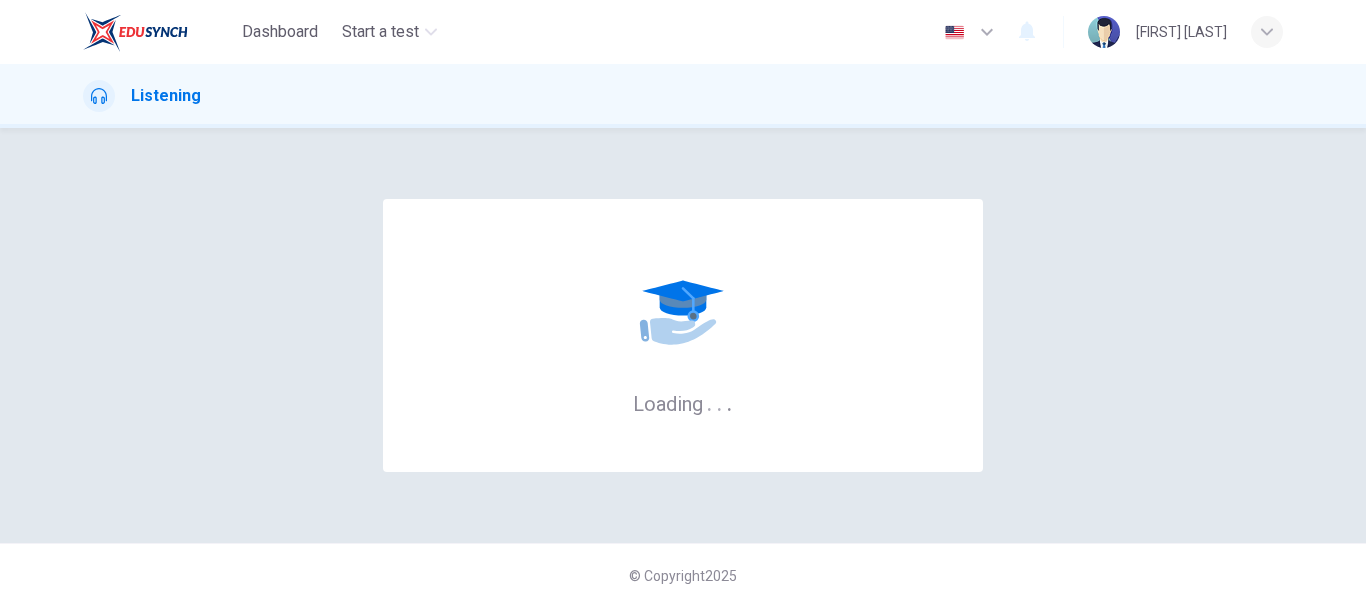 scroll, scrollTop: 0, scrollLeft: 0, axis: both 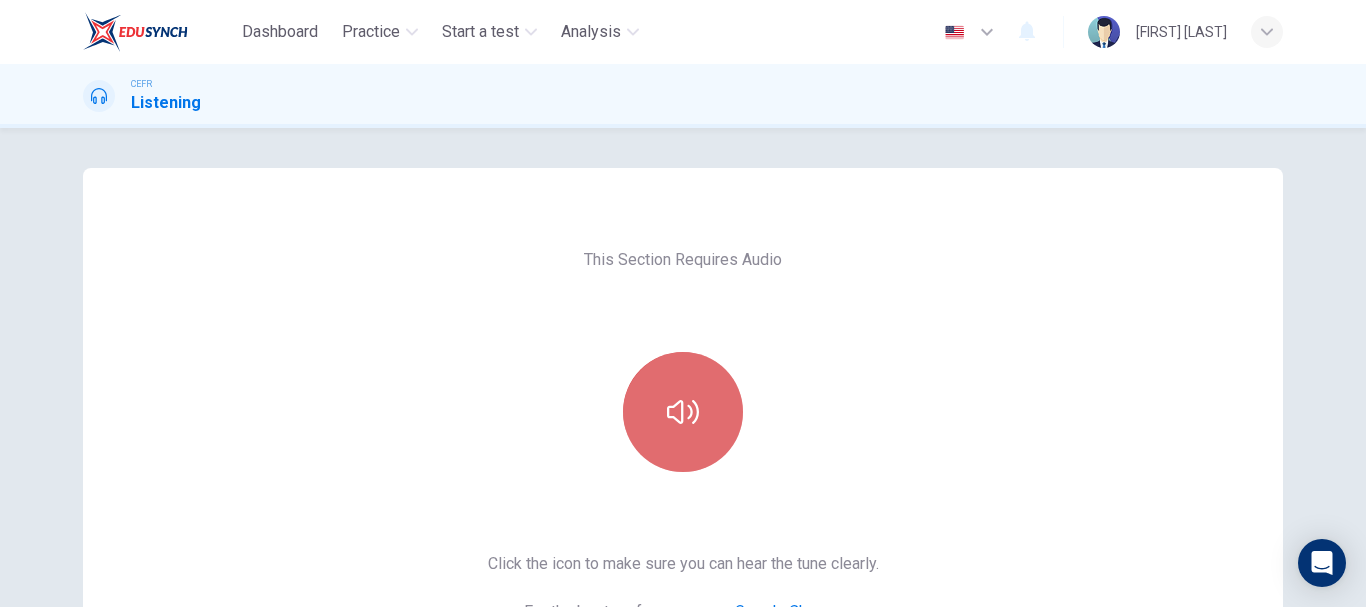 click at bounding box center (683, 412) 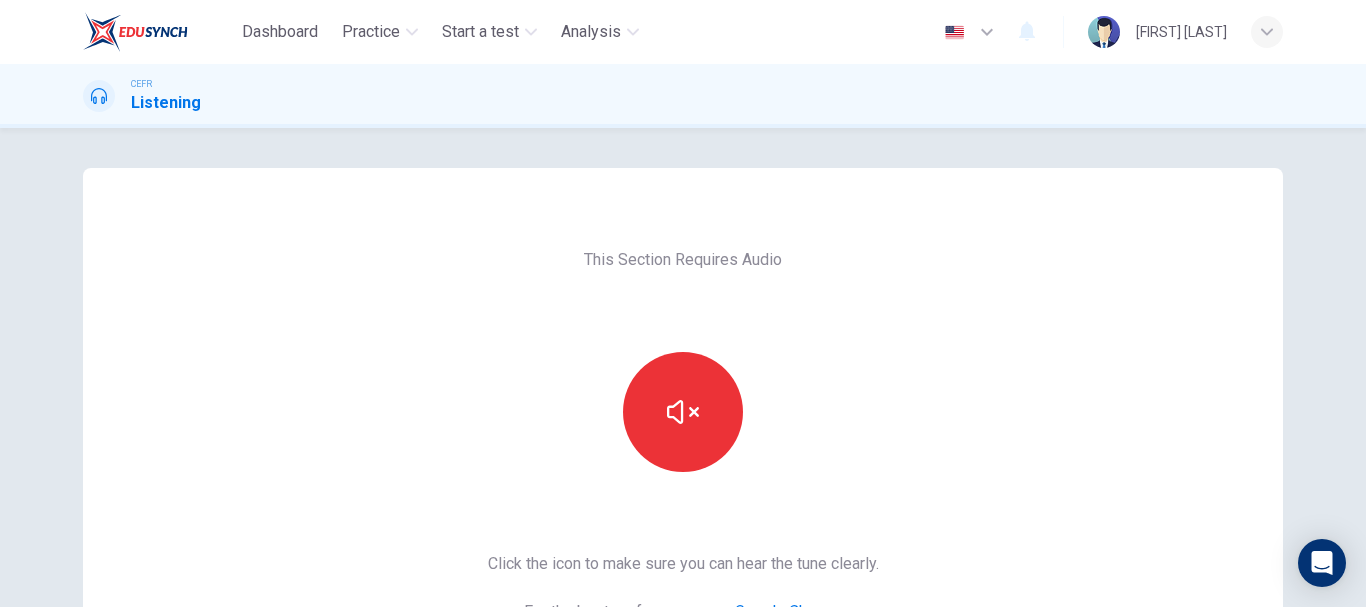 scroll, scrollTop: 182, scrollLeft: 0, axis: vertical 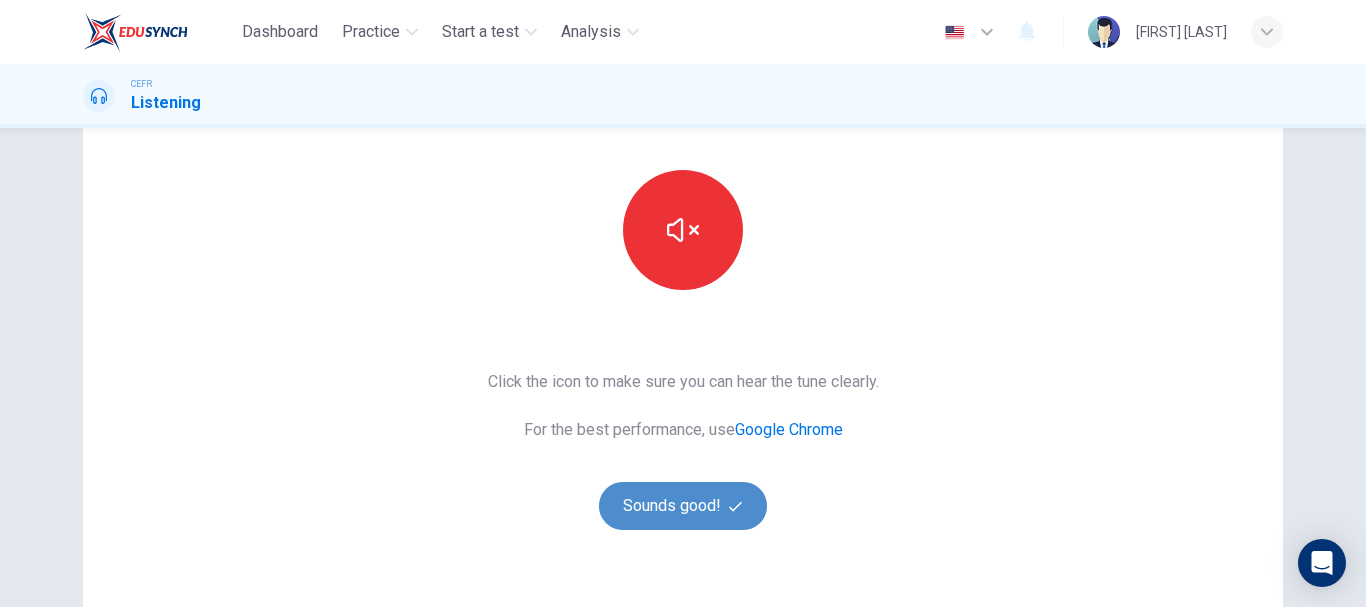 click on "Sounds good!" at bounding box center (683, 506) 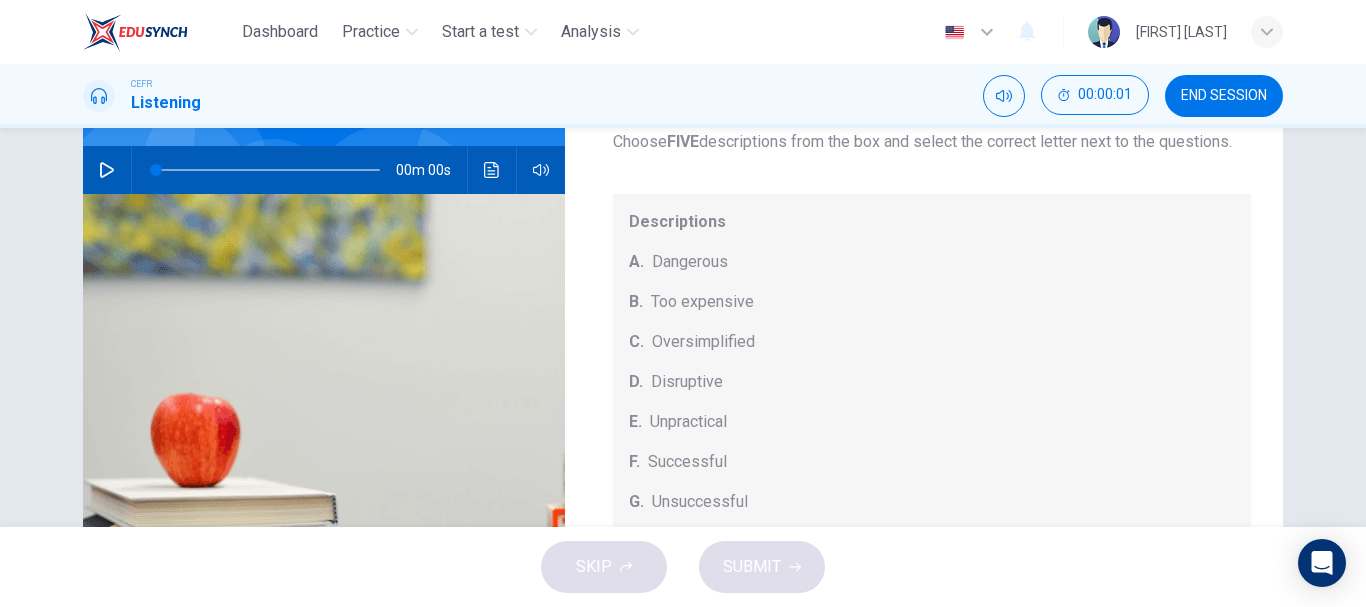 scroll, scrollTop: 0, scrollLeft: 0, axis: both 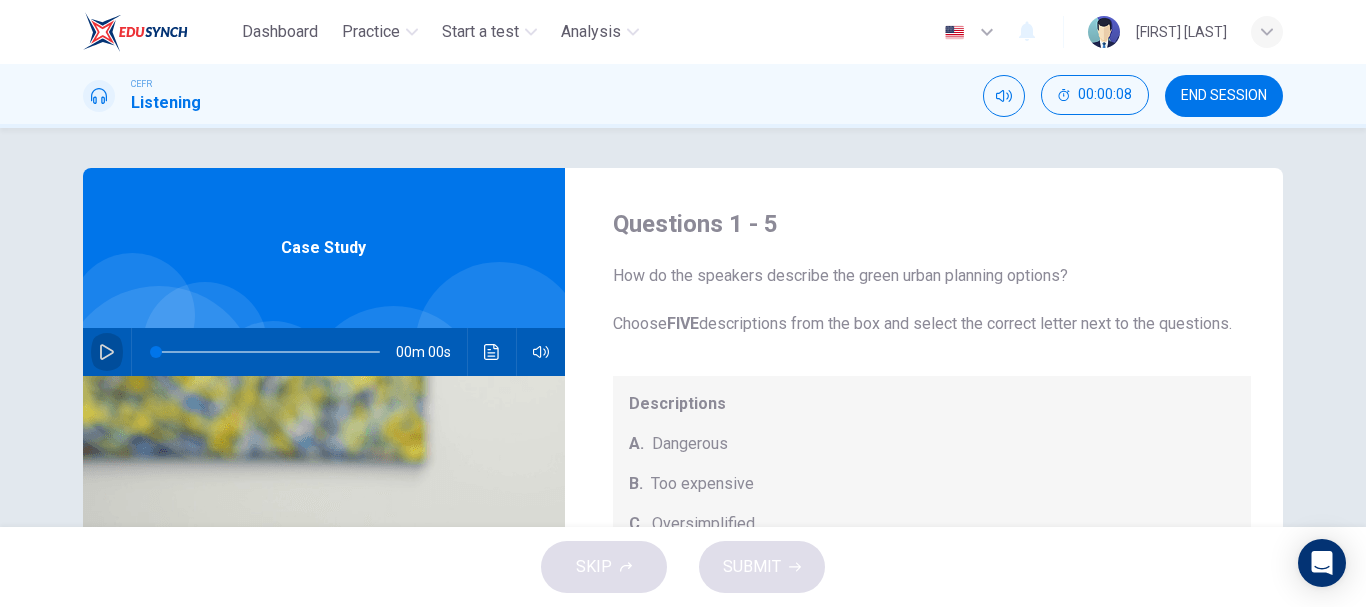 click at bounding box center (107, 352) 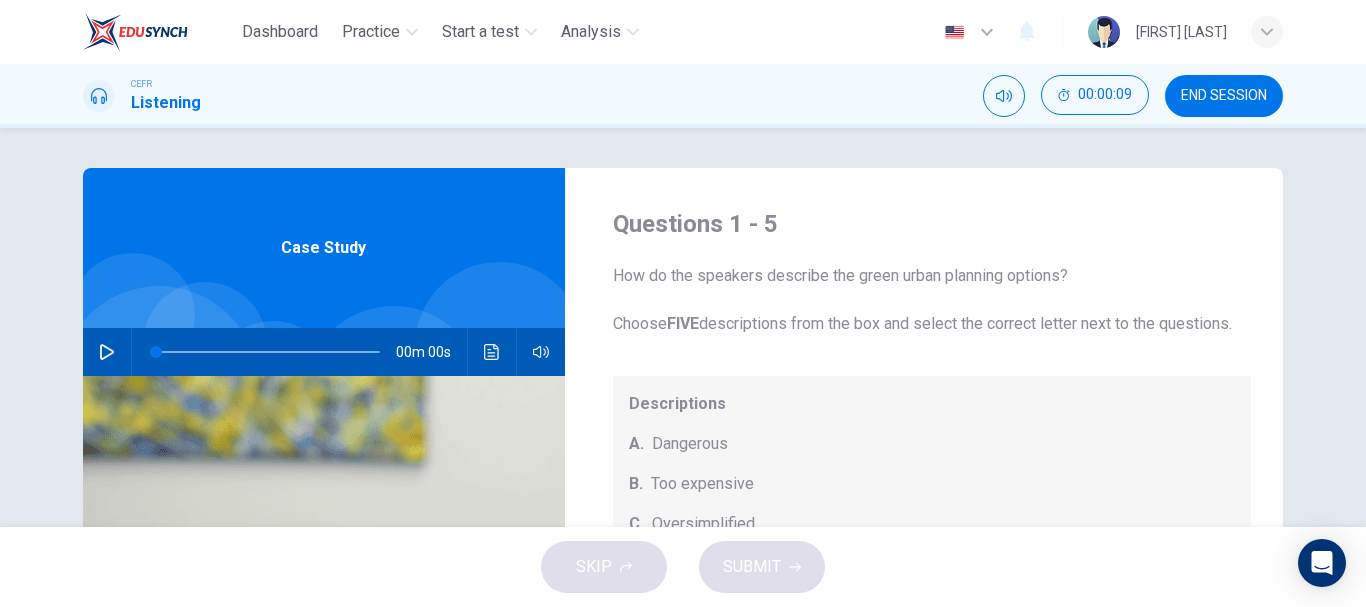 click at bounding box center [107, 352] 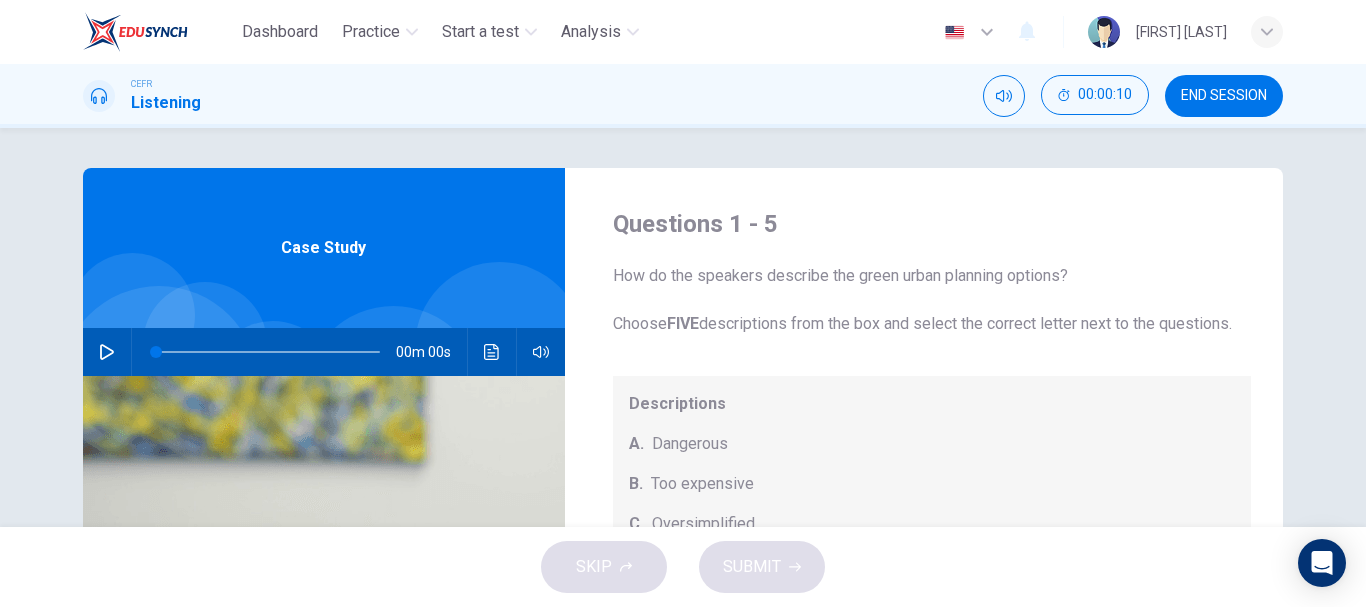 click at bounding box center (107, 352) 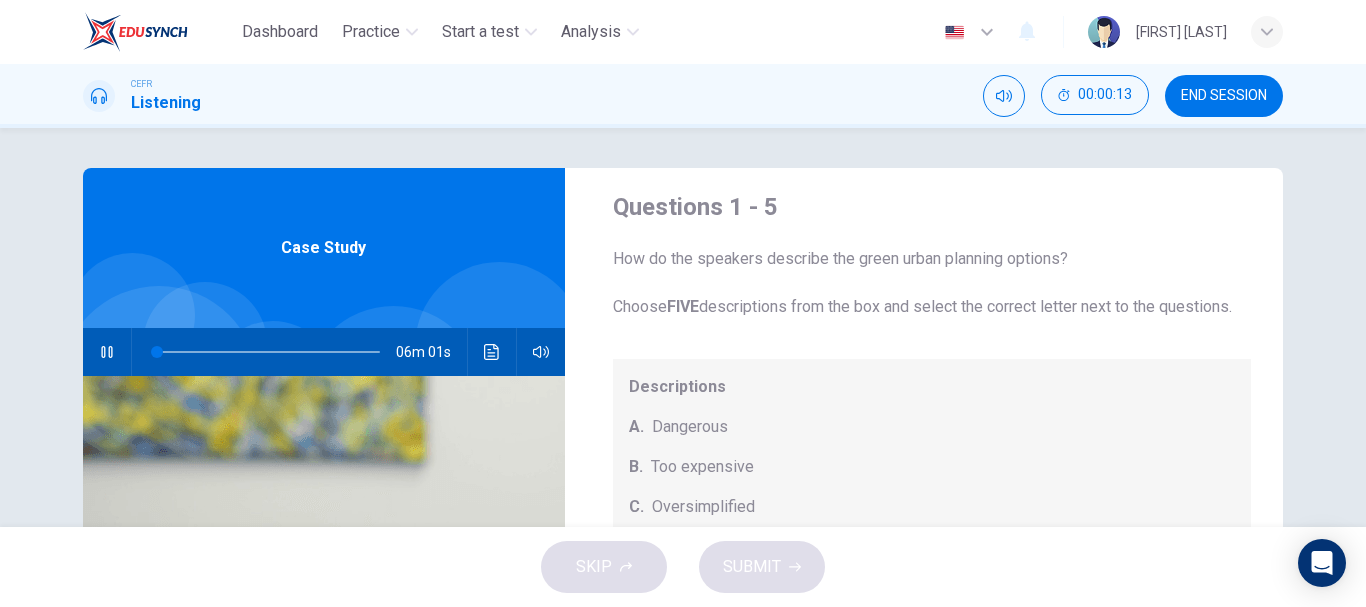 scroll, scrollTop: 0, scrollLeft: 0, axis: both 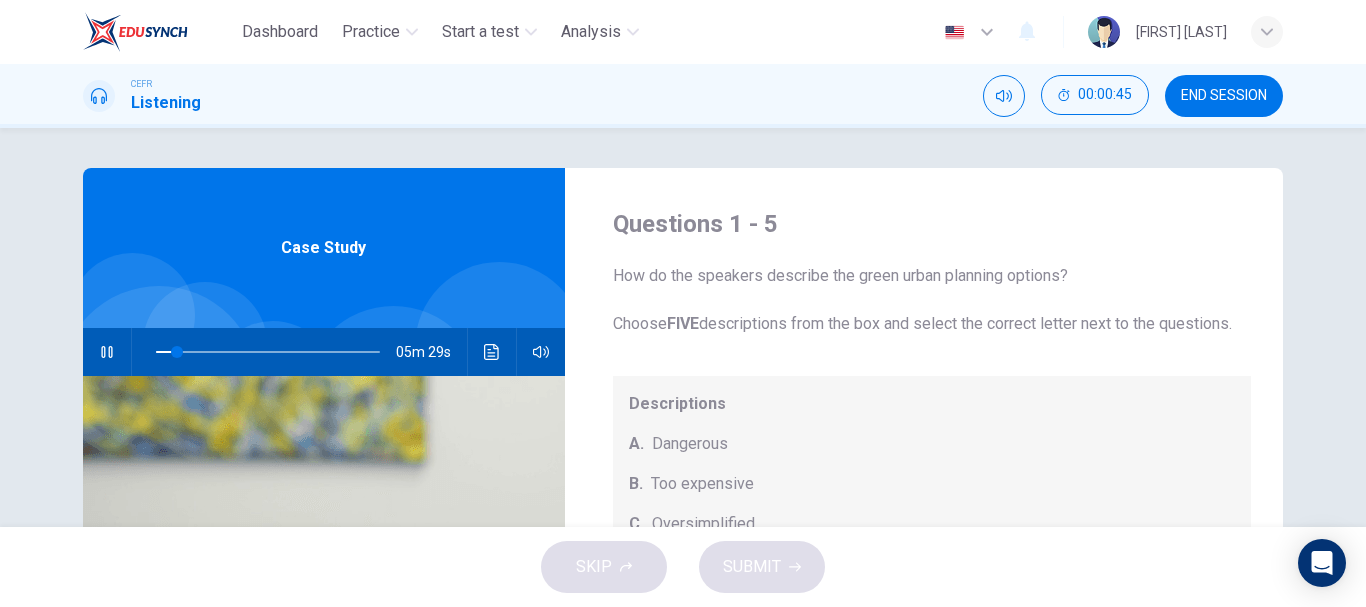 type 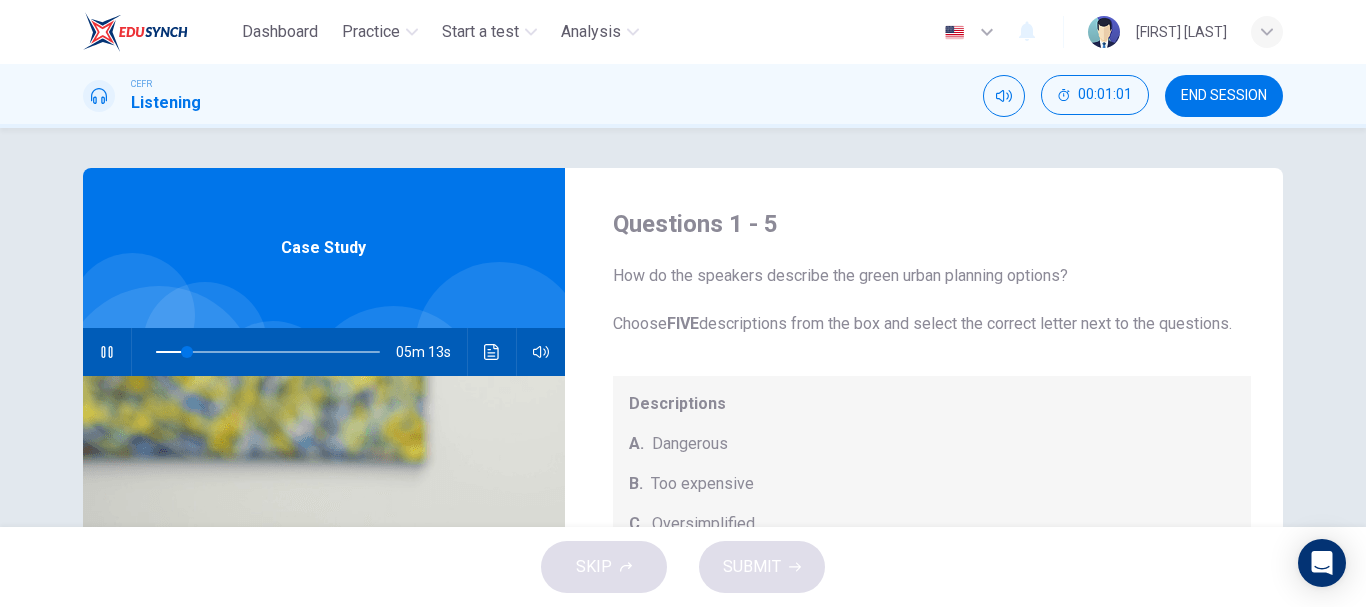 scroll, scrollTop: 209, scrollLeft: 0, axis: vertical 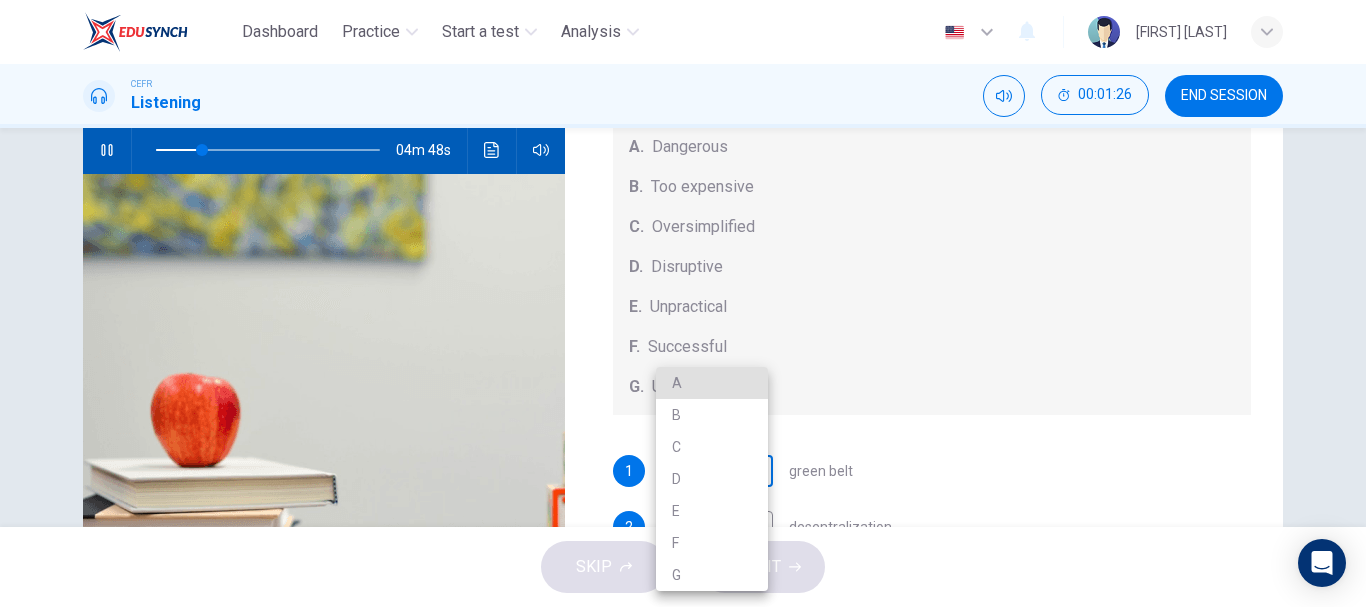 click on "Dashboard Practice Start a test Analysis English en ​ MUHAMMAD BAZLI BIN SHAWAL CEFR Listening 00:01:26 END SESSION Questions 1 - 5 How do the speakers describe the green urban planning options? Choose  FIVE  descriptions from the box and select the correct letter next to the questions. Descriptions A. Dangerous B. Too expensive C. Oversimplified  D. Disruptive E. Unpractical F. Successful G. Unsuccessful 1 ​ ​ green belt 2 ​ ​ desentralization 3 ​ ​ new towns 4 ​ ​ brownfield sites 5 ​ ​ pedestrianized zones Case Study 04m 48s SKIP SUBMIT Dashboard Practice Start a test Analysis Notifications © Copyright  2025
A B C D E F G" at bounding box center [683, 303] 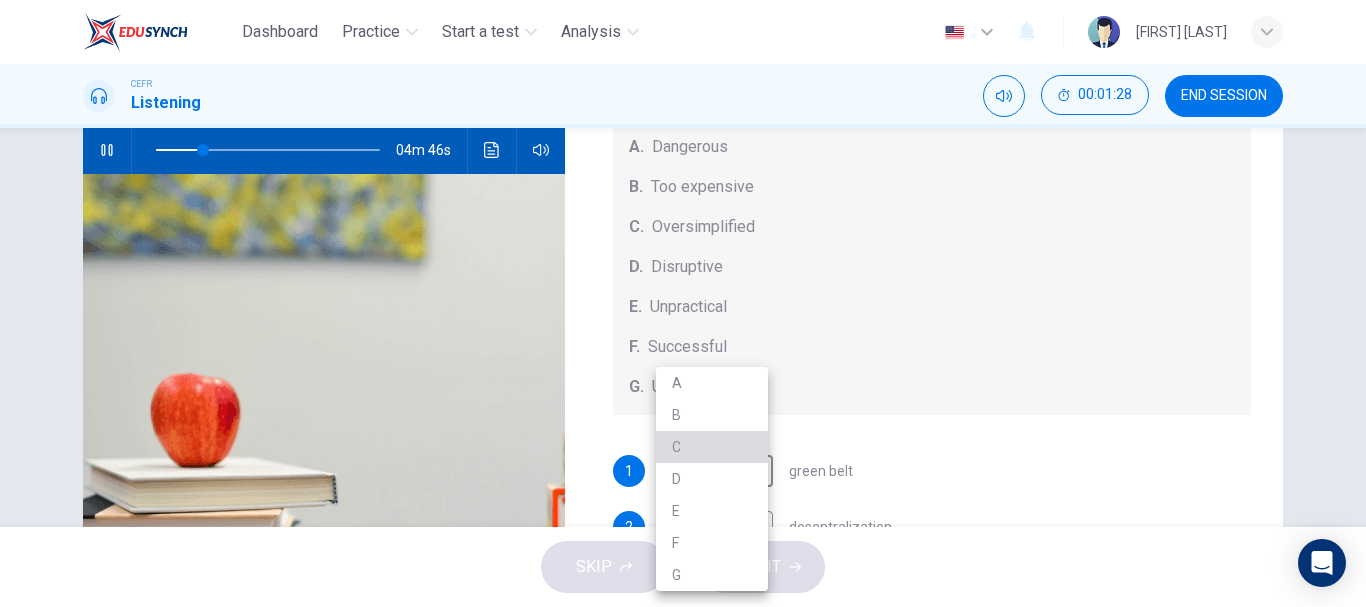 click on "C" at bounding box center [712, 447] 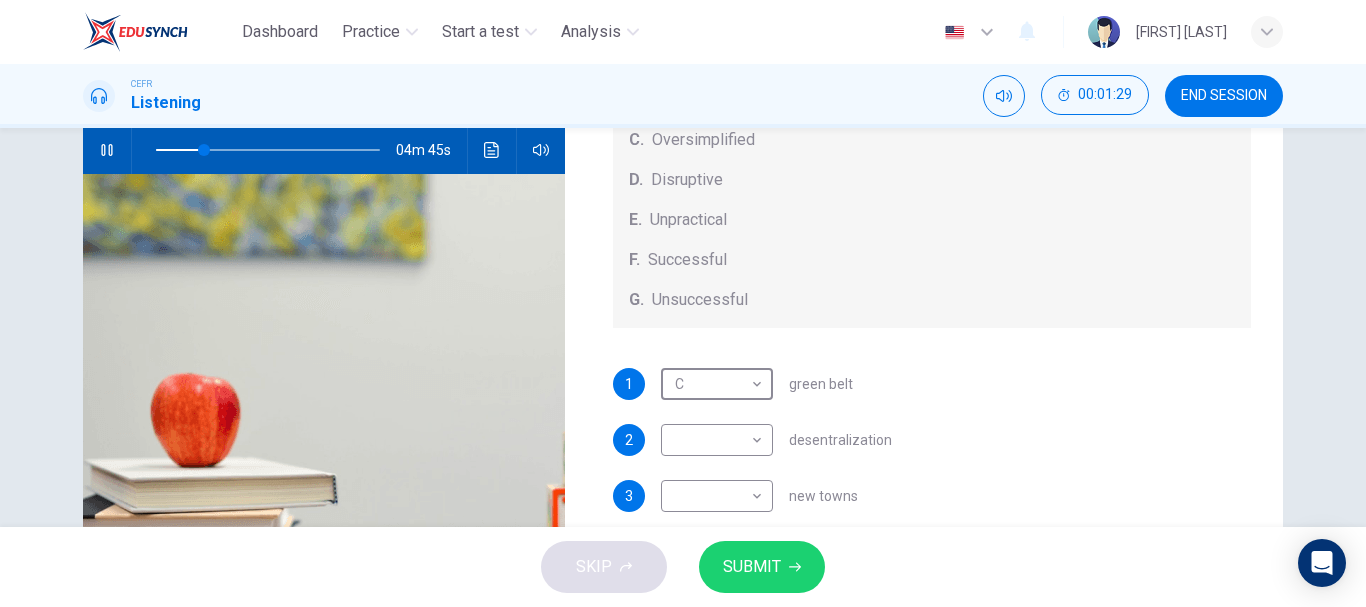 scroll, scrollTop: 183, scrollLeft: 0, axis: vertical 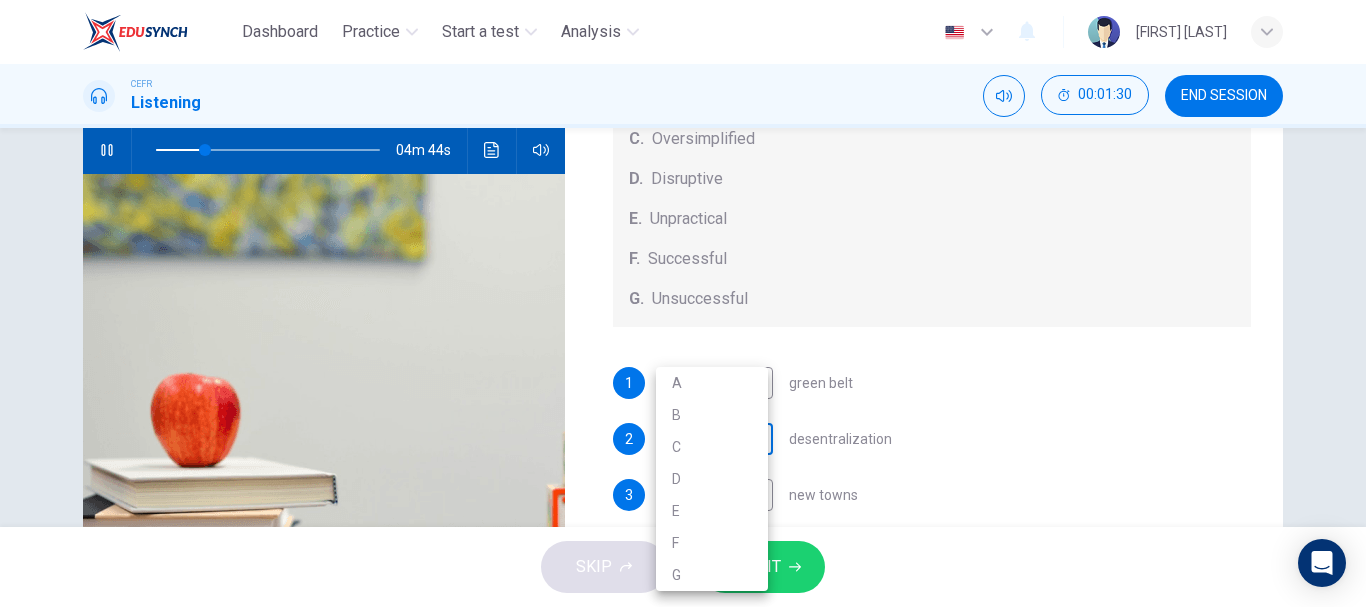 click on "Dashboard Practice Start a test Analysis English en ​ MUHAMMAD BAZLI BIN SHAWAL CEFR Listening 00:01:30 END SESSION Questions 1 - 5 How do the speakers describe the green urban planning options? Choose  FIVE  descriptions from the box and select the correct letter next to the questions. Descriptions A. Dangerous B. Too expensive C. Oversimplified  D. Disruptive E. Unpractical F. Successful G. Unsuccessful 1 C C ​ green belt 2 ​ ​ desentralization 3 ​ ​ new towns 4 ​ ​ brownfield sites 5 ​ ​ pedestrianized zones Case Study 04m 44s SKIP SUBMIT Dashboard Practice Start a test Analysis Notifications © Copyright  2025
A B C D E F G" at bounding box center (683, 303) 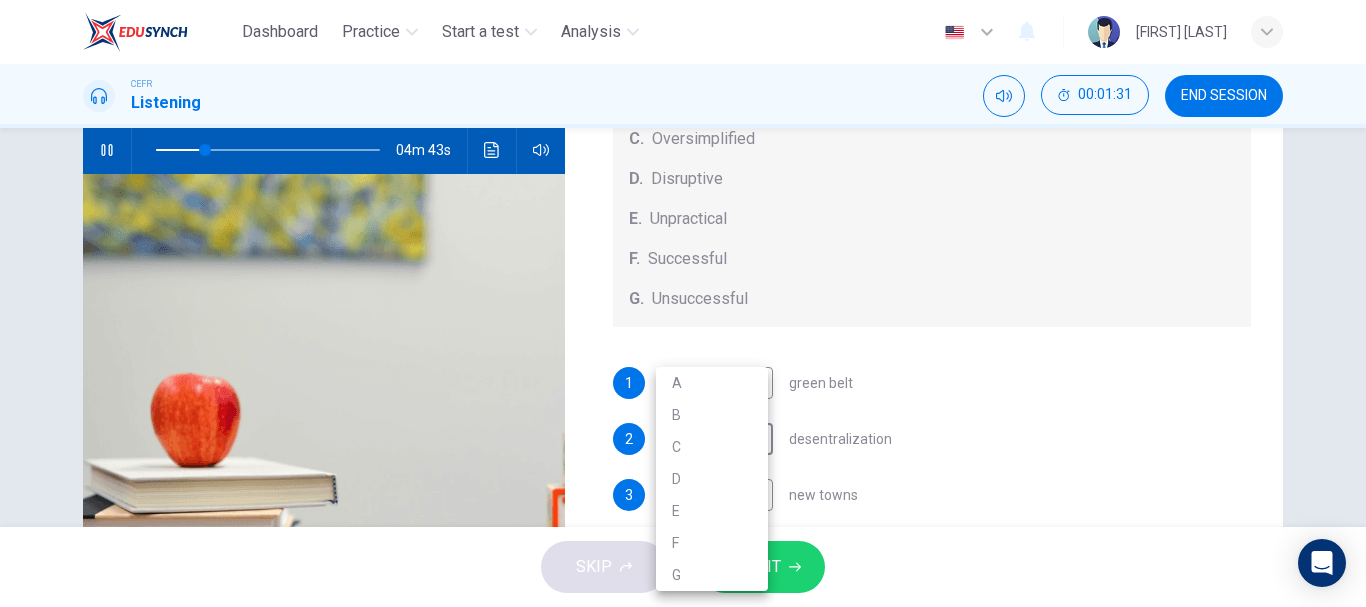 click at bounding box center (683, 303) 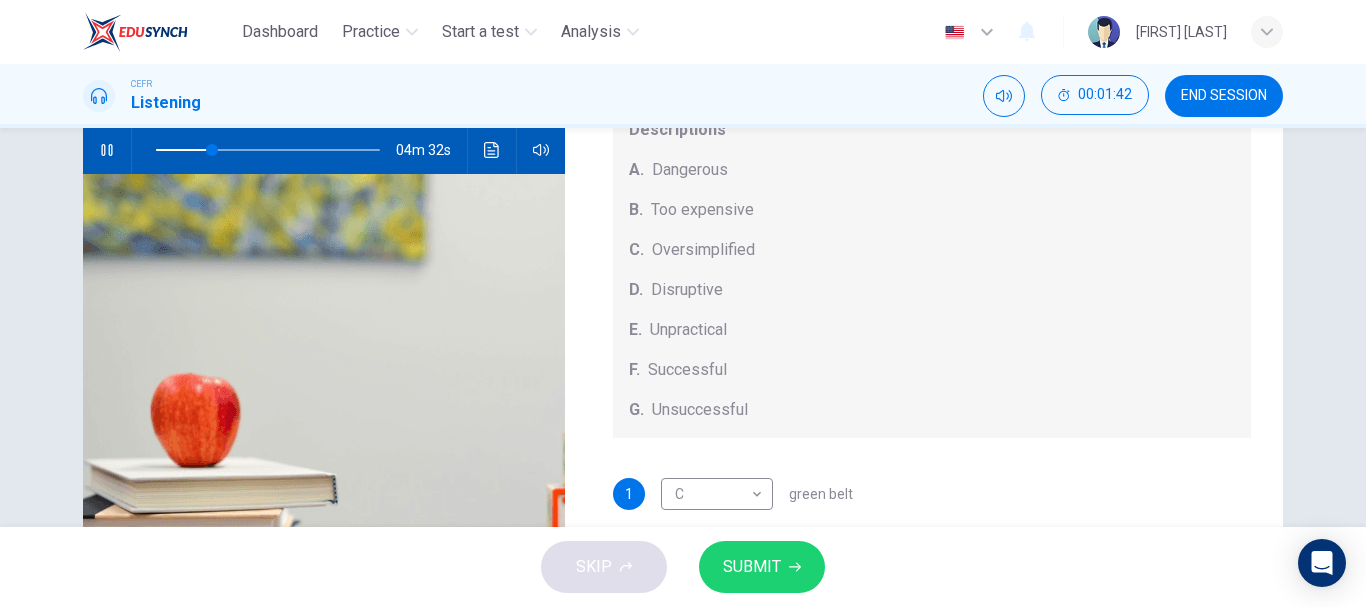 scroll, scrollTop: 73, scrollLeft: 0, axis: vertical 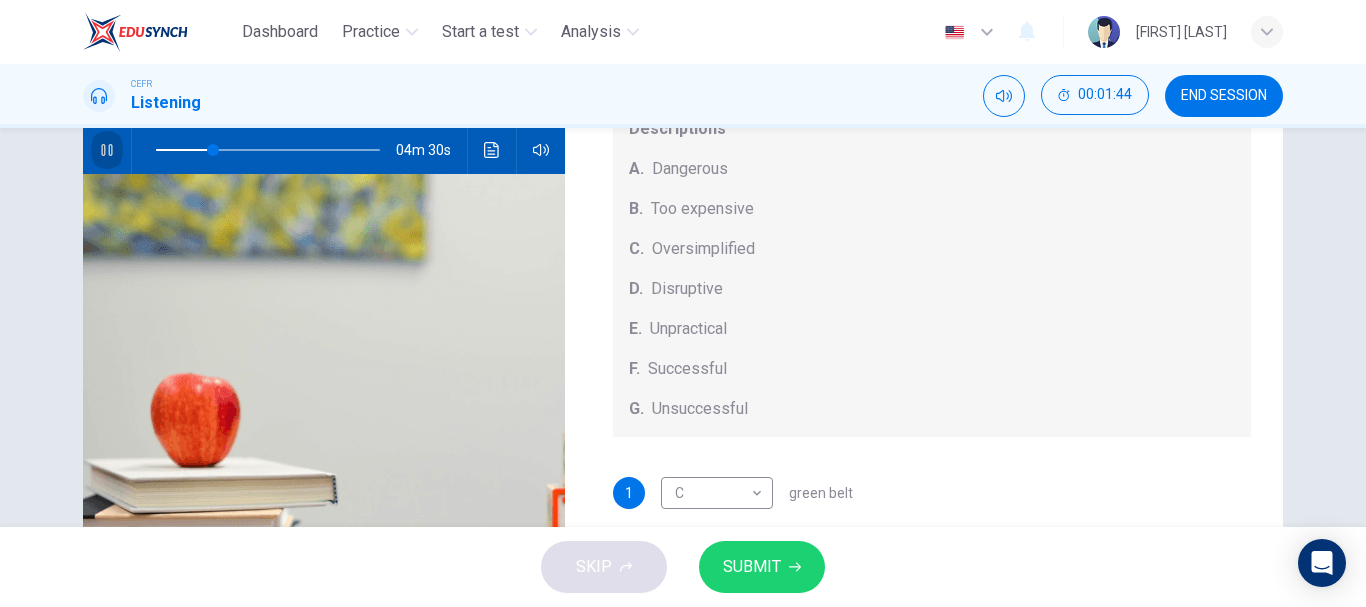 click at bounding box center [106, 150] 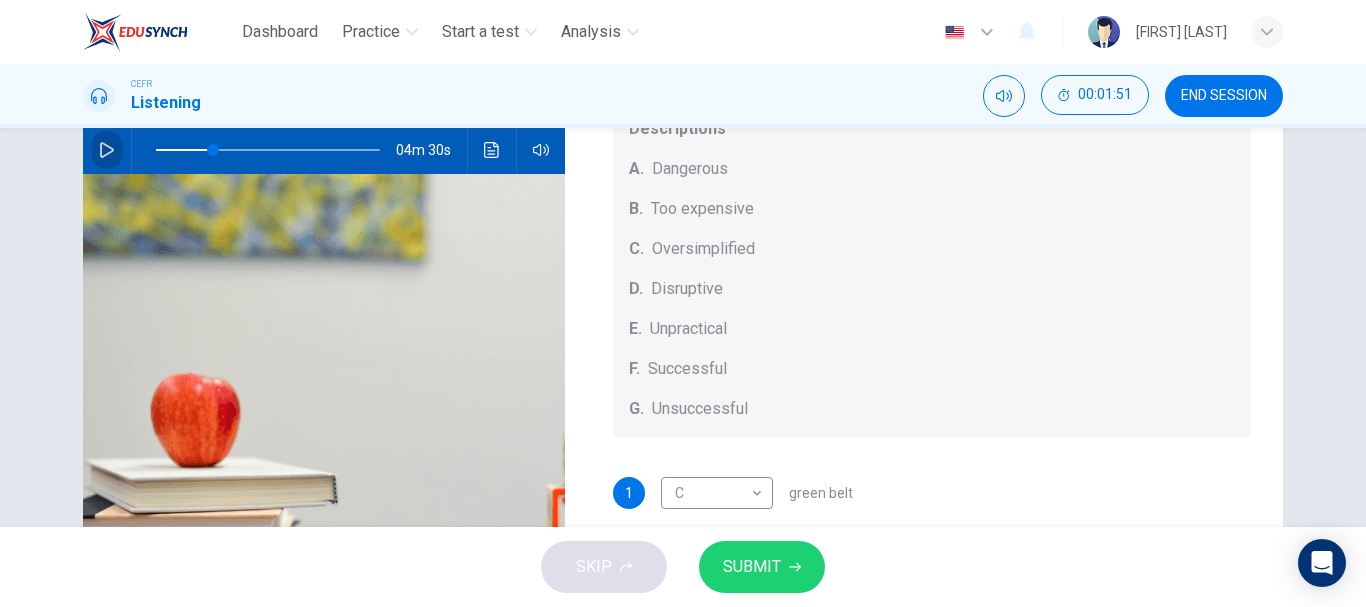 click at bounding box center [107, 150] 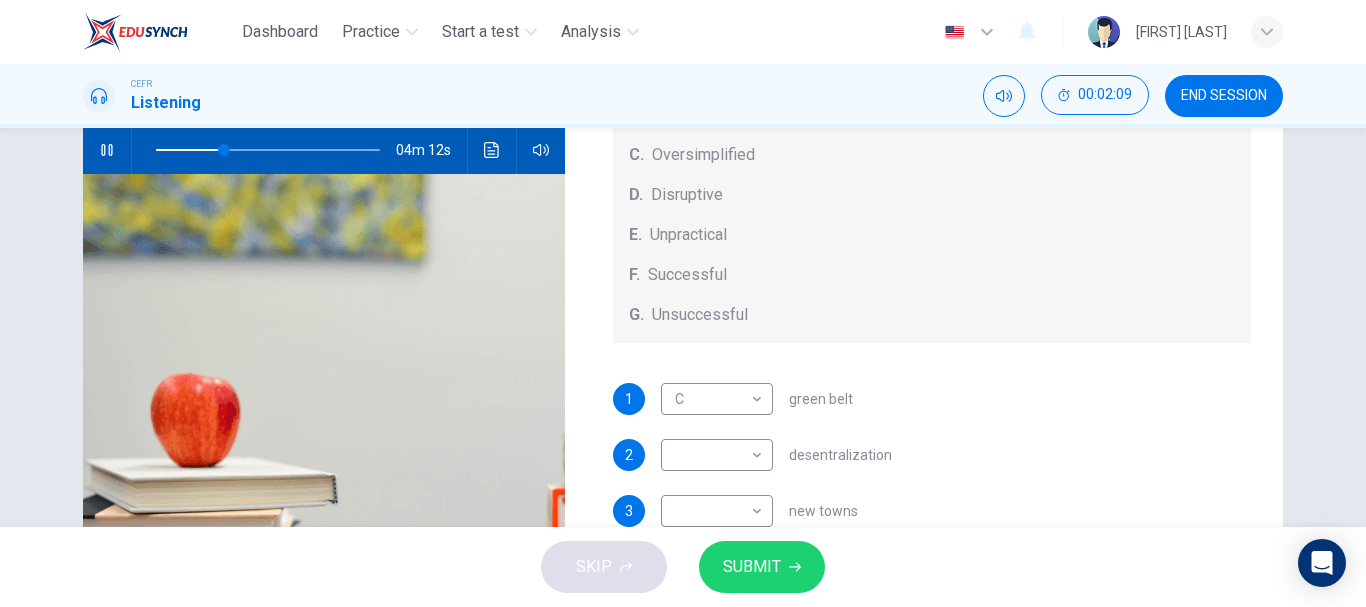 scroll, scrollTop: 209, scrollLeft: 0, axis: vertical 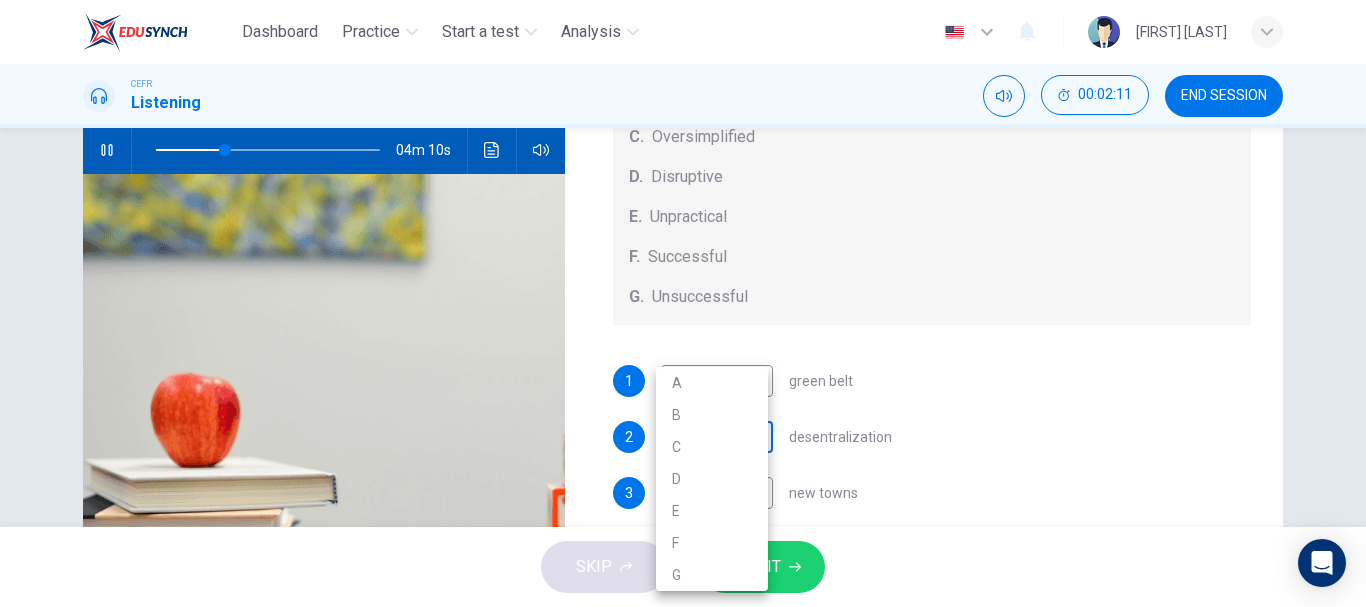 click on "Dashboard Practice Start a test Analysis English en ​ MUHAMMAD BAZLI BIN SHAWAL CEFR Listening 00:02:11 END SESSION Questions 1 - 5 How do the speakers describe the green urban planning options? Choose  FIVE  descriptions from the box and select the correct letter next to the questions. Descriptions A. Dangerous B. Too expensive C. Oversimplified  D. Disruptive E. Unpractical F. Successful G. Unsuccessful 1 C C ​ green belt 2 ​ ​ desentralization 3 ​ ​ new towns 4 ​ ​ brownfield sites 5 ​ ​ pedestrianized zones Case Study 04m 10s SKIP SUBMIT Dashboard Practice Start a test Analysis Notifications © Copyright  2025
A B C D E F G" at bounding box center [683, 303] 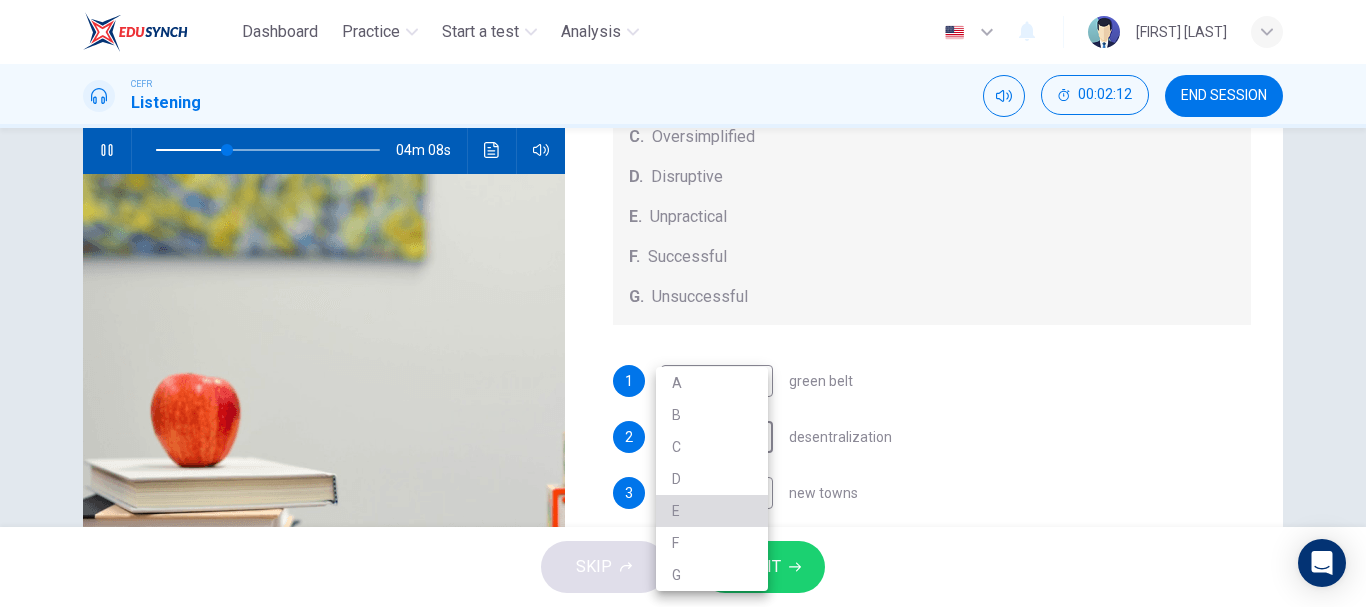 click on "E" at bounding box center [712, 511] 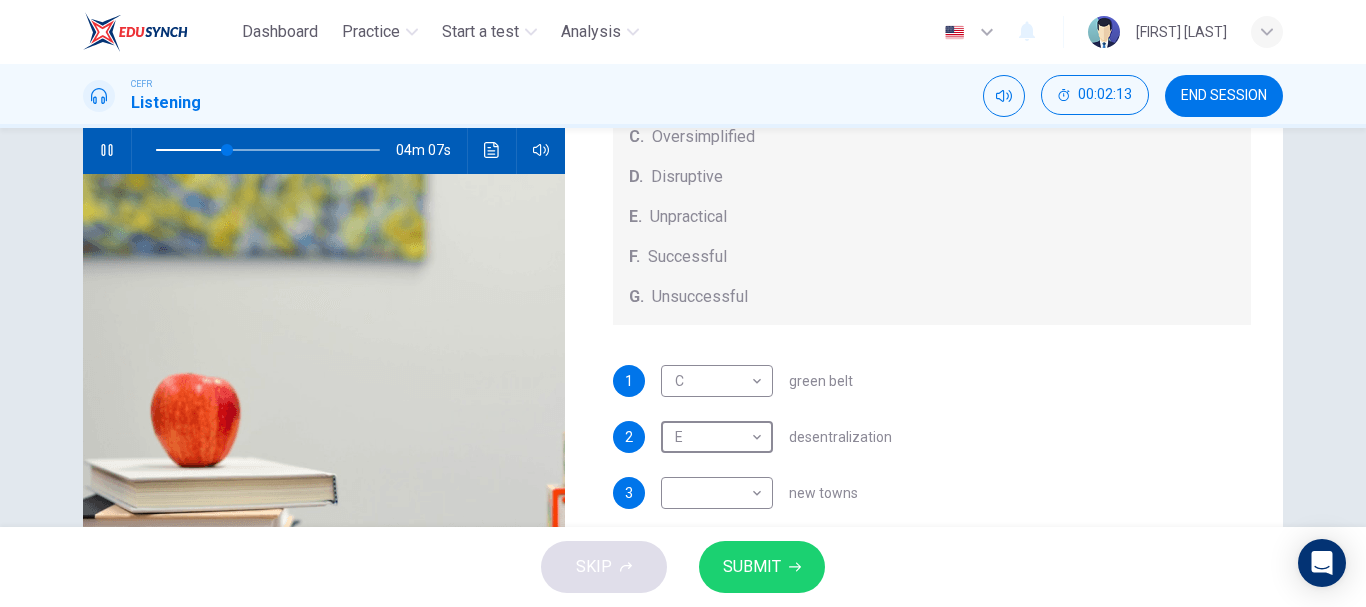 scroll, scrollTop: 228, scrollLeft: 0, axis: vertical 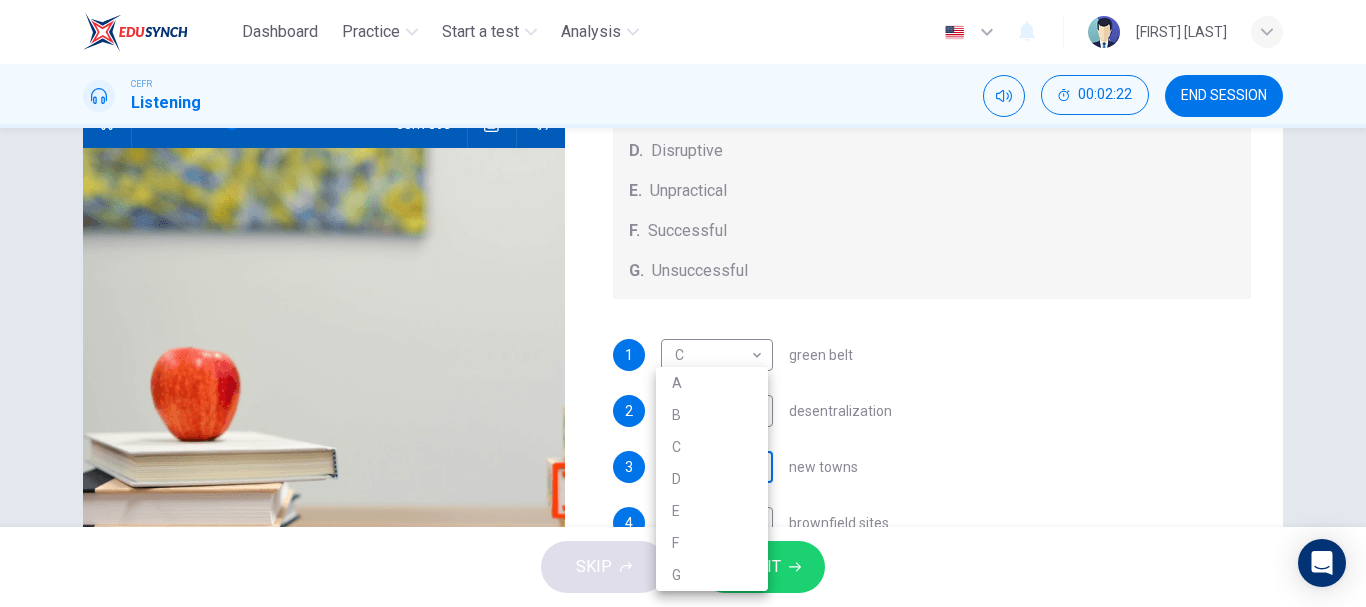 click on "Dashboard Practice Start a test Analysis English en ​ MUHAMMAD BAZLI BIN SHAWAL CEFR Listening 00:02:22 END SESSION Questions 1 - 5 How do the speakers describe the green urban planning options? Choose  FIVE  descriptions from the box and select the correct letter next to the questions. Descriptions A. Dangerous B. Too expensive C. Oversimplified  D. Disruptive E. Unpractical F. Successful G. Unsuccessful 1 C C ​ green belt 2 E E ​ desentralization 3 ​ ​ new towns 4 ​ ​ brownfield sites 5 ​ ​ pedestrianized zones Case Study 03m 59s SKIP SUBMIT Dashboard Practice Start a test Analysis Notifications © Copyright  2025
A B C D E F G" at bounding box center [683, 303] 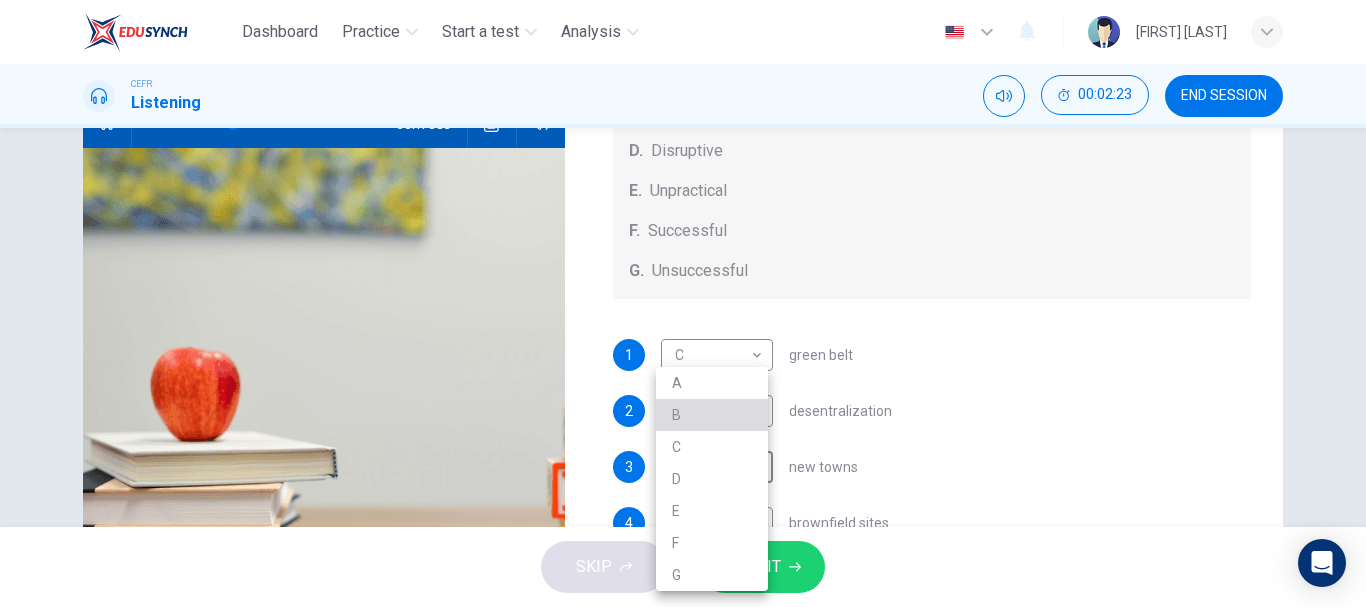 click on "B" at bounding box center (712, 415) 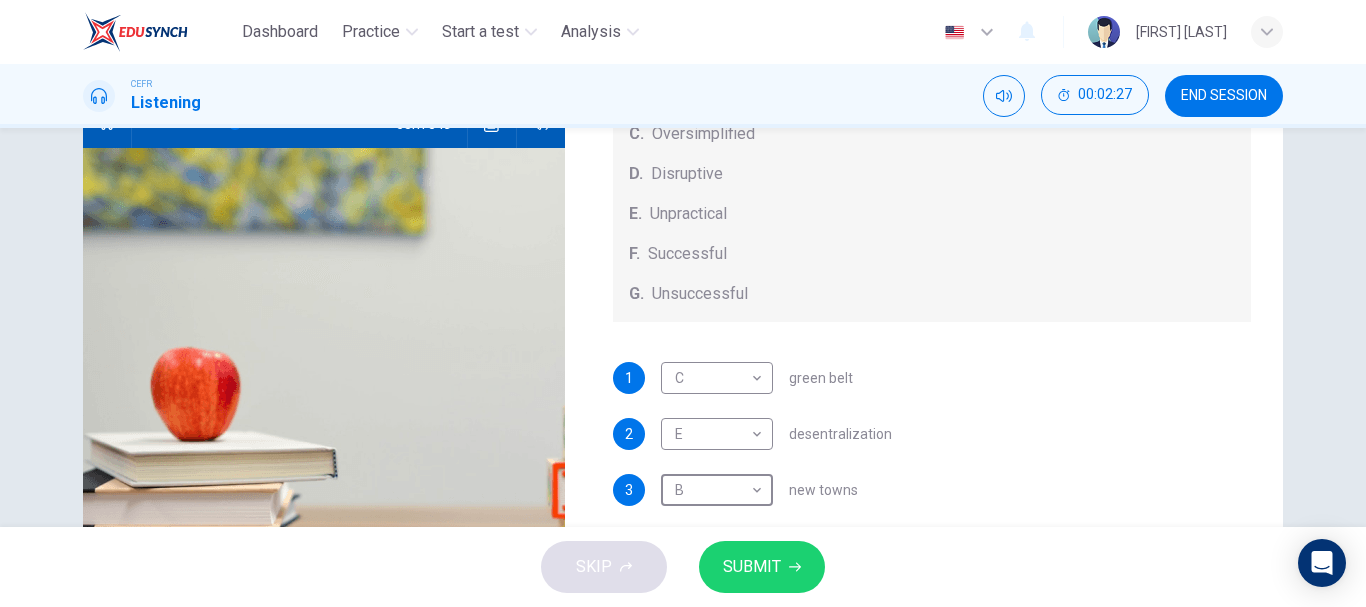 scroll, scrollTop: 209, scrollLeft: 0, axis: vertical 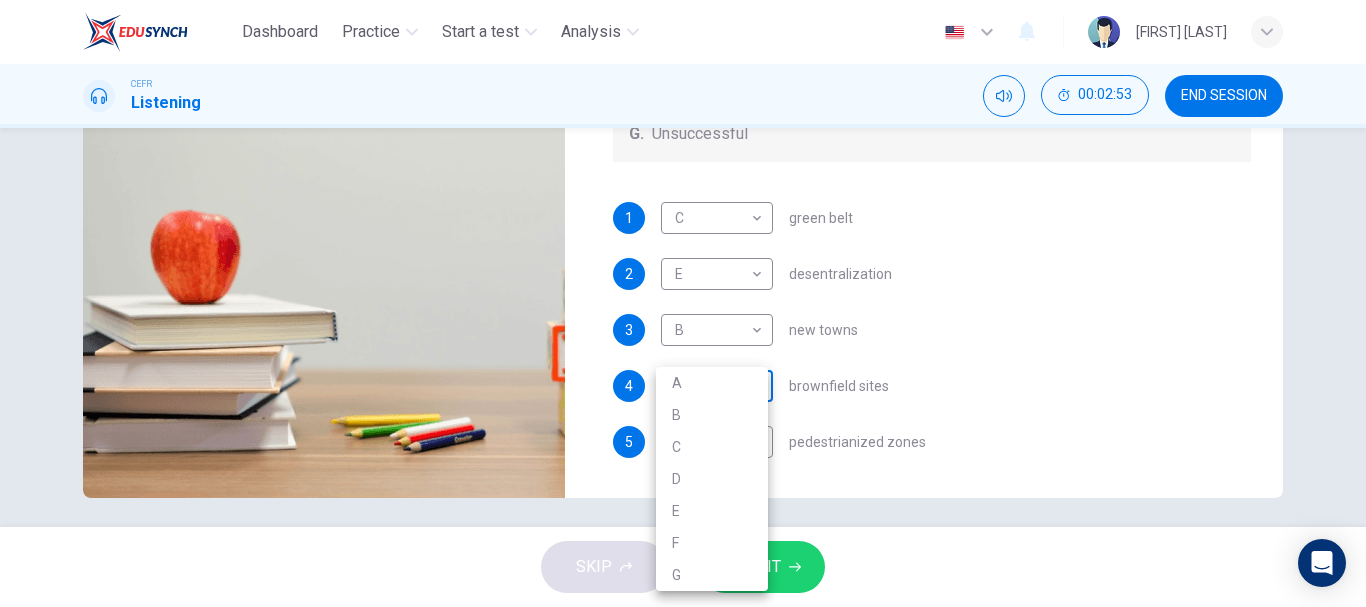 click on "Dashboard Practice Start a test Analysis English en ​ MUHAMMAD BAZLI BIN SHAWAL CEFR Listening 00:02:53 END SESSION Questions 1 - 5 How do the speakers describe the green urban planning options? Choose  FIVE  descriptions from the box and select the correct letter next to the questions. Descriptions A. Dangerous B. Too expensive C. Oversimplified  D. Disruptive E. Unpractical F. Successful G. Unsuccessful 1 C C ​ green belt 2 E E ​ desentralization 3 B B ​ new towns 4 ​ ​ brownfield sites 5 ​ ​ pedestrianized zones Case Study 03m 28s SKIP SUBMIT Dashboard Practice Start a test Analysis Notifications © Copyright  2025
A B C D E F G" at bounding box center (683, 303) 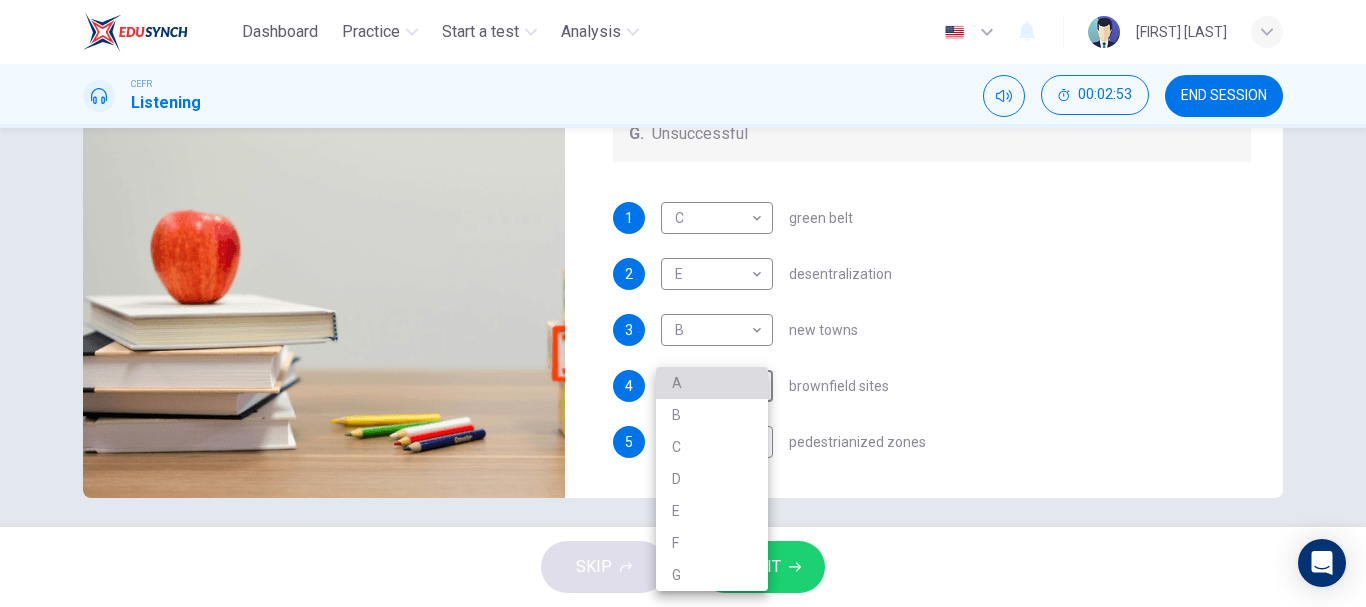 click on "A" at bounding box center (712, 383) 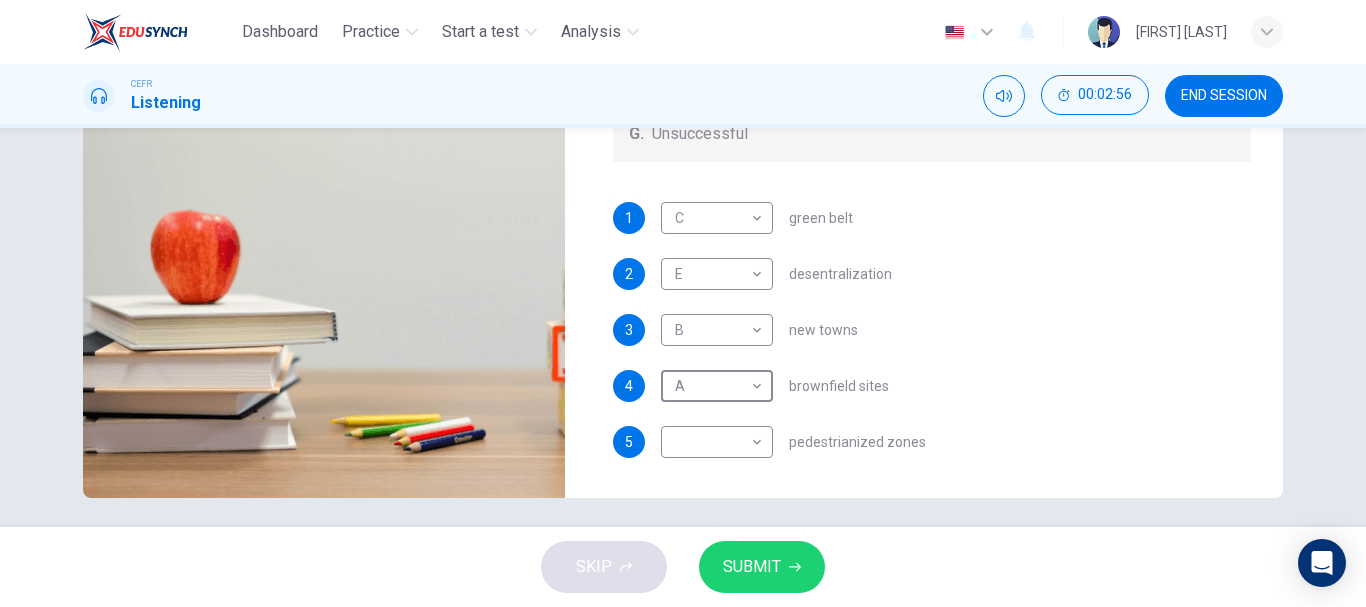 scroll, scrollTop: 0, scrollLeft: 0, axis: both 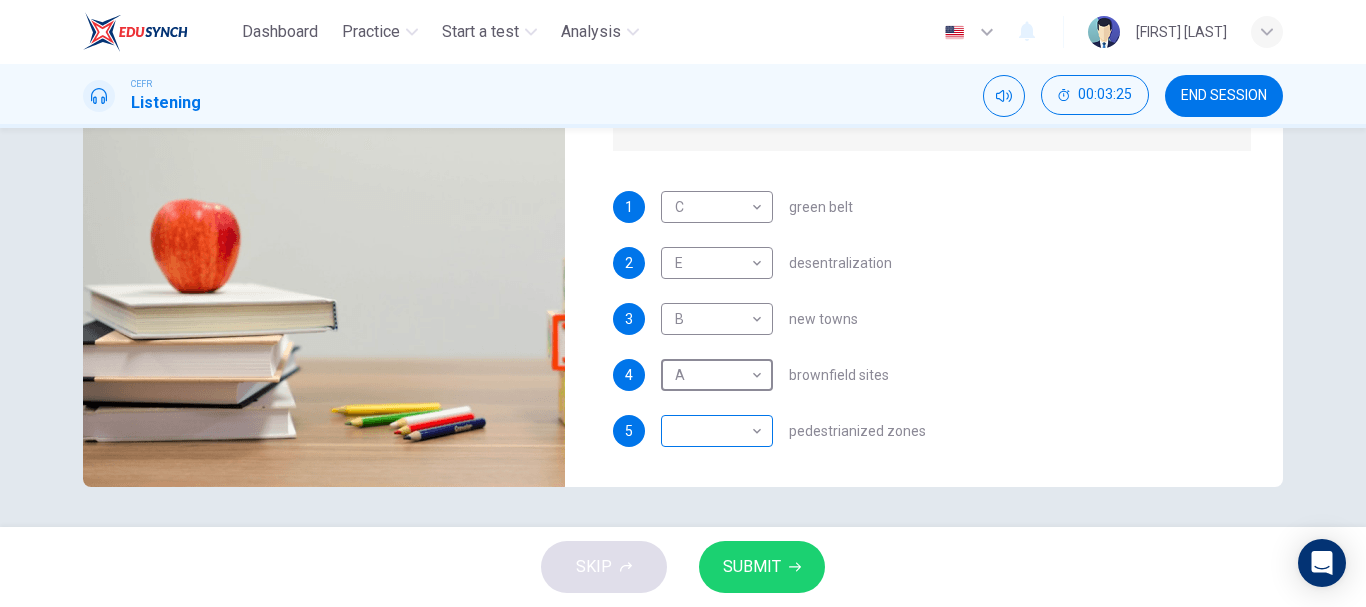 click on "Dashboard Practice Start a test Analysis English en ​ MUHAMMAD BAZLI BIN SHAWAL CEFR Listening 00:03:25 END SESSION Questions 1 - 5 How do the speakers describe the green urban planning options? Choose  FIVE  descriptions from the box and select the correct letter next to the questions. Descriptions A. Dangerous B. Too expensive C. Oversimplified  D. Disruptive E. Unpractical F. Successful G. Unsuccessful 1 C C ​ green belt 2 E E ​ desentralization 3 B B ​ new towns 4 A A ​ brownfield sites 5 ​ ​ pedestrianized zones Case Study 02m 56s SKIP SUBMIT Dashboard Practice Start a test Analysis Notifications © Copyright  2025" at bounding box center [683, 303] 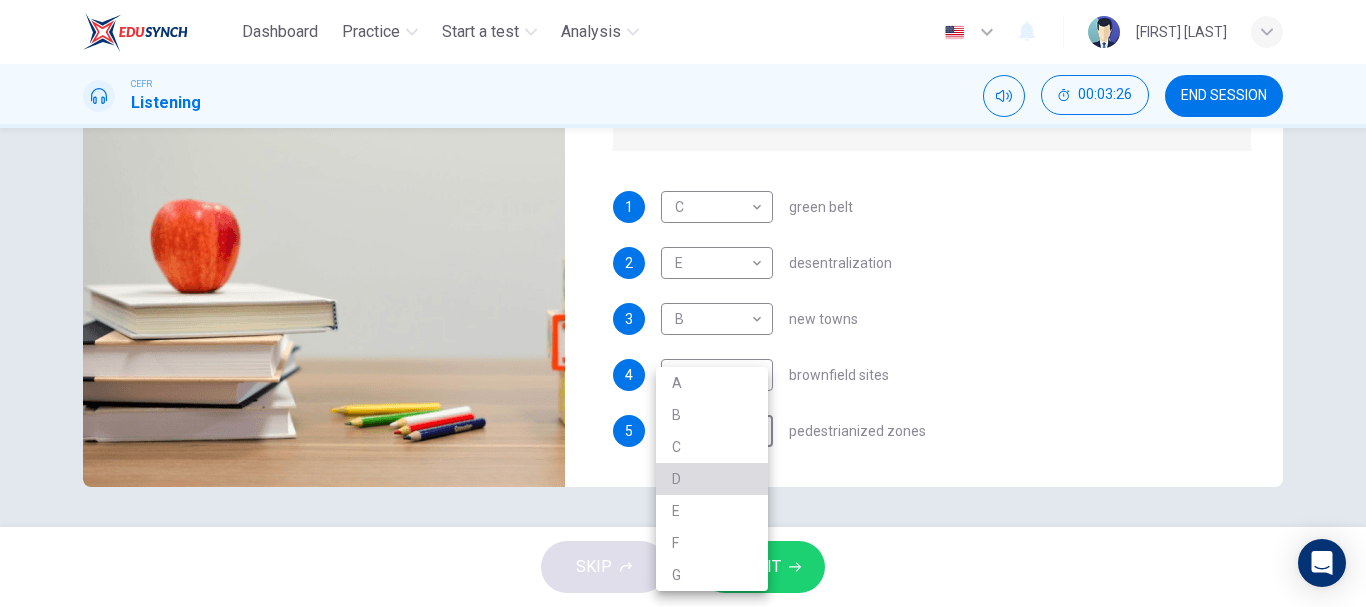 click on "D" at bounding box center (712, 479) 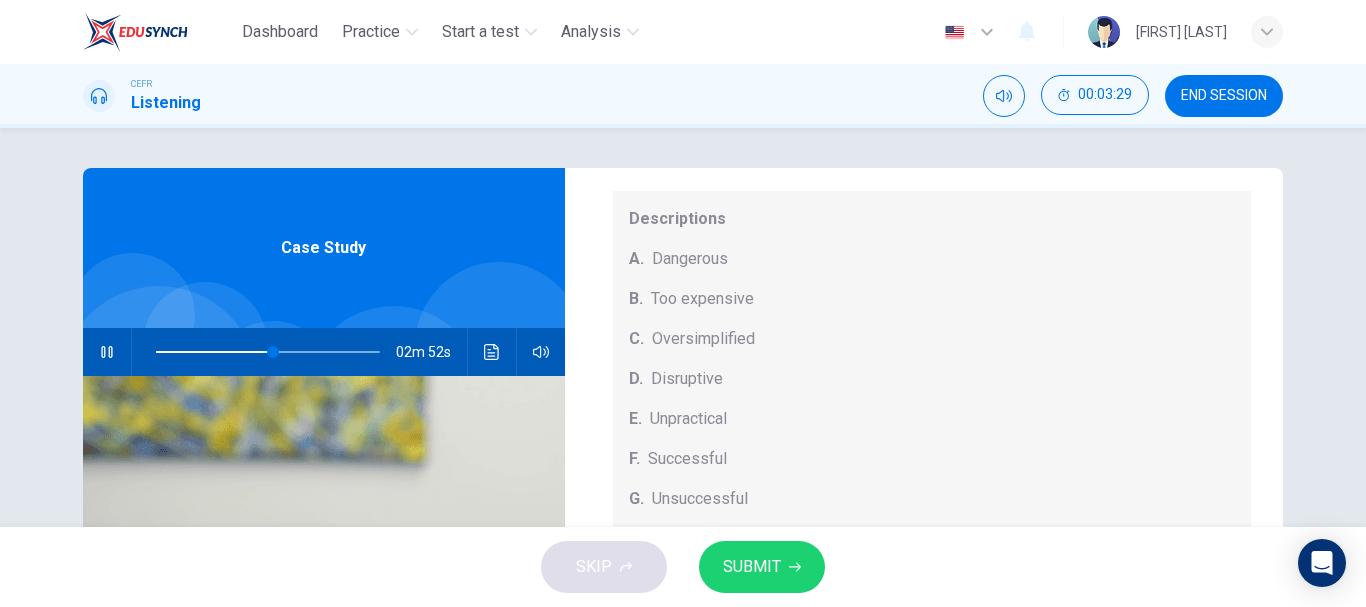 click at bounding box center (106, 352) 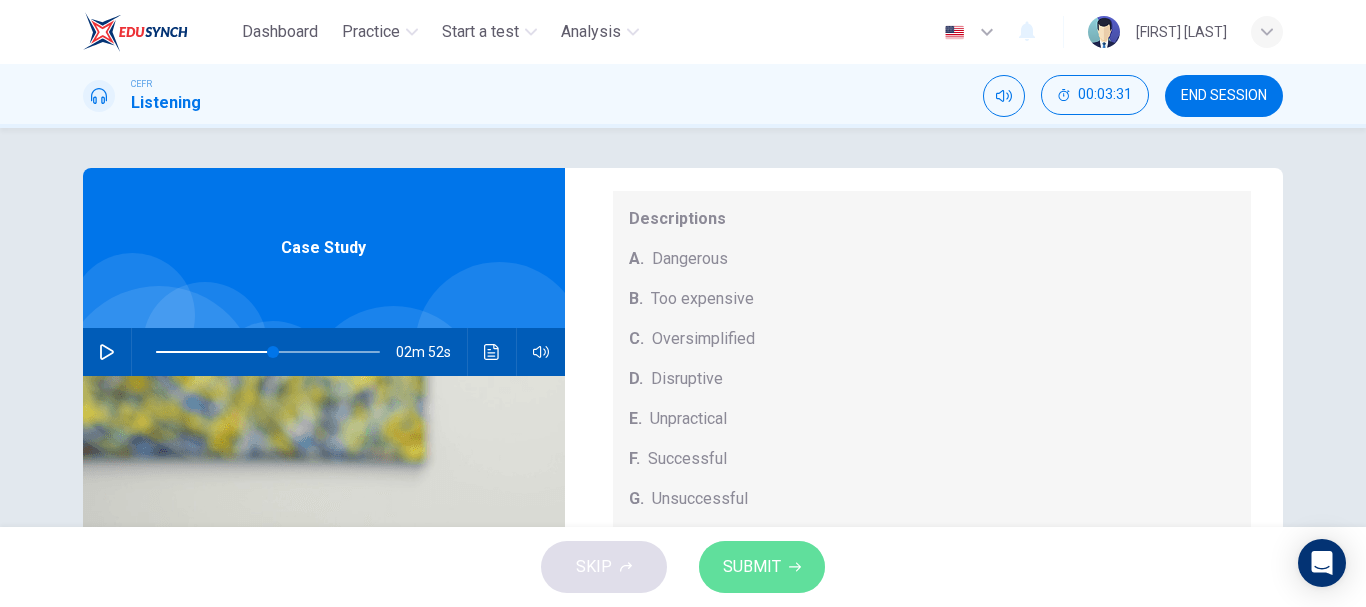 click on "SUBMIT" at bounding box center [762, 567] 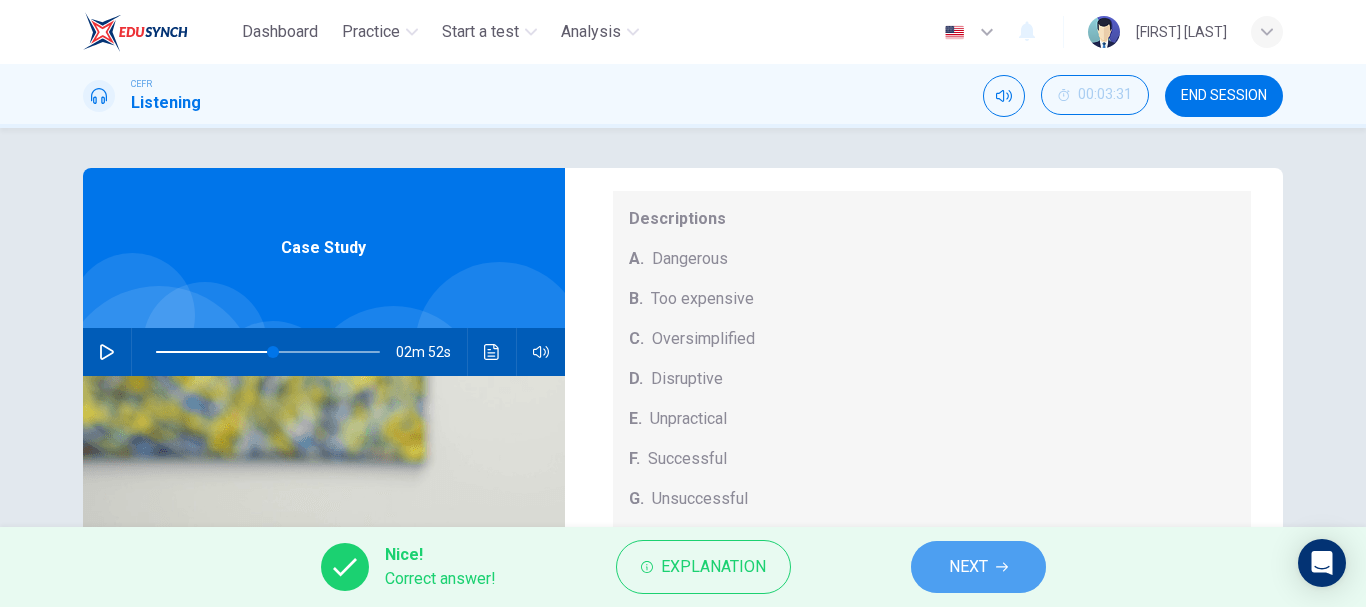 click on "NEXT" at bounding box center [978, 567] 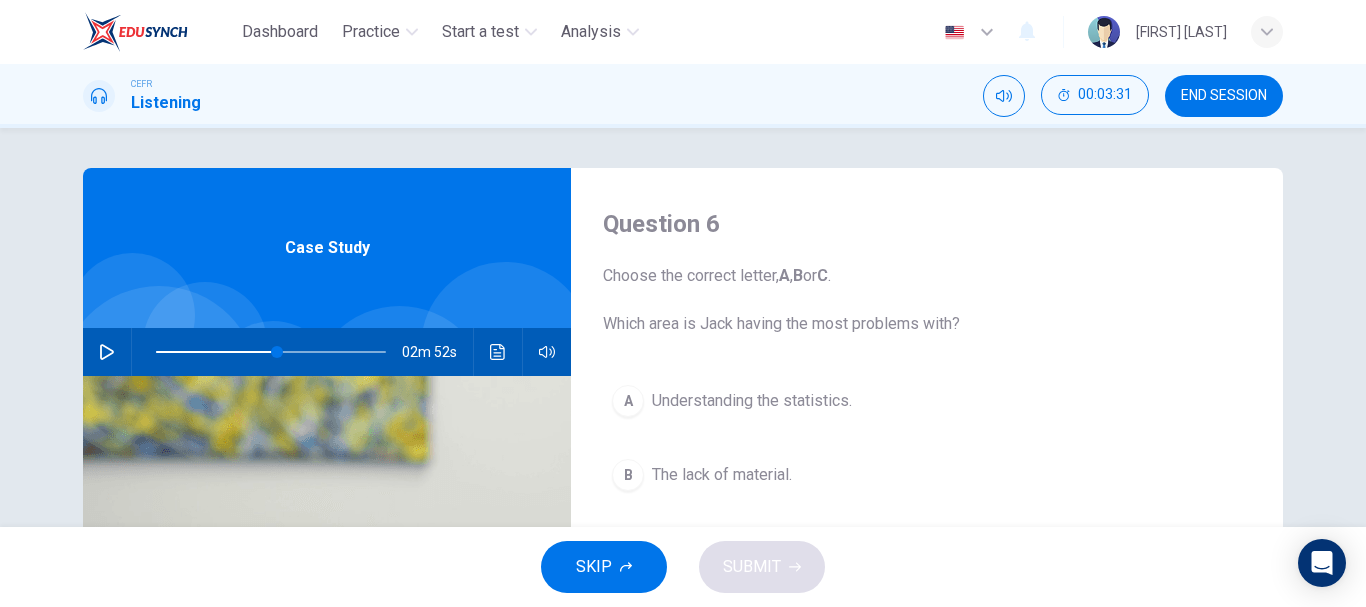scroll, scrollTop: 0, scrollLeft: 0, axis: both 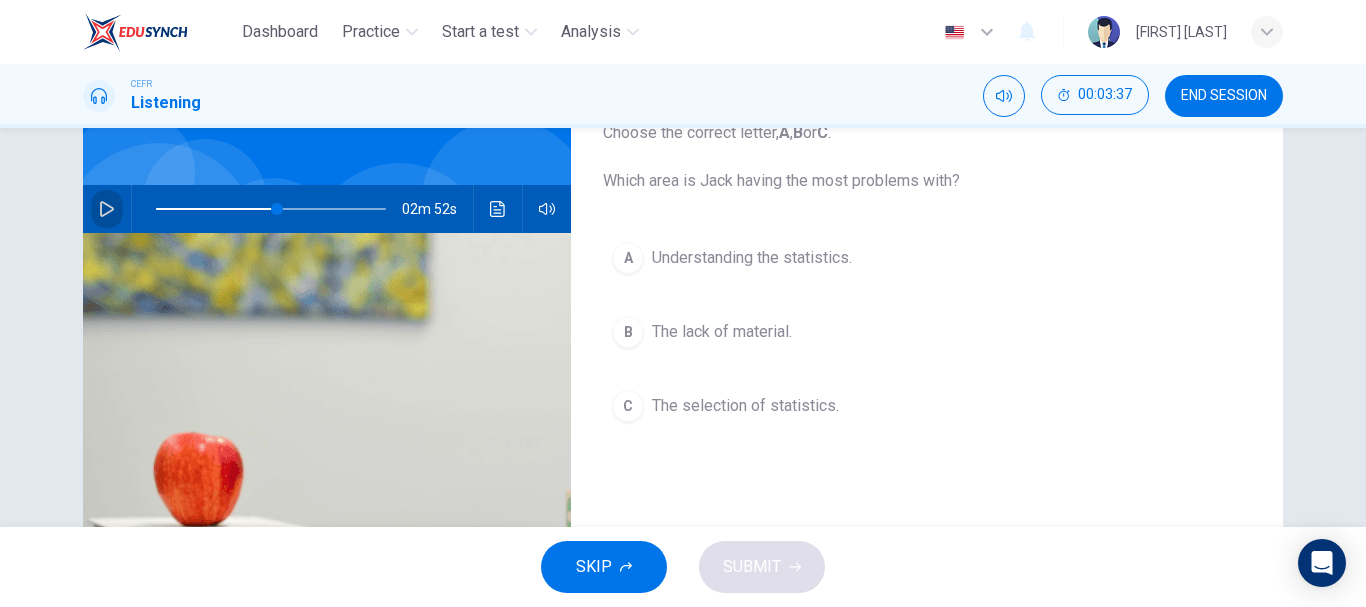 click at bounding box center [107, 209] 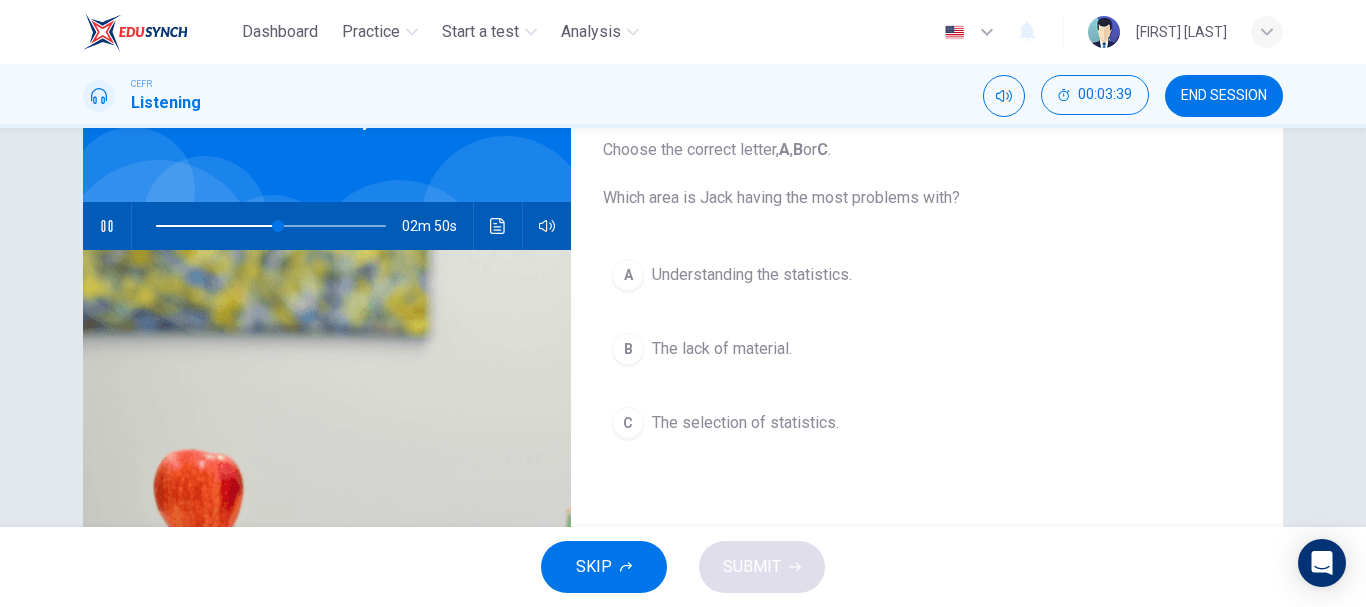 scroll, scrollTop: 127, scrollLeft: 0, axis: vertical 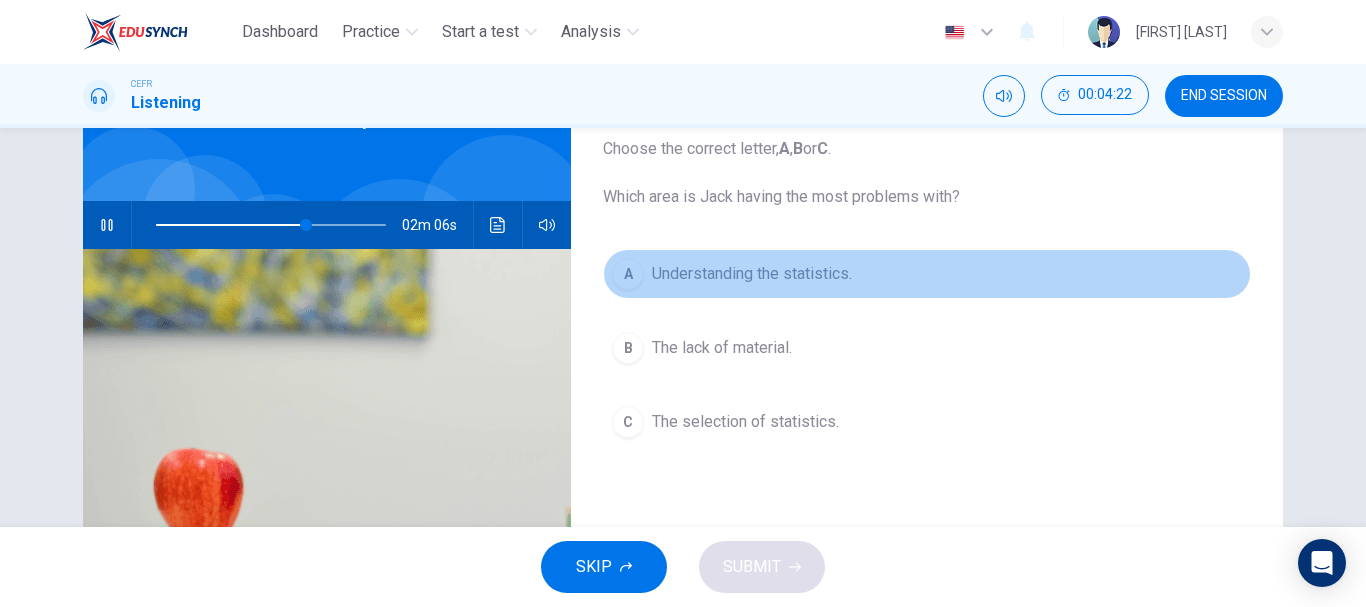 click on "Understanding the statistics." at bounding box center [752, 274] 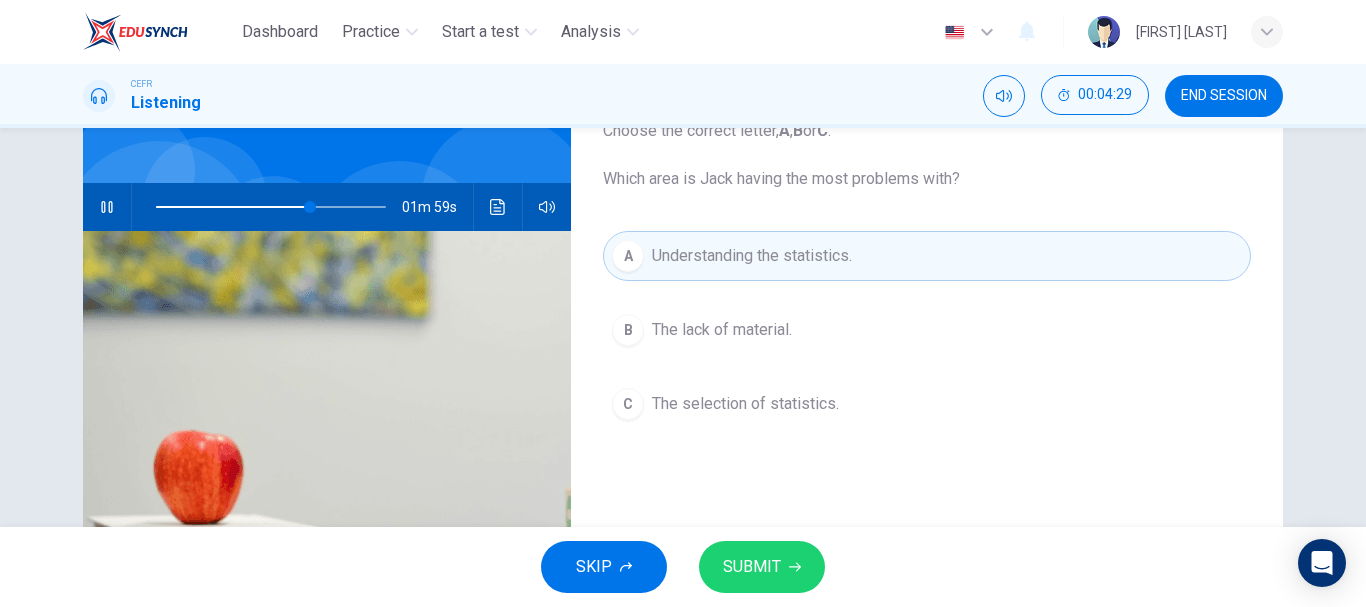 scroll, scrollTop: 144, scrollLeft: 0, axis: vertical 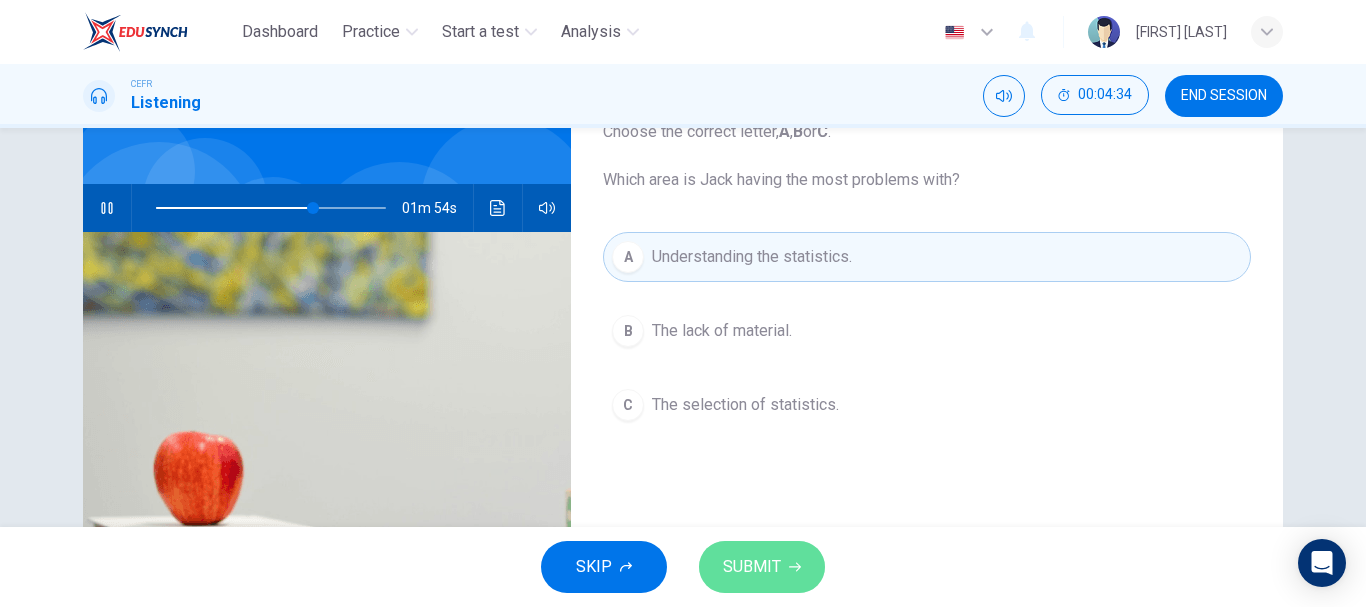 click on "SUBMIT" at bounding box center (762, 567) 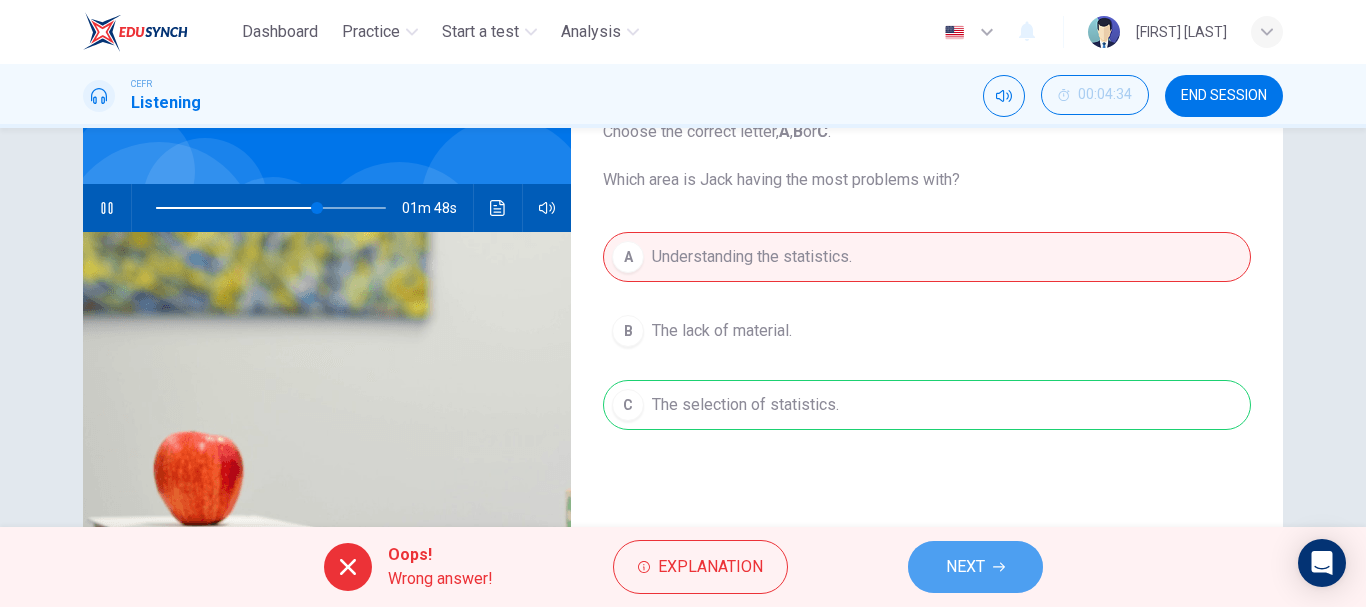 click on "NEXT" at bounding box center [975, 567] 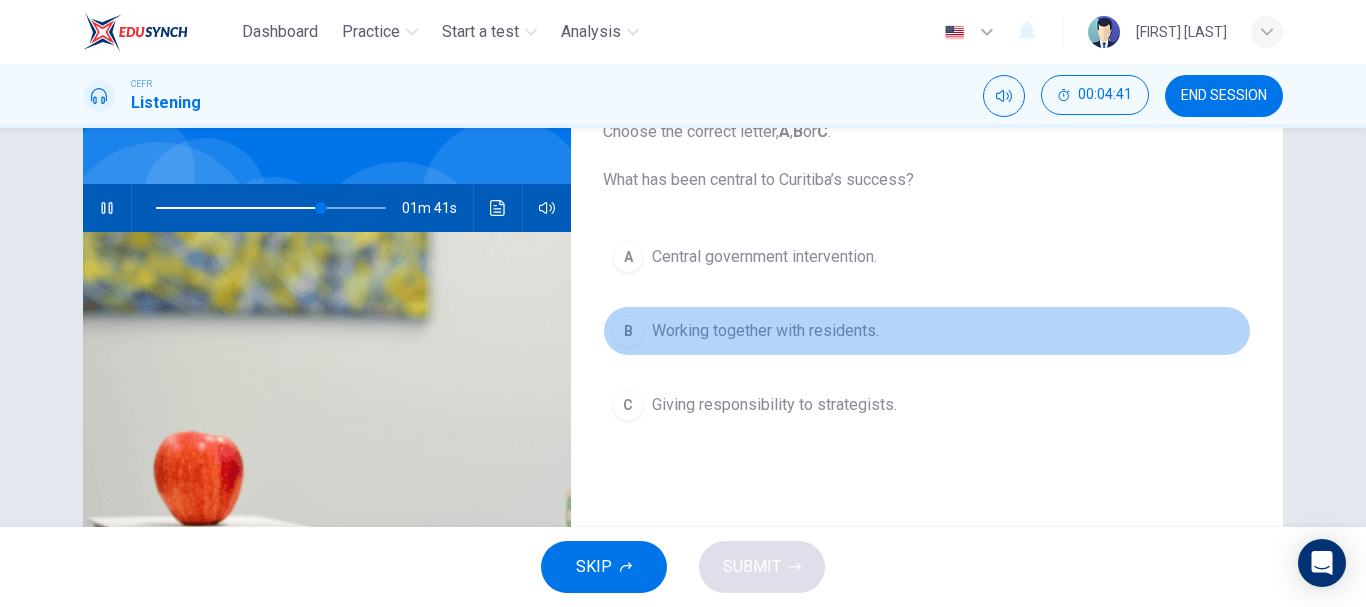 click on "Working together with residents." at bounding box center (764, 257) 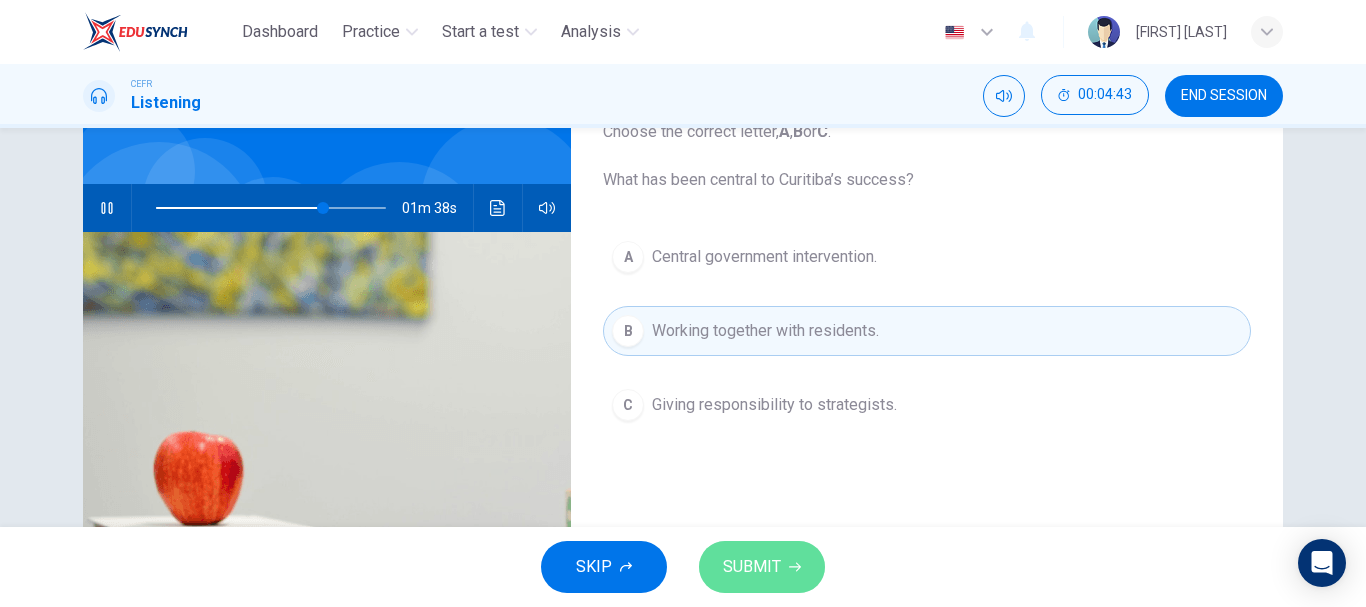 click on "SUBMIT" at bounding box center [762, 567] 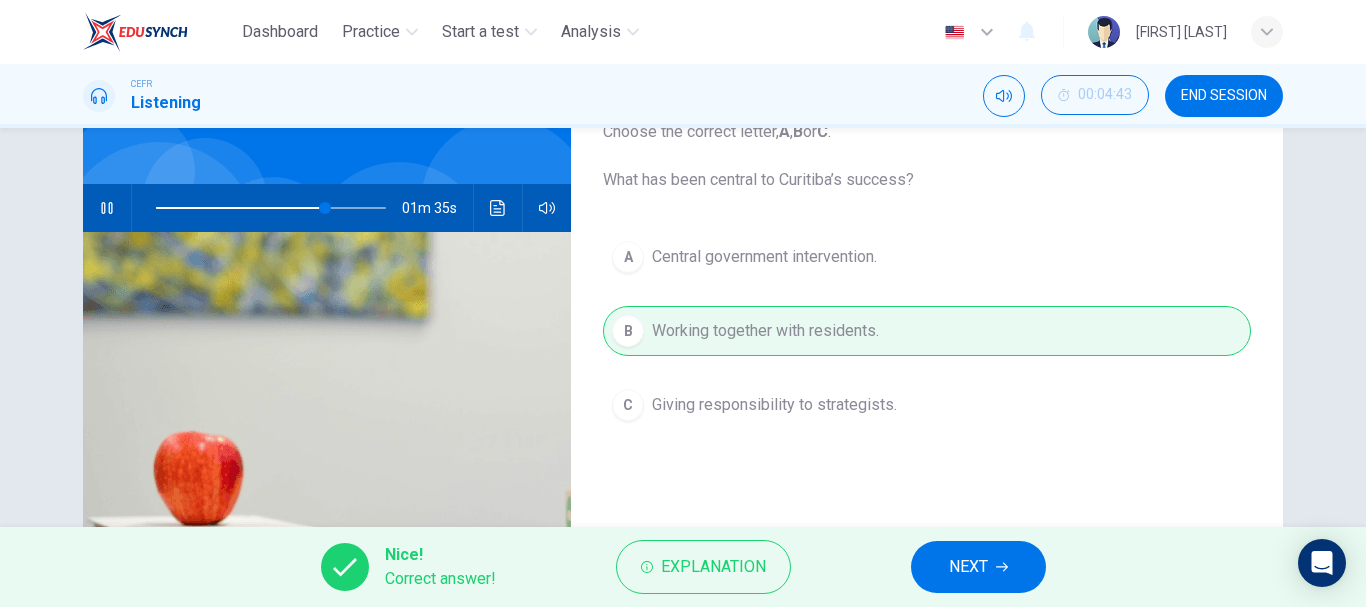 click on "NEXT" at bounding box center (978, 567) 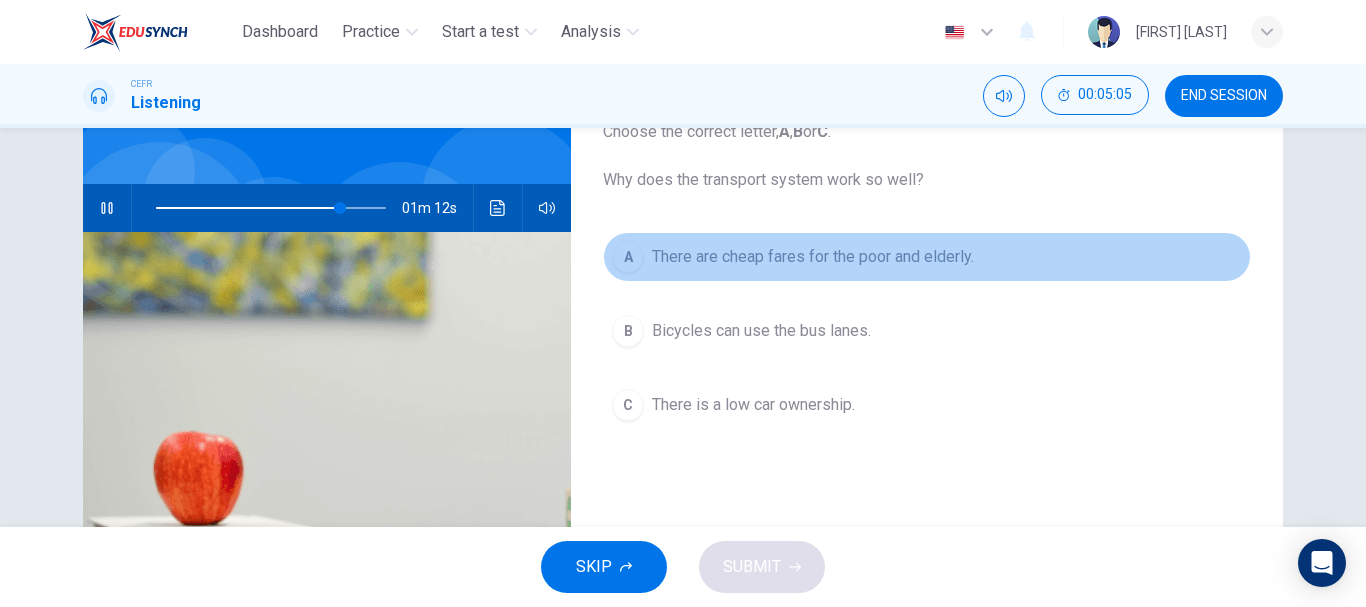 click on "There are cheap fares for the poor and elderly." at bounding box center [813, 257] 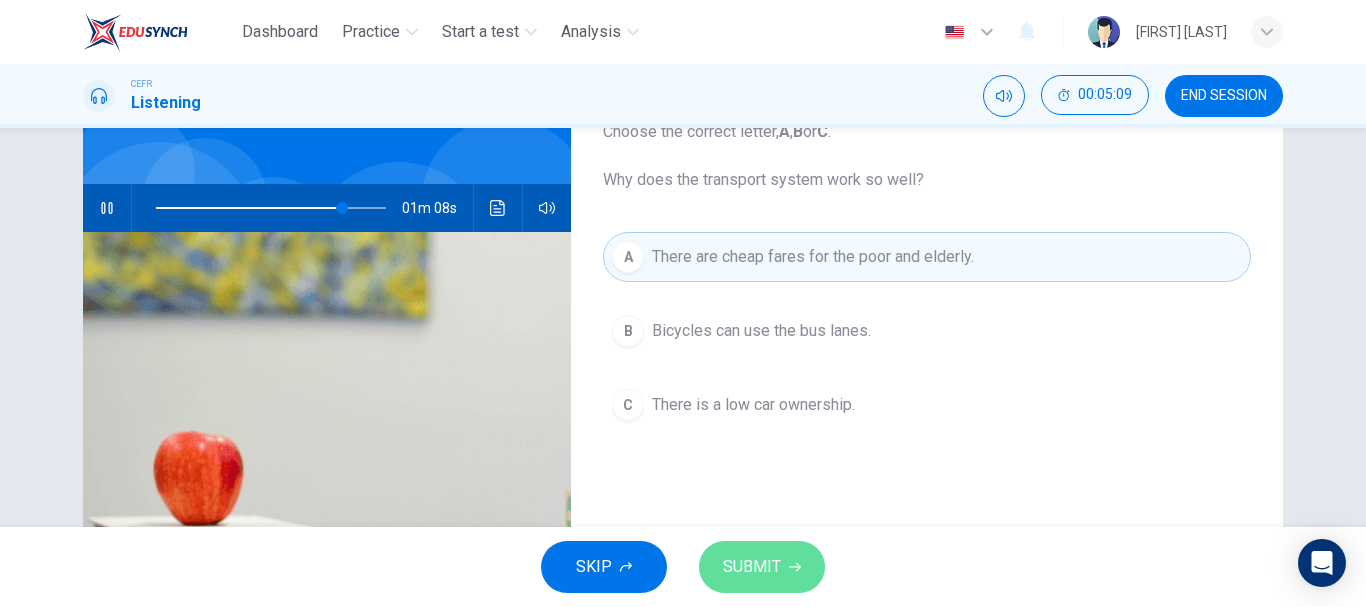 click on "SUBMIT" at bounding box center [762, 567] 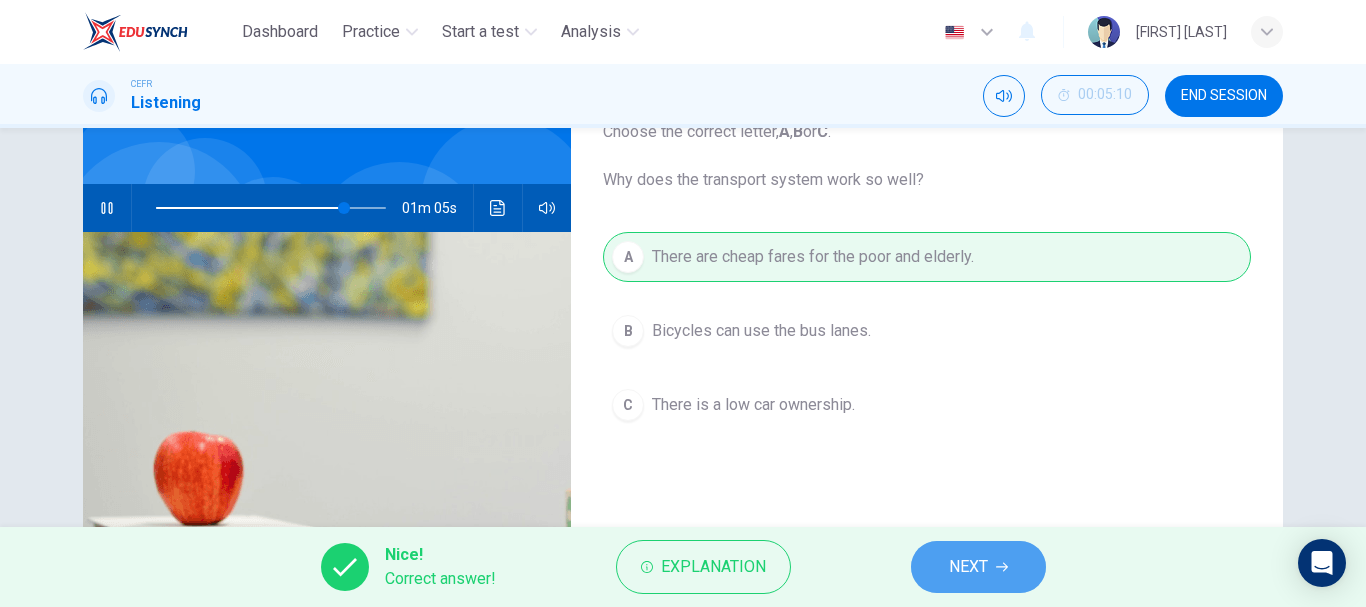click on "NEXT" at bounding box center [968, 567] 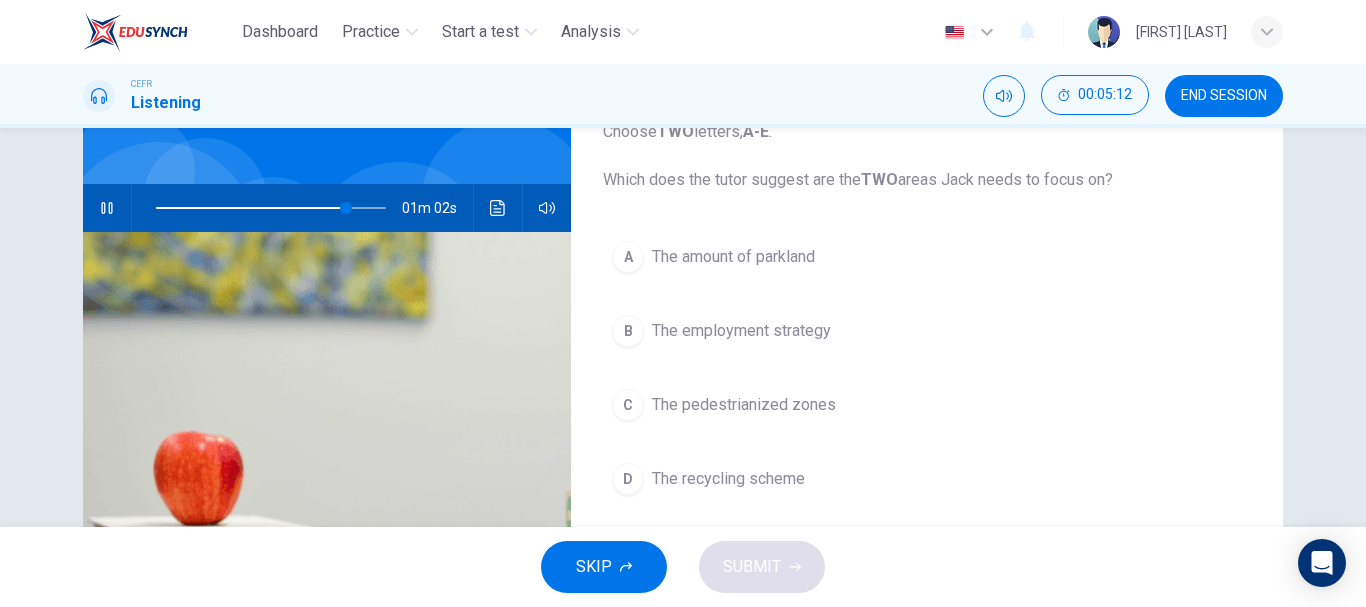 scroll, scrollTop: 145, scrollLeft: 0, axis: vertical 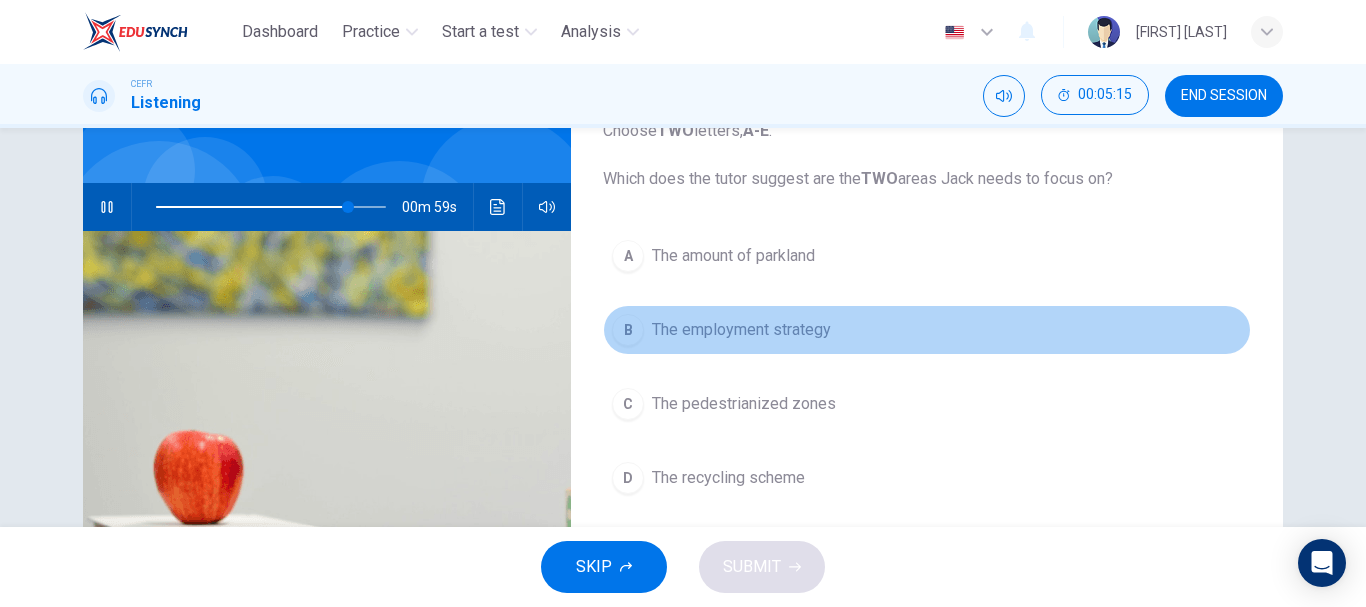 click on "B The employment strategy" at bounding box center (927, 330) 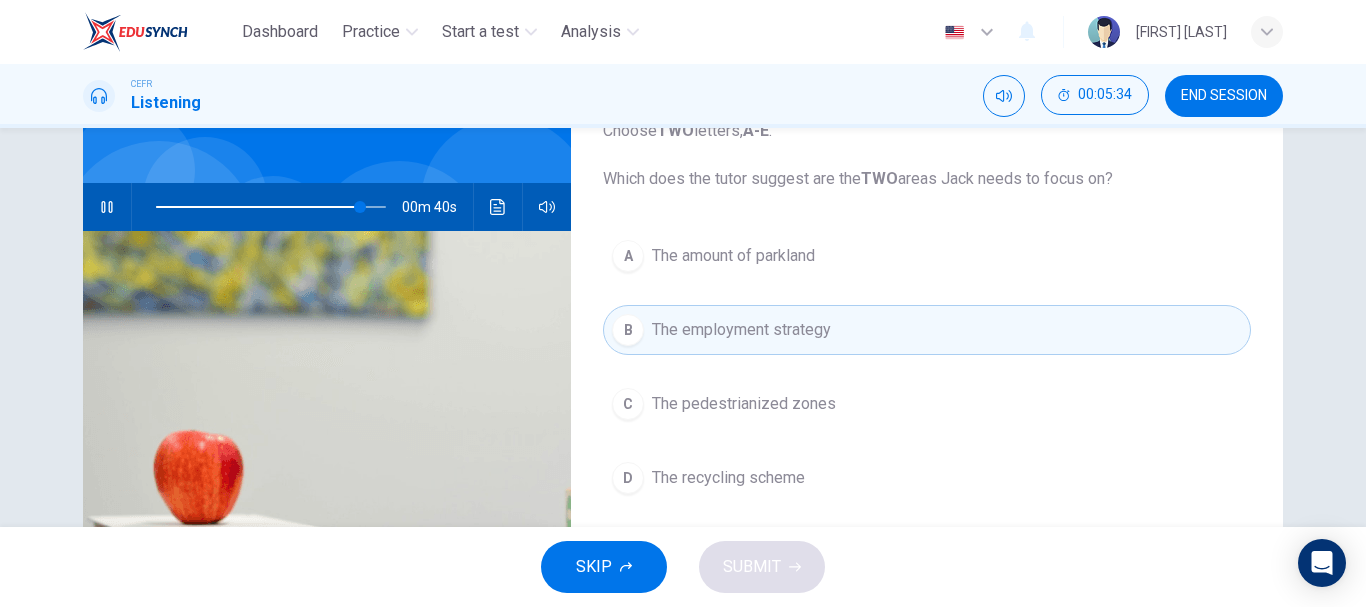 click on "A The amount of parkland B The employment strategy C The pedestrianized zones D The recycling scheme E The suburban areas" at bounding box center (927, 424) 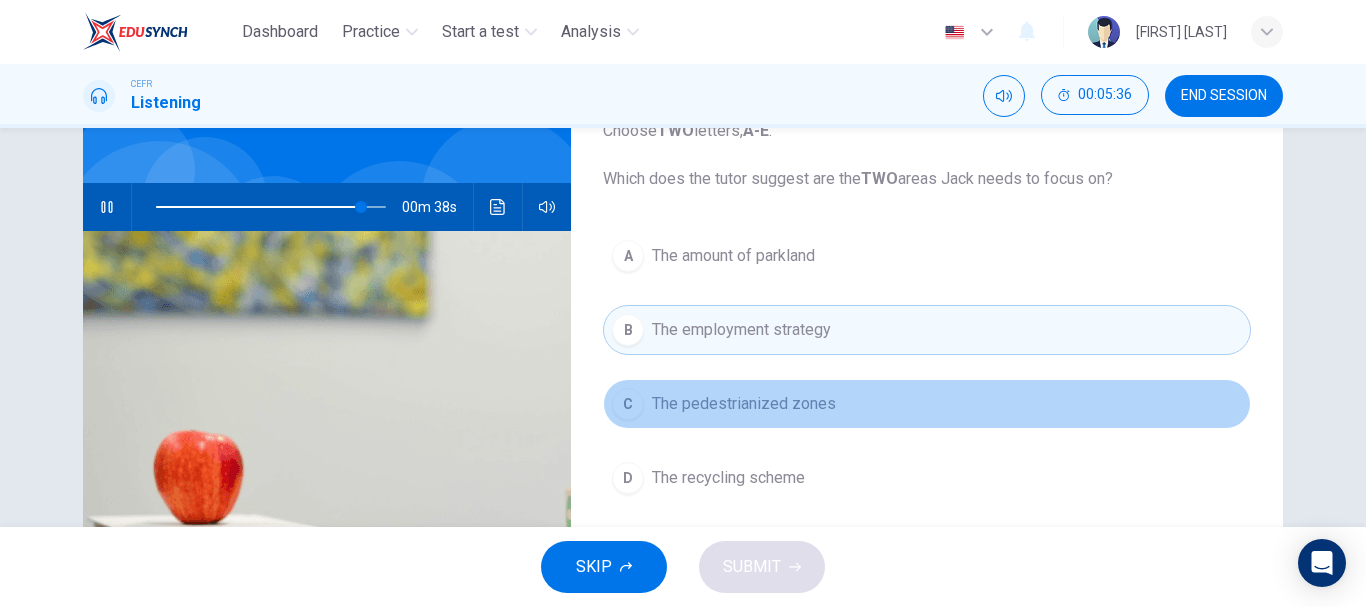 click on "C The pedestrianized zones" at bounding box center [927, 404] 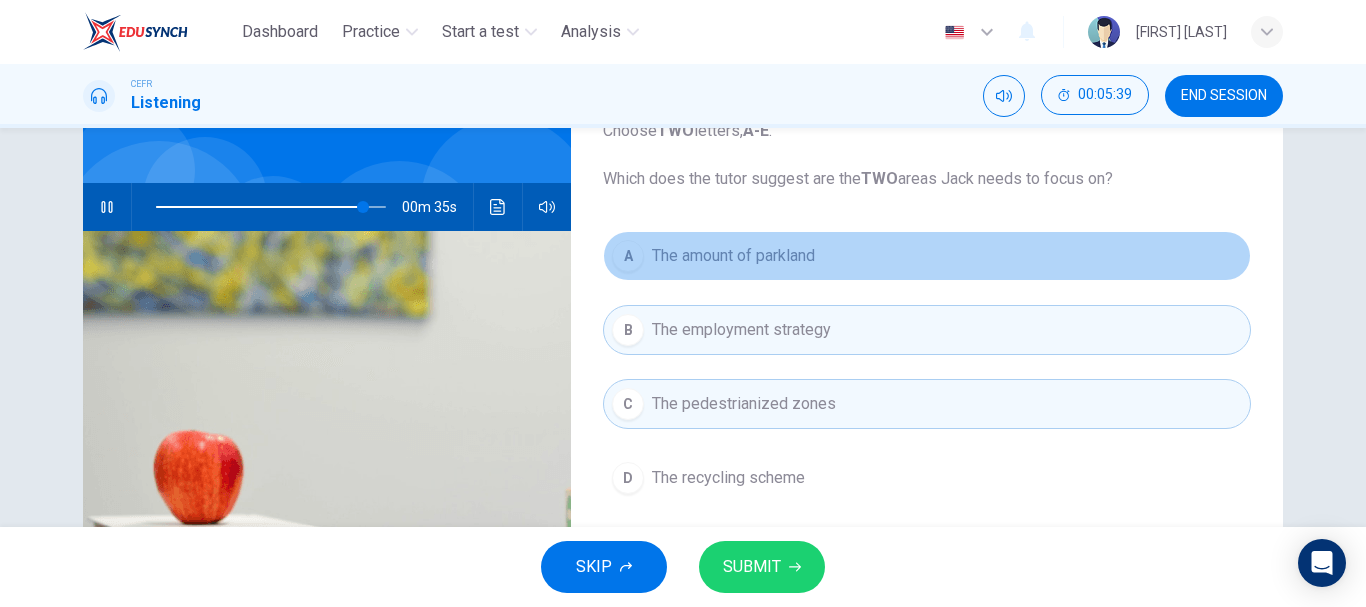 click on "A The amount of parkland" at bounding box center (927, 256) 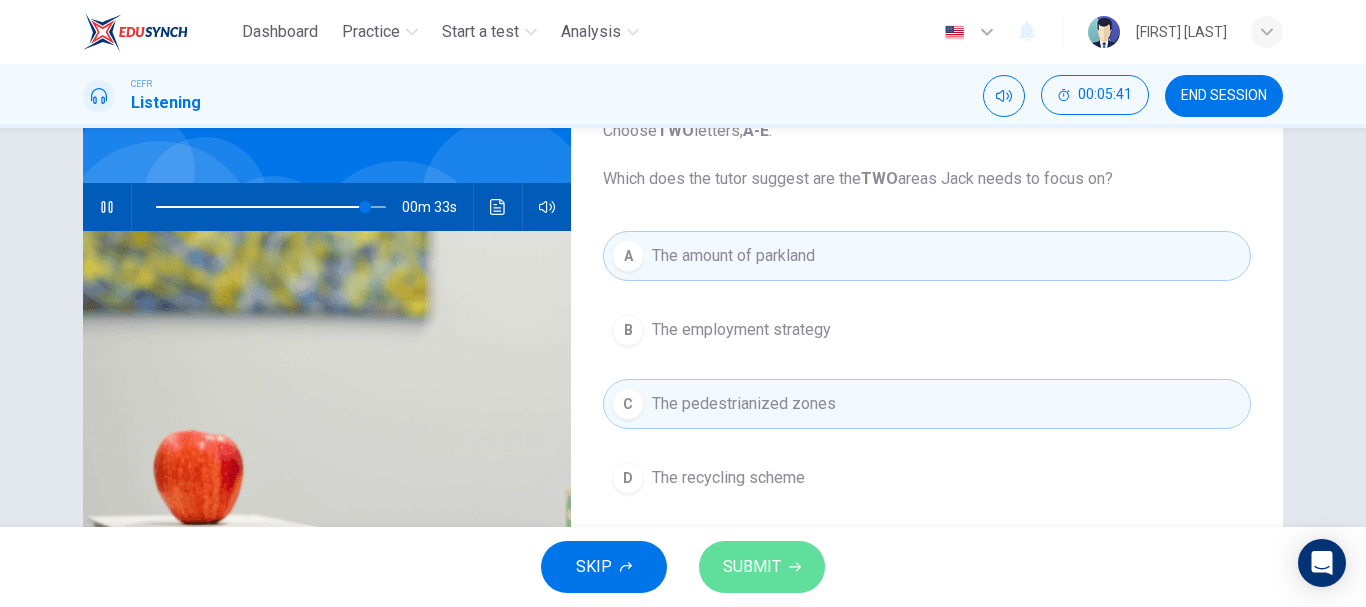 click on "SUBMIT" at bounding box center [752, 567] 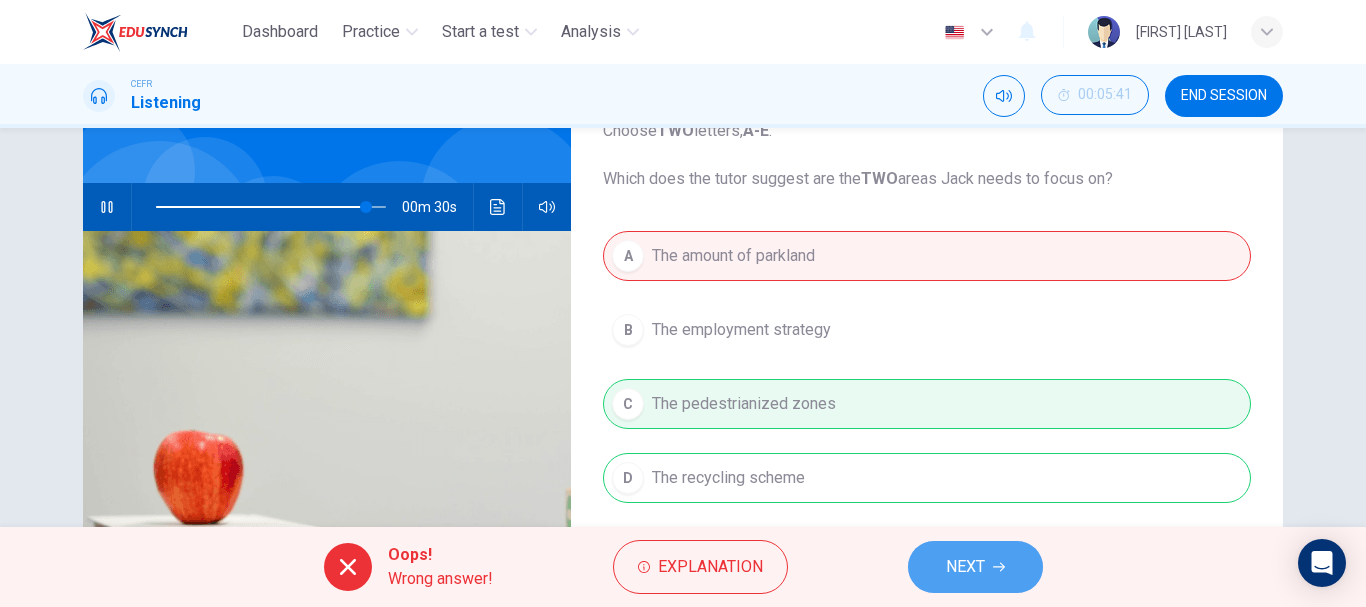 click on "NEXT" at bounding box center (965, 567) 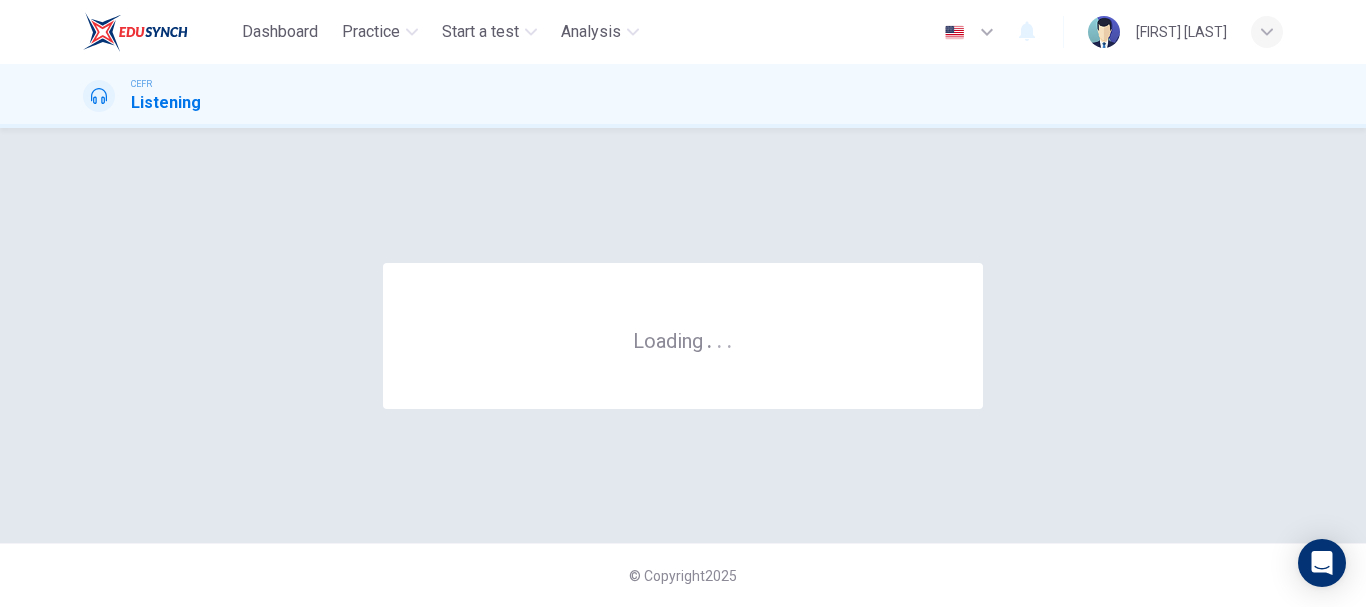scroll, scrollTop: 0, scrollLeft: 0, axis: both 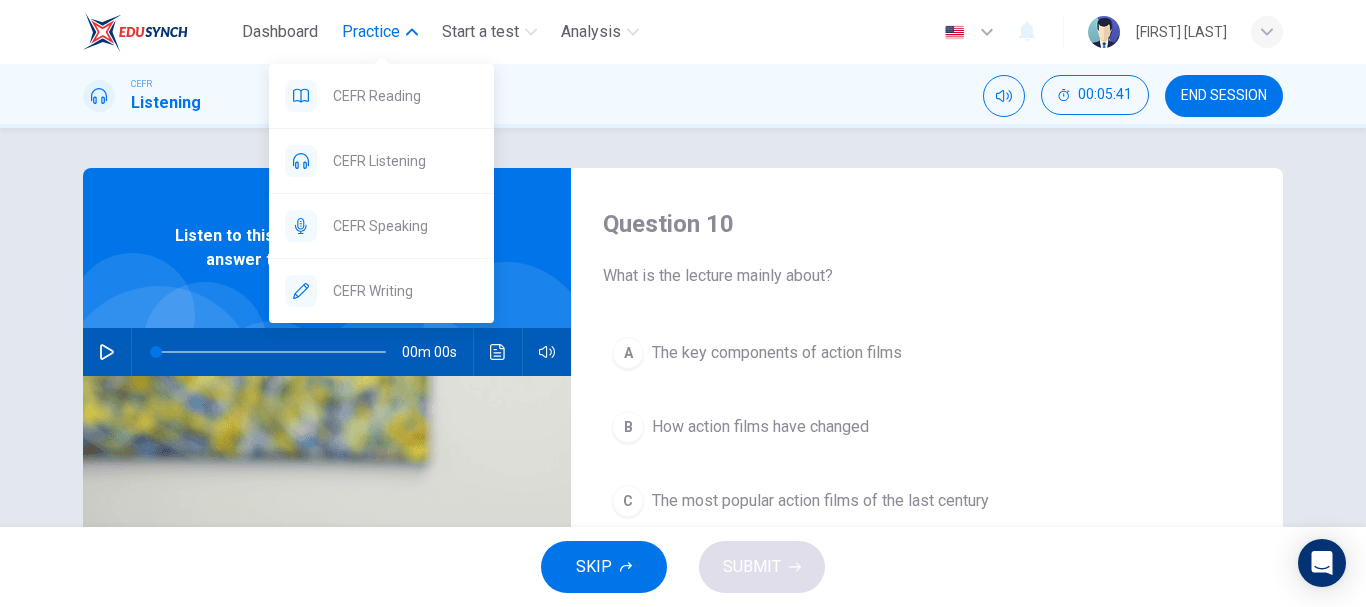 click on "Practice" at bounding box center (371, 32) 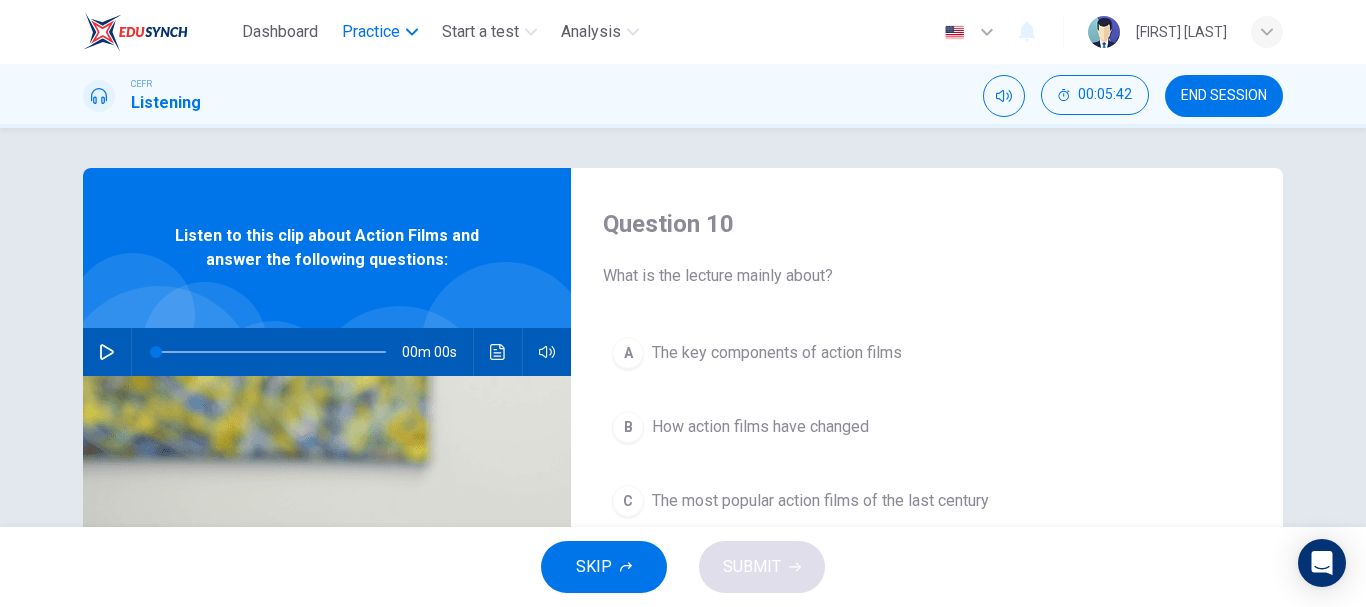 click on "Practice" at bounding box center (371, 32) 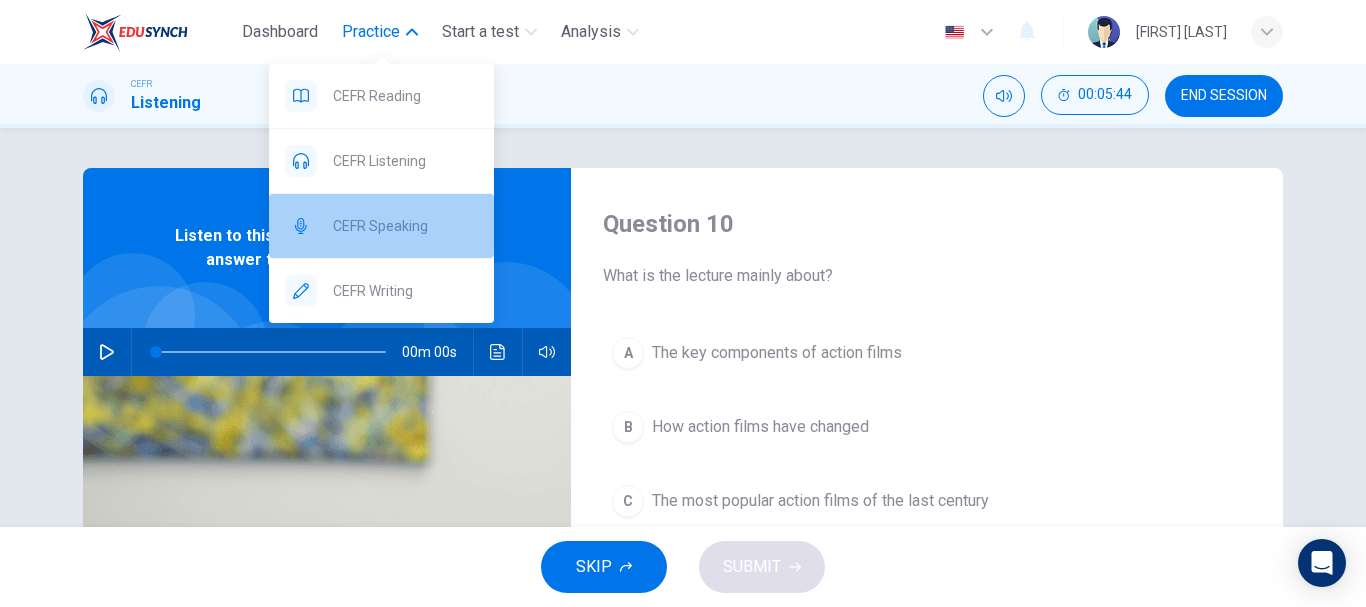 click on "CEFR Speaking" at bounding box center [381, 96] 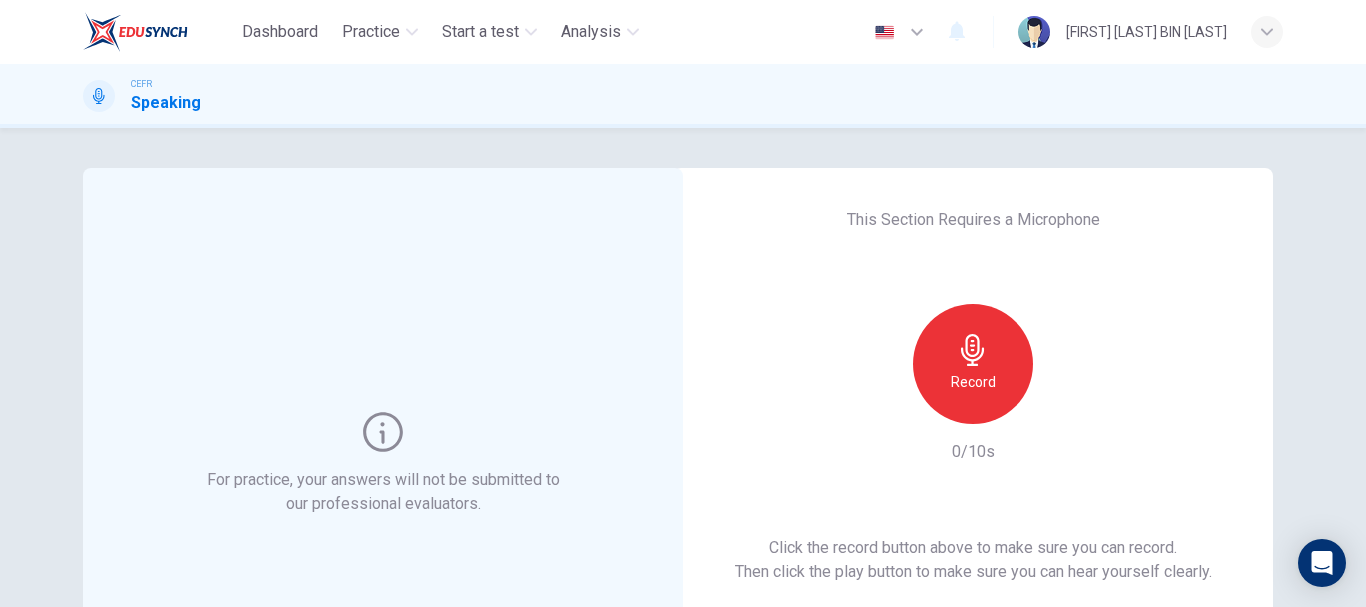 scroll, scrollTop: 0, scrollLeft: 0, axis: both 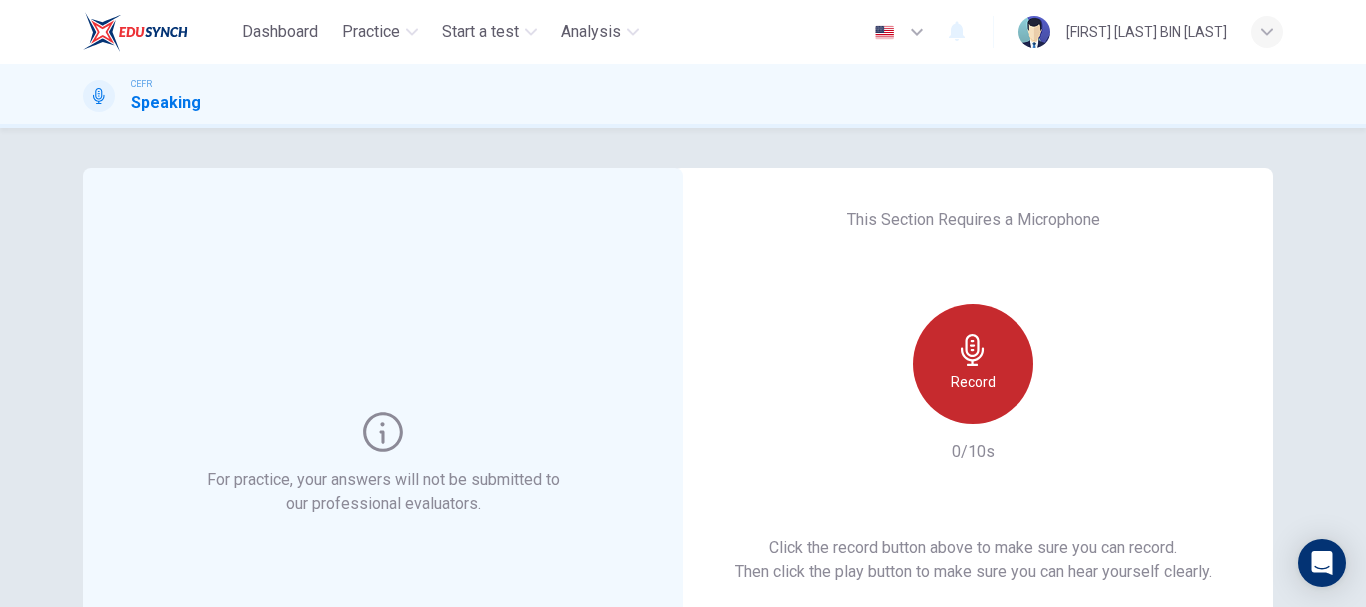 click on "Record" at bounding box center [973, 364] 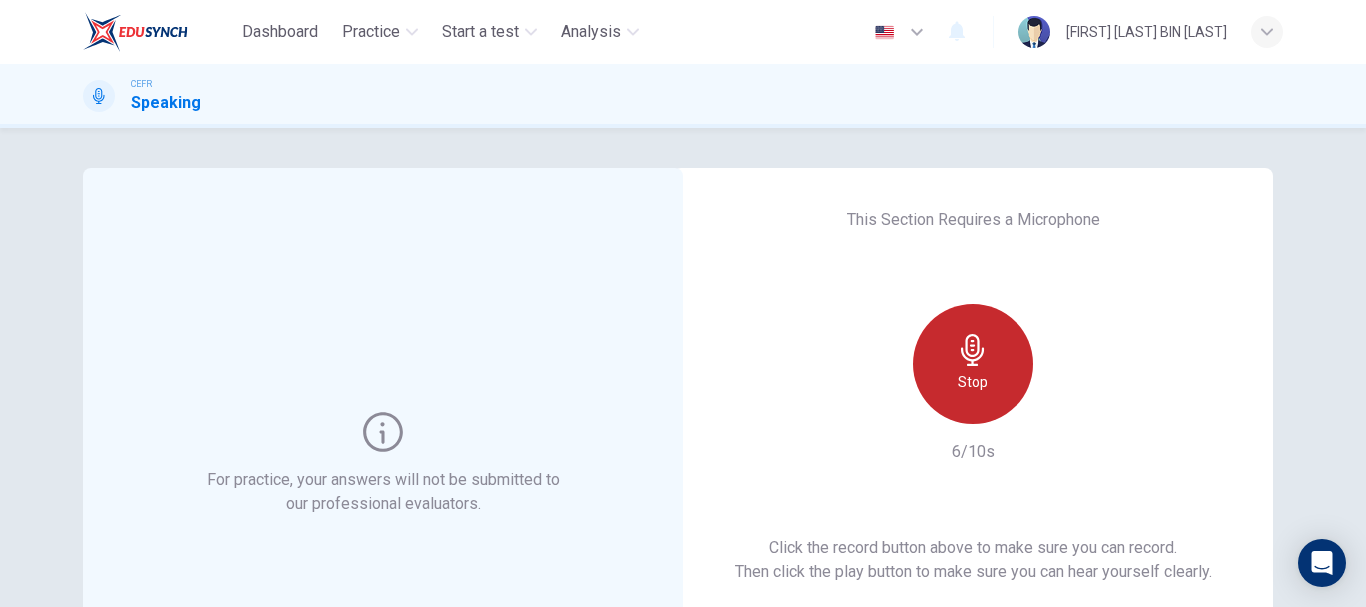 click on "Stop" at bounding box center (973, 364) 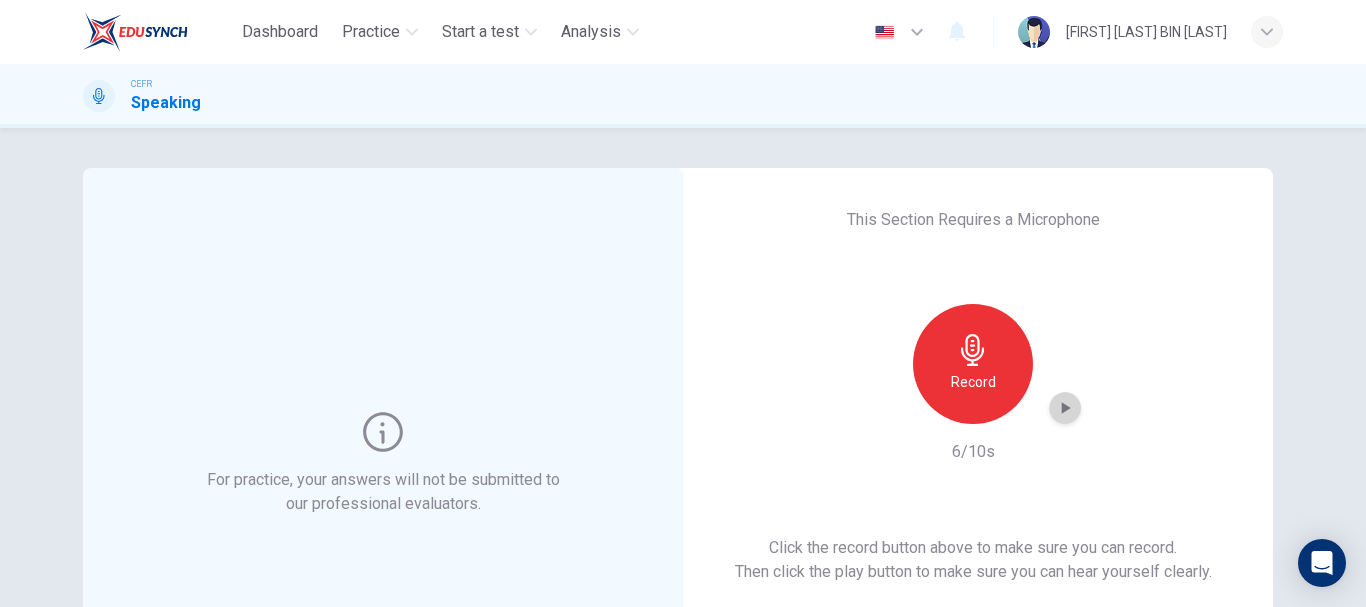 click at bounding box center (1065, 408) 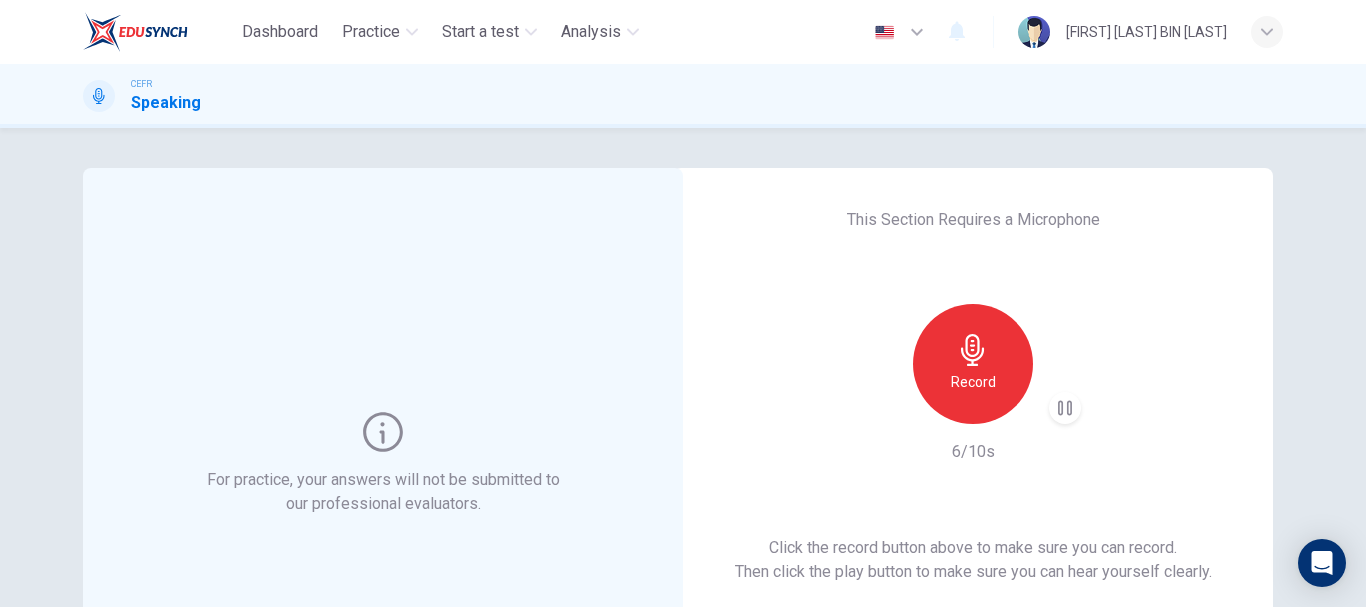 type 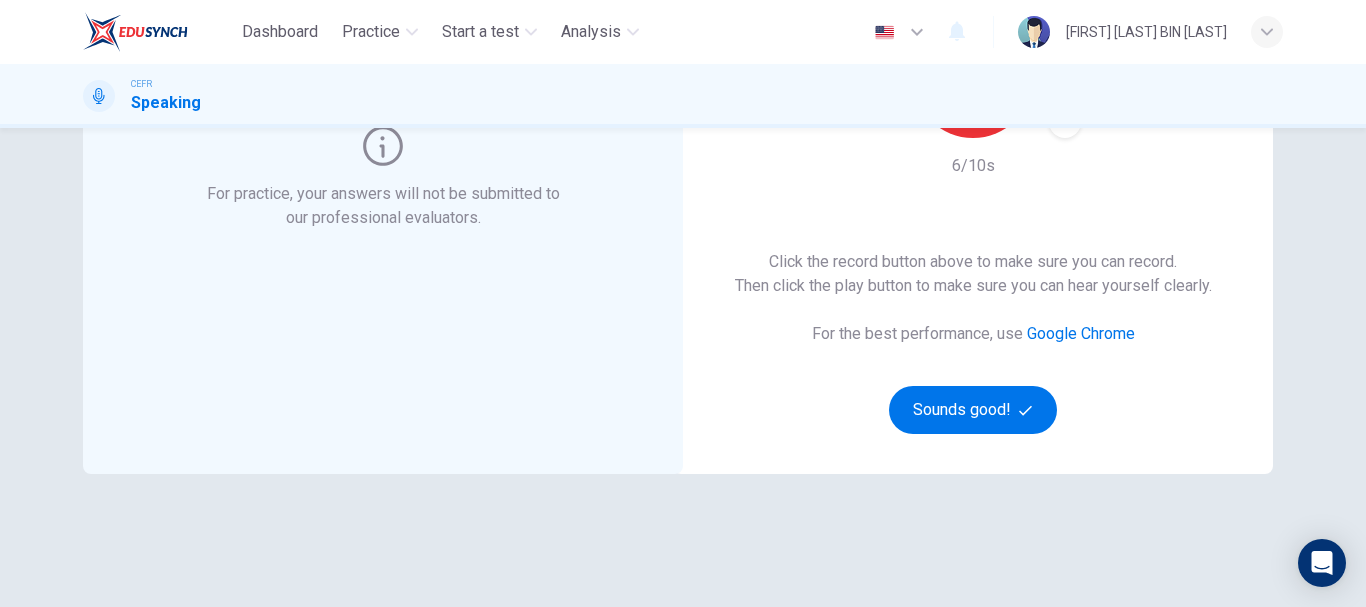 scroll, scrollTop: 301, scrollLeft: 0, axis: vertical 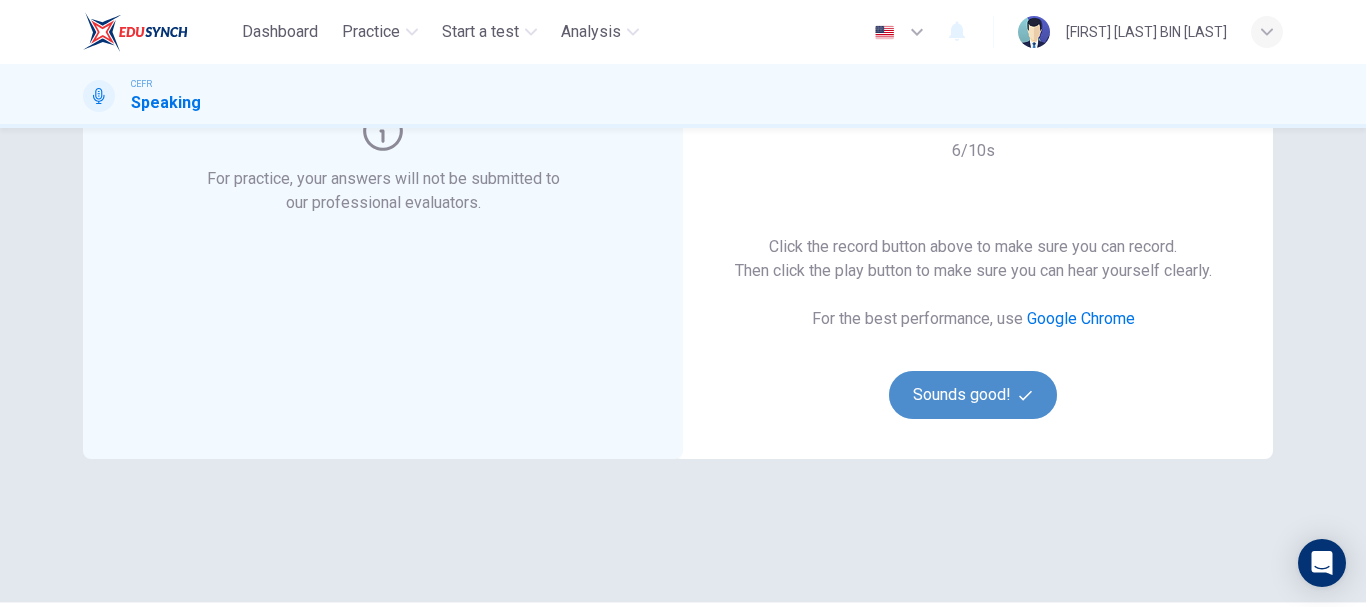 click on "Sounds good!" at bounding box center (973, 395) 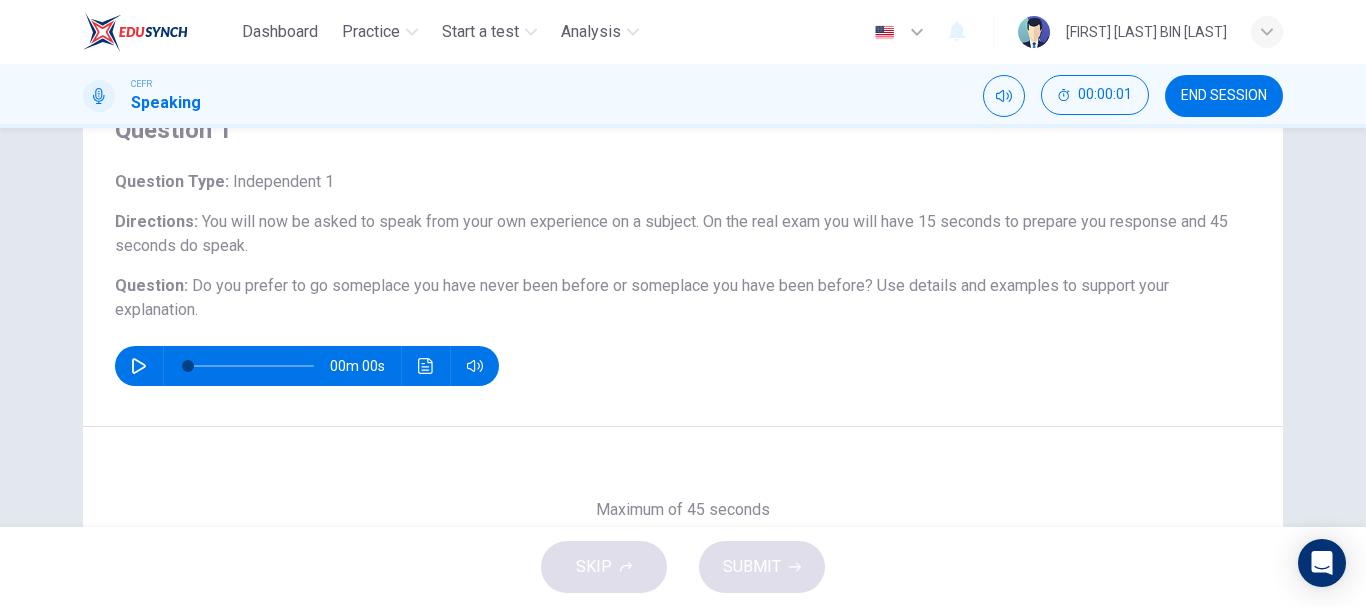 scroll, scrollTop: 93, scrollLeft: 0, axis: vertical 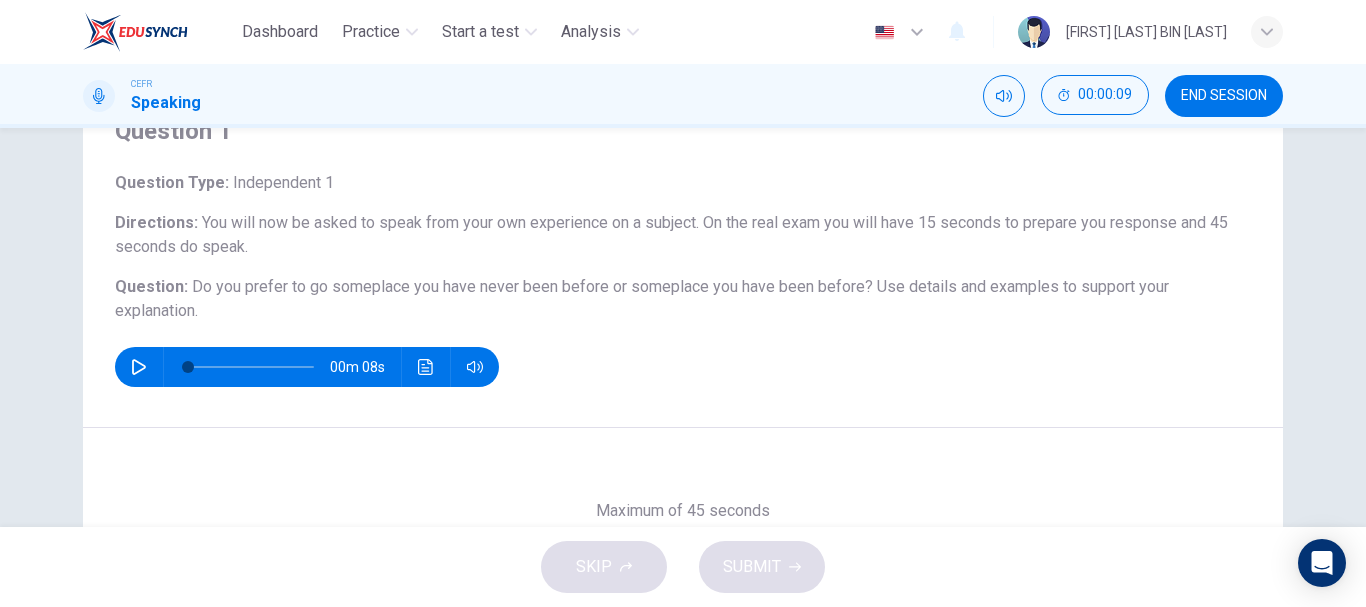 click at bounding box center (139, 367) 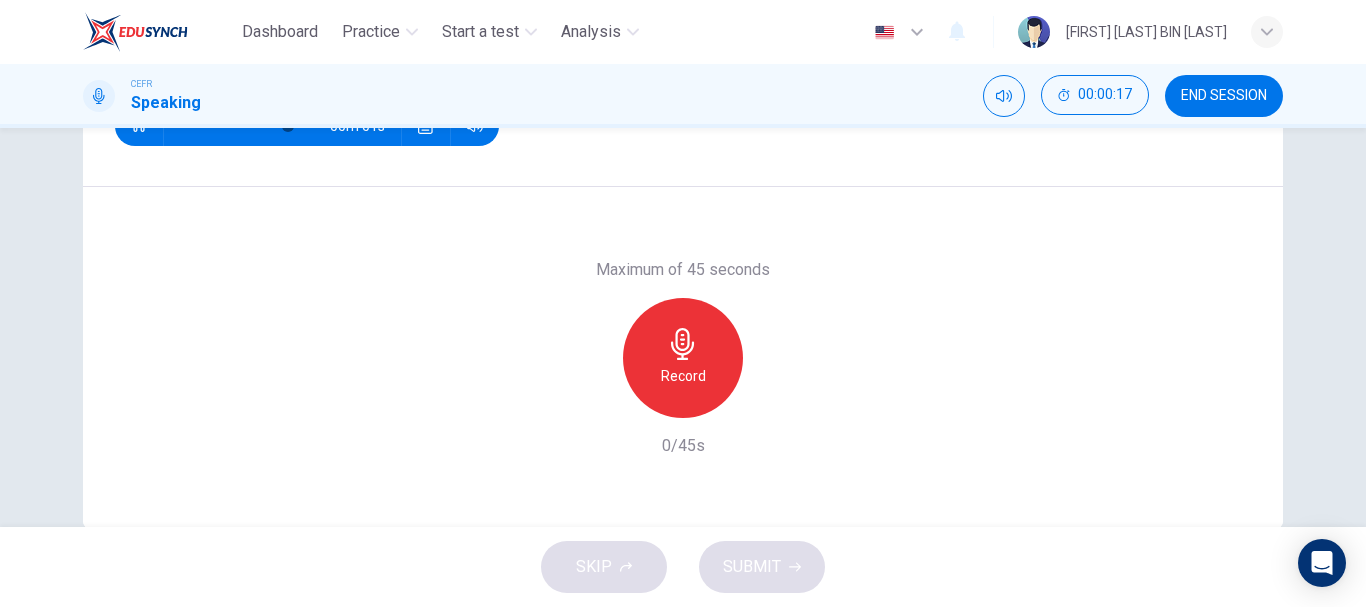 scroll, scrollTop: 205, scrollLeft: 0, axis: vertical 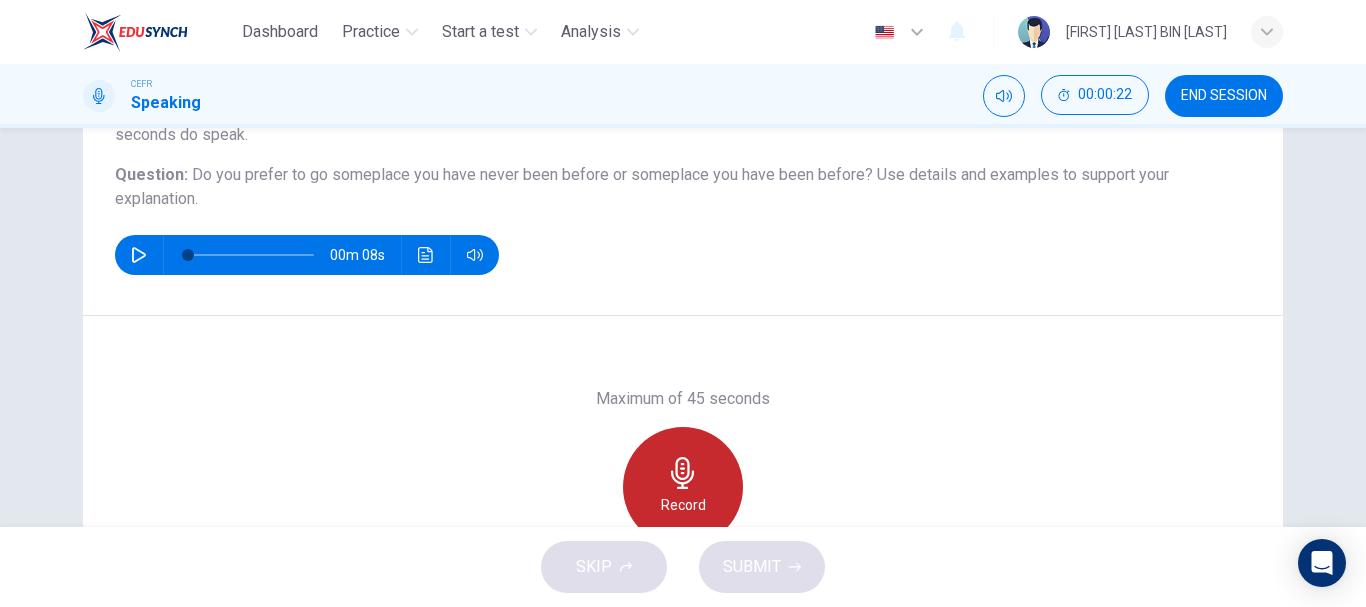 click on "Record" at bounding box center [683, 487] 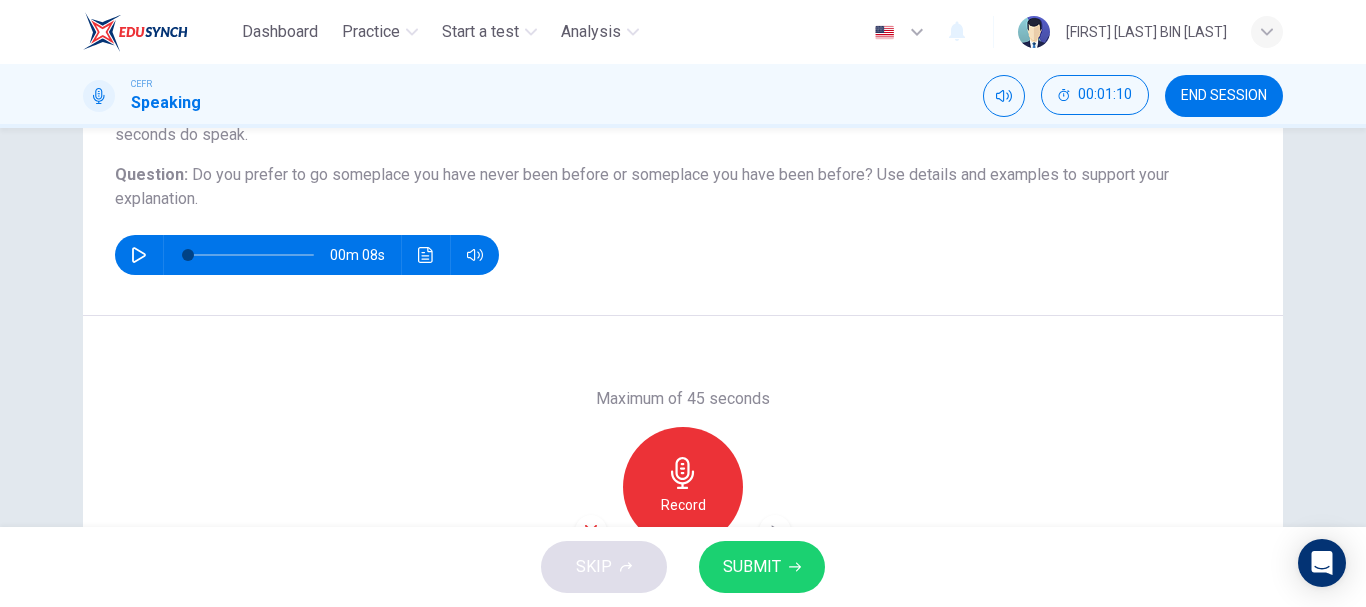 scroll, scrollTop: 376, scrollLeft: 0, axis: vertical 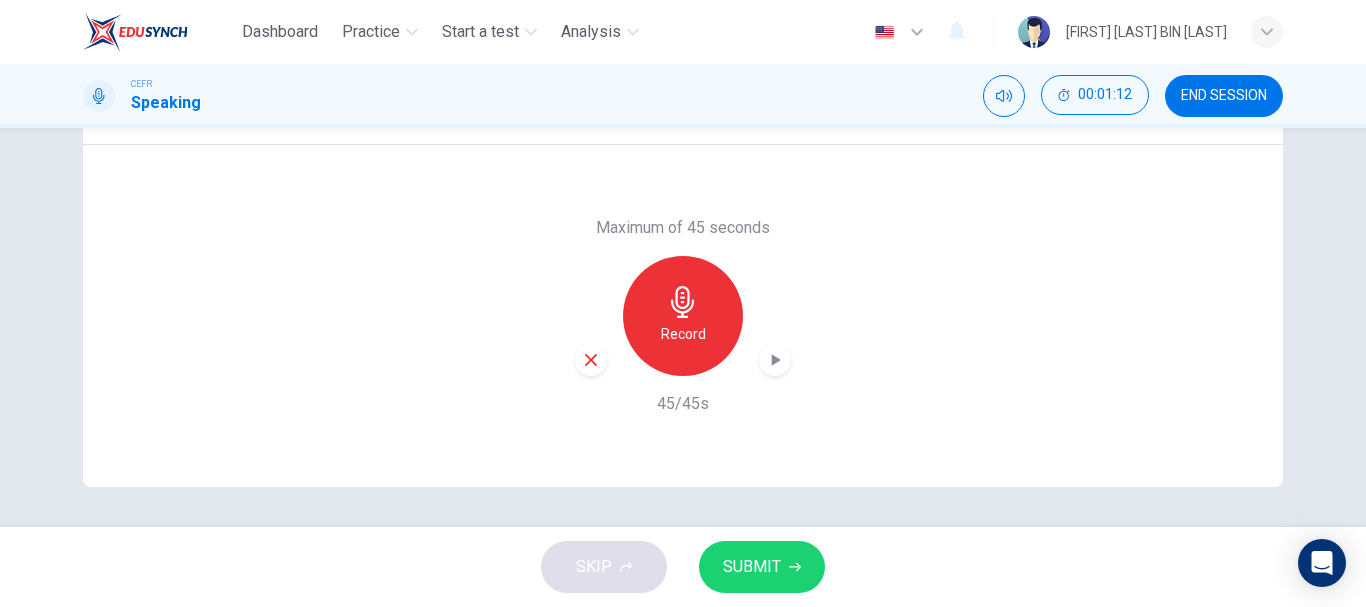 click on "SUBMIT" at bounding box center (762, 567) 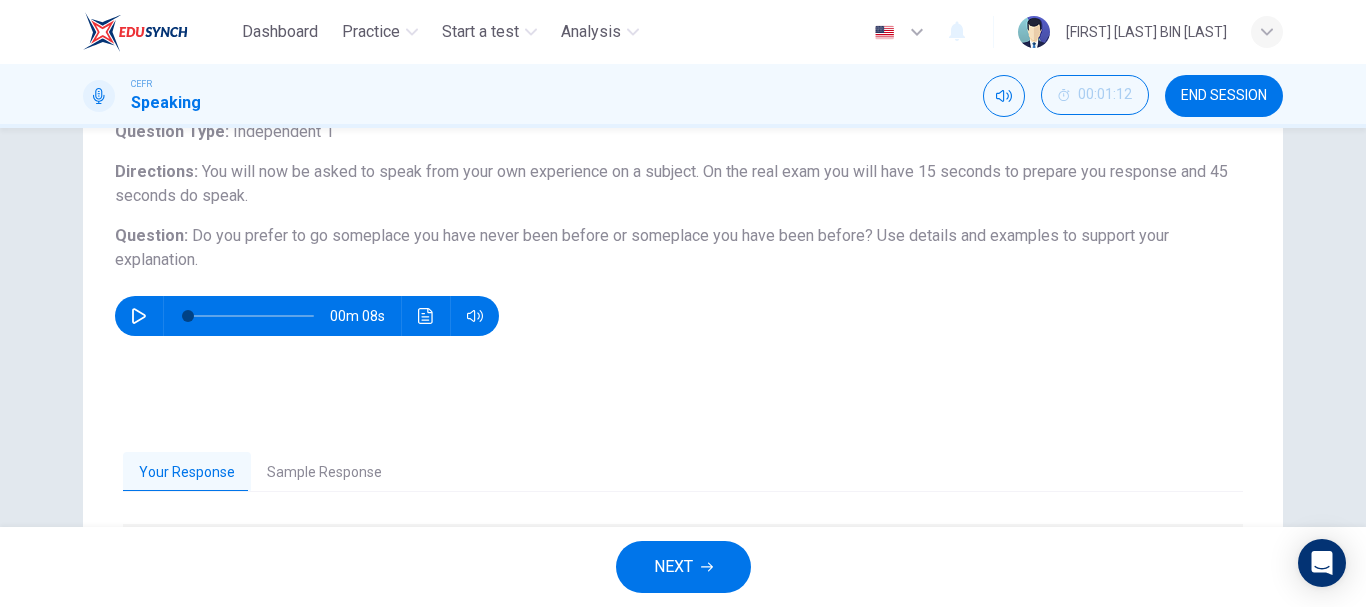 scroll, scrollTop: 145, scrollLeft: 0, axis: vertical 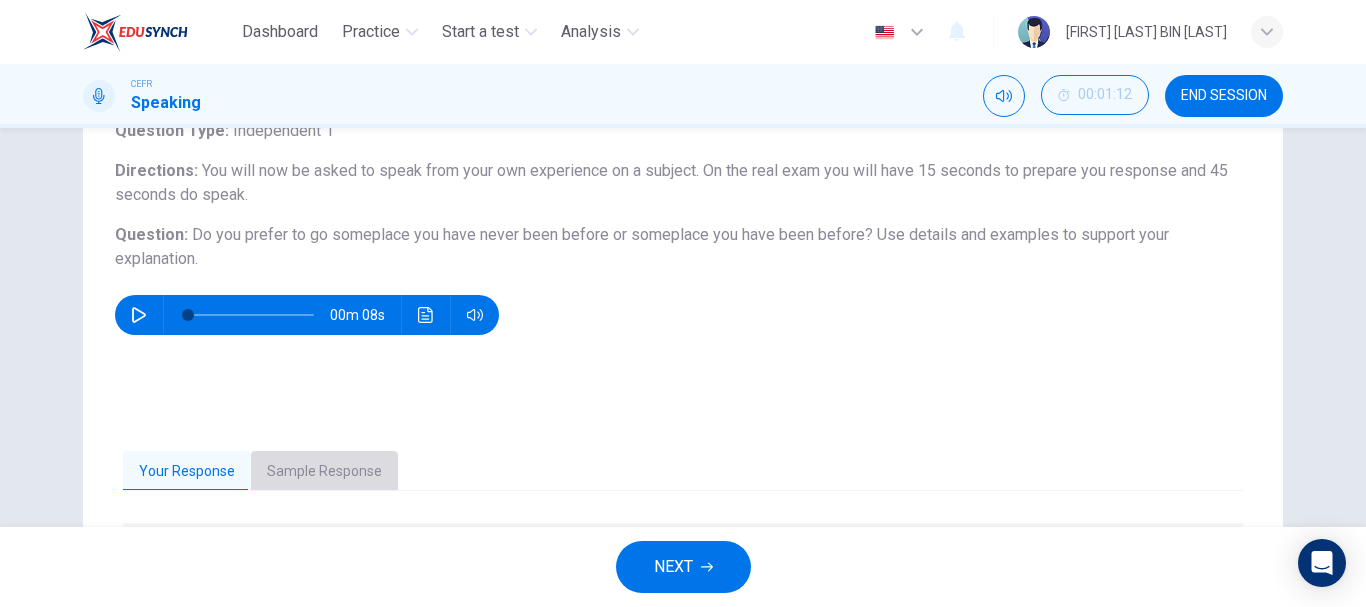 click on "Sample Response" at bounding box center [324, 472] 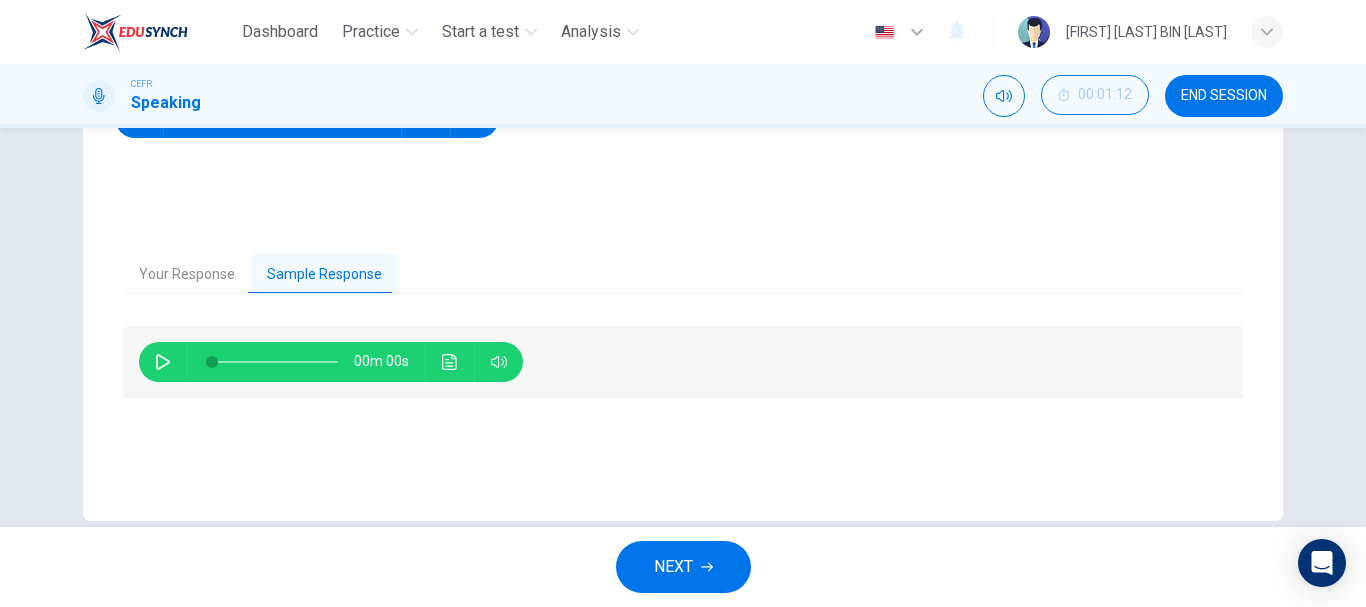 scroll, scrollTop: 344, scrollLeft: 0, axis: vertical 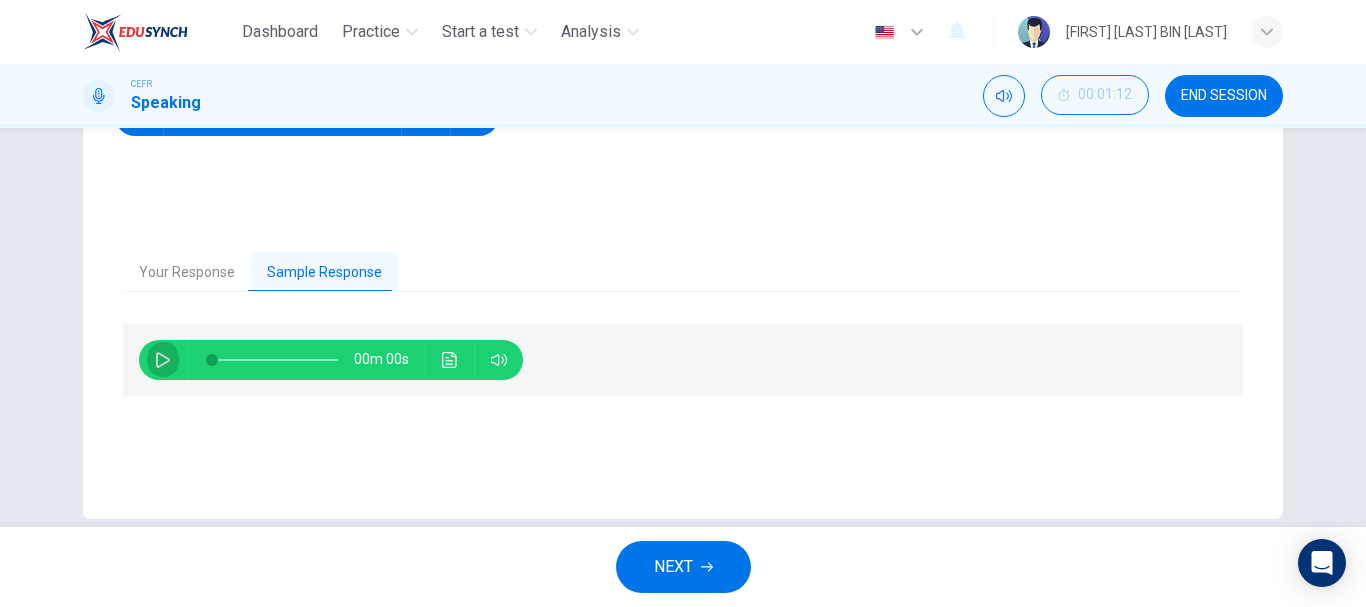 click at bounding box center (163, 360) 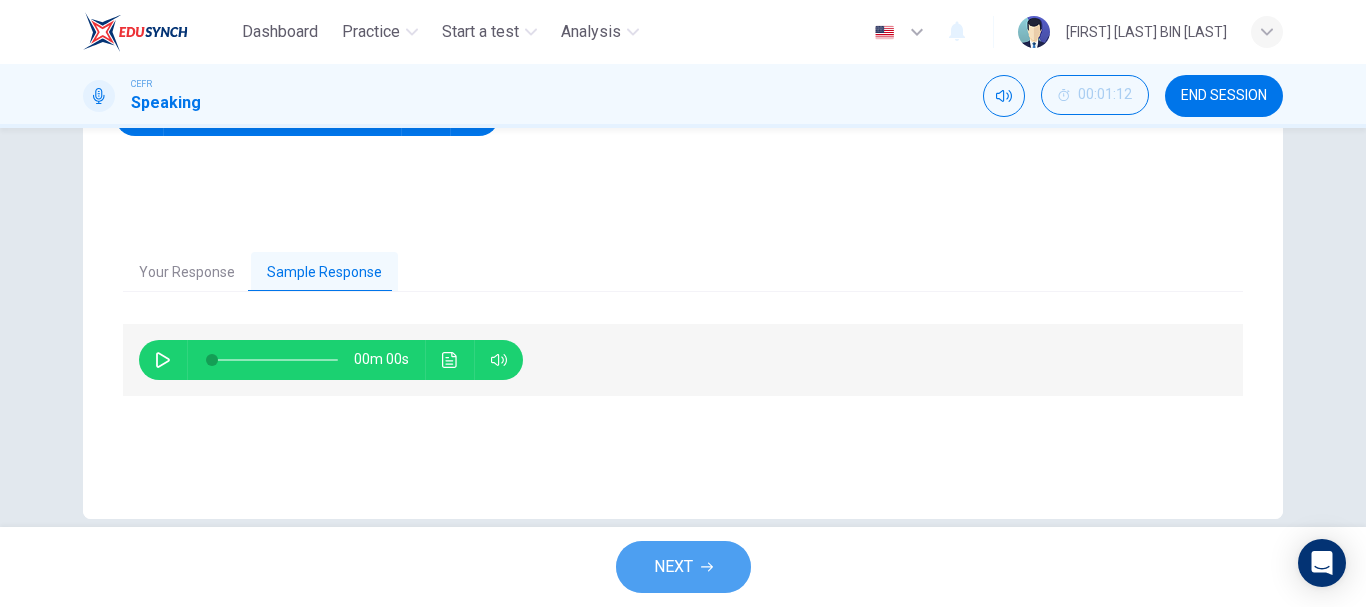 click on "NEXT" at bounding box center (673, 567) 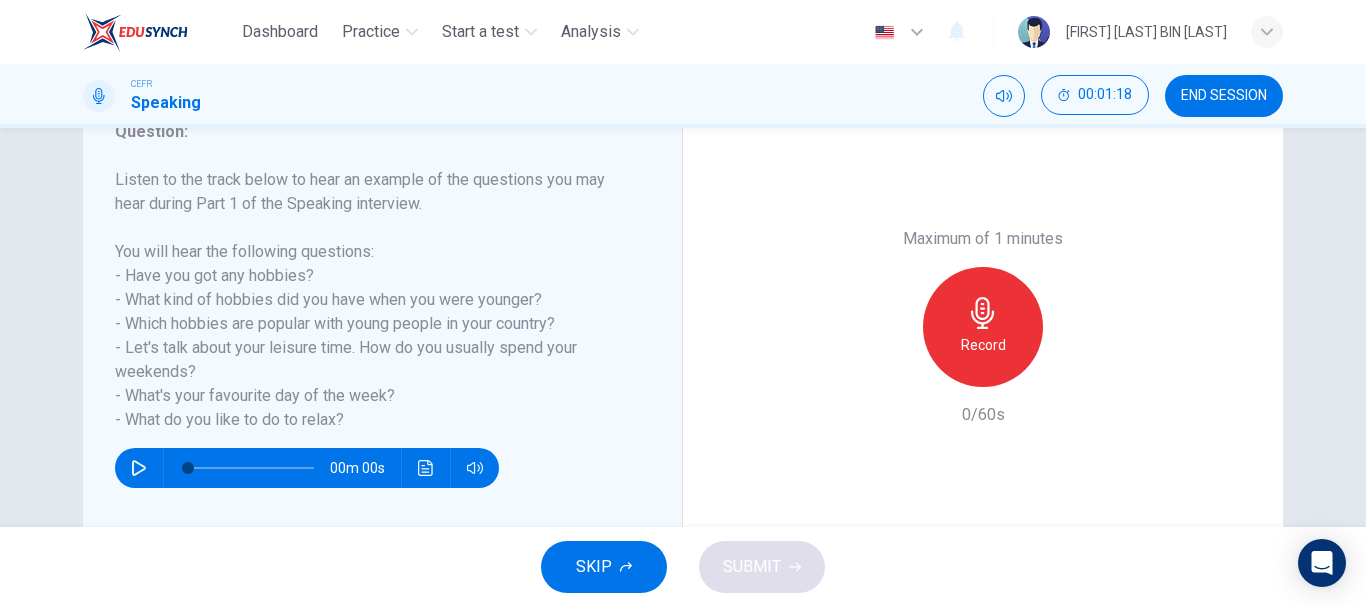 scroll, scrollTop: 288, scrollLeft: 0, axis: vertical 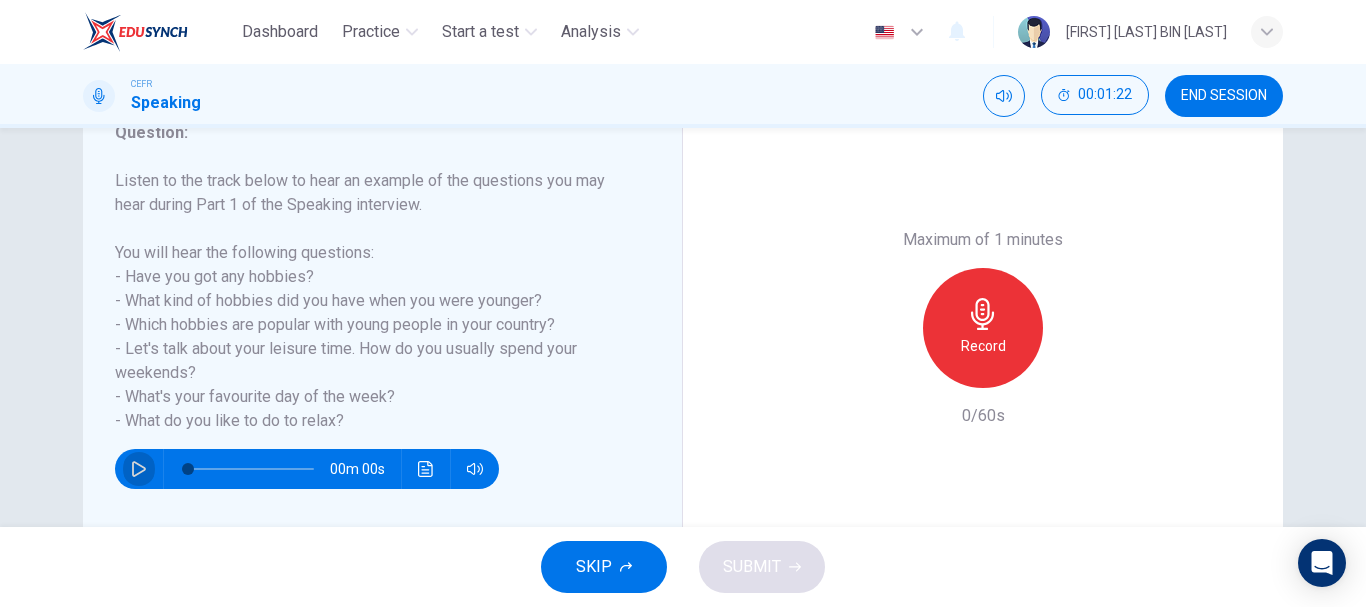 click at bounding box center (139, 469) 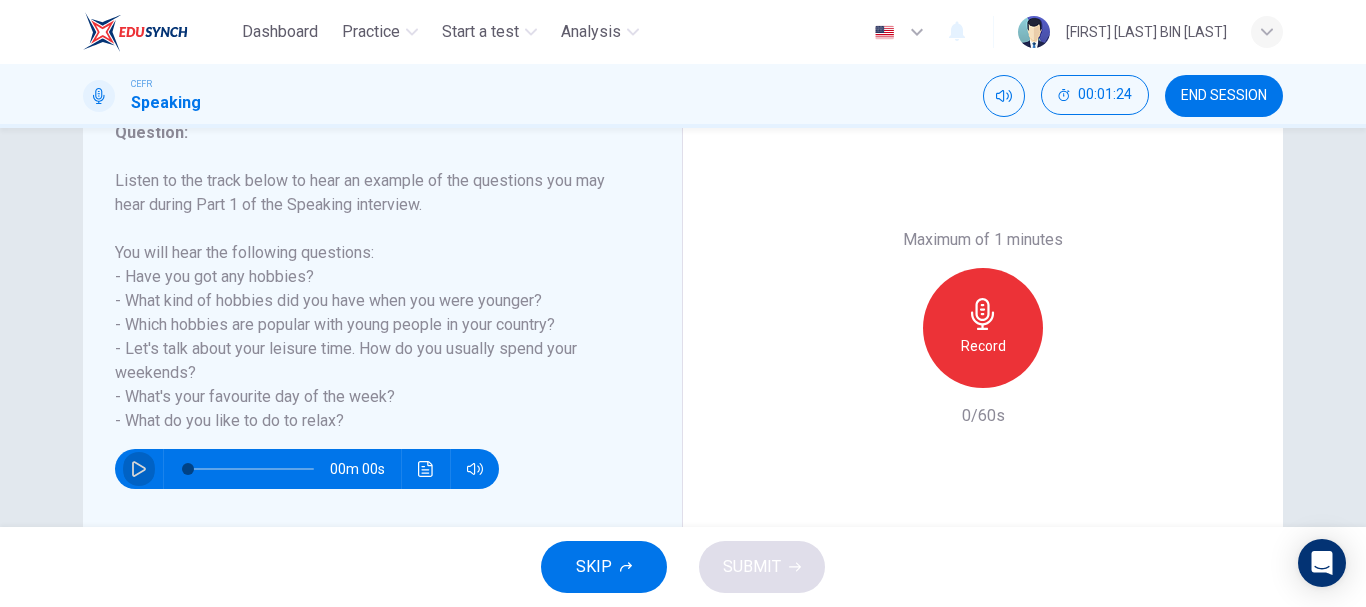 click at bounding box center [139, 469] 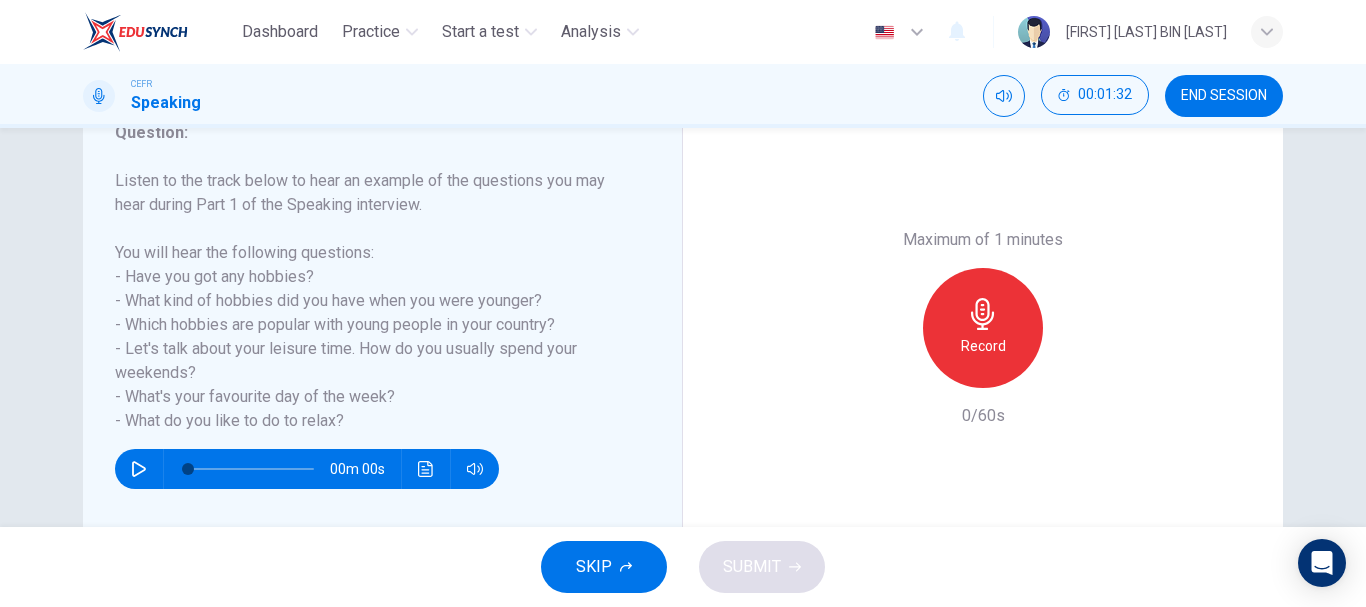 click on "Record" at bounding box center (983, 346) 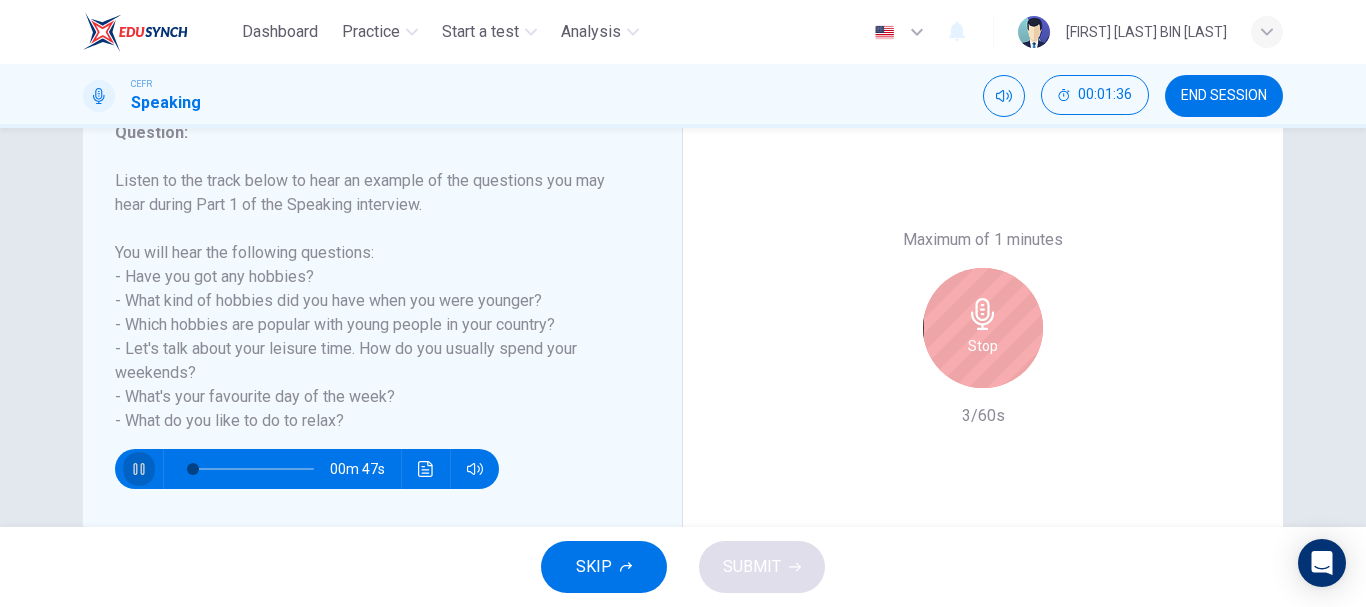 click at bounding box center [139, 469] 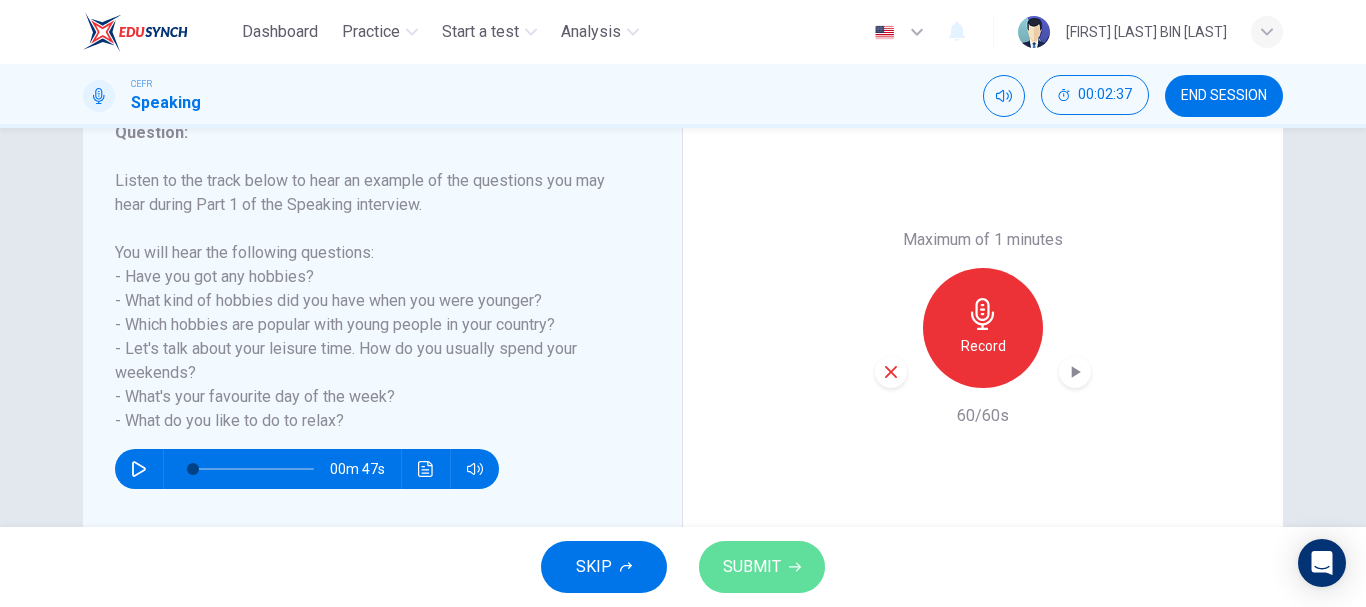 click on "SUBMIT" at bounding box center [762, 567] 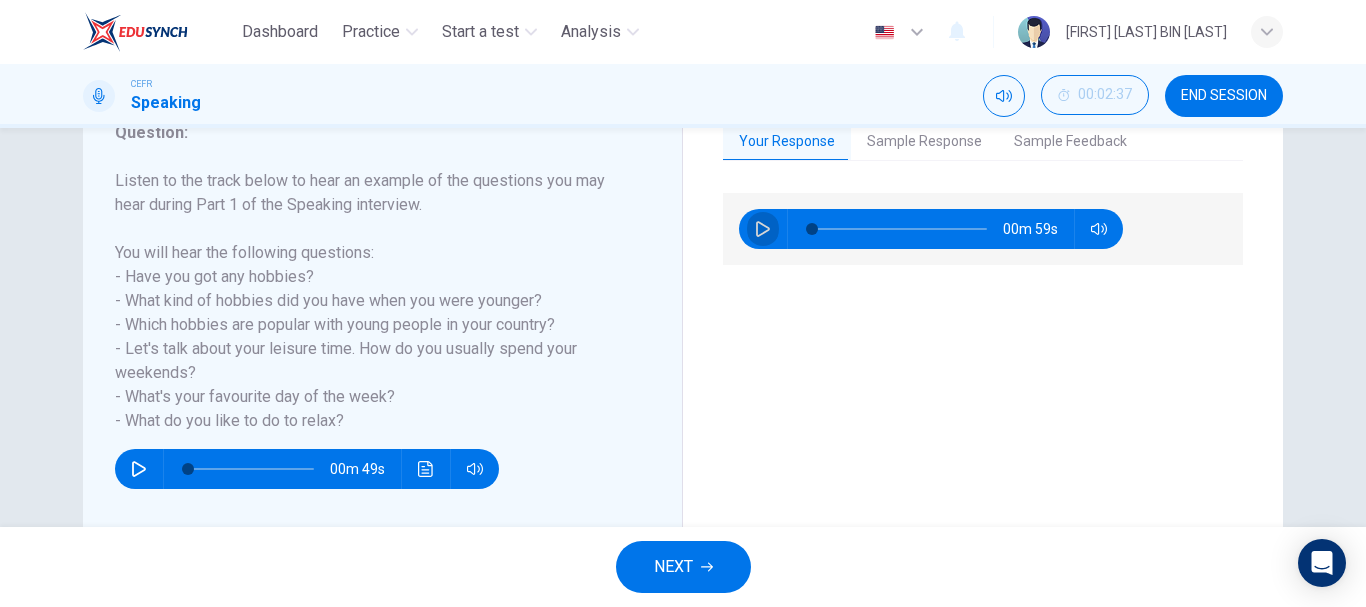 click at bounding box center [763, 229] 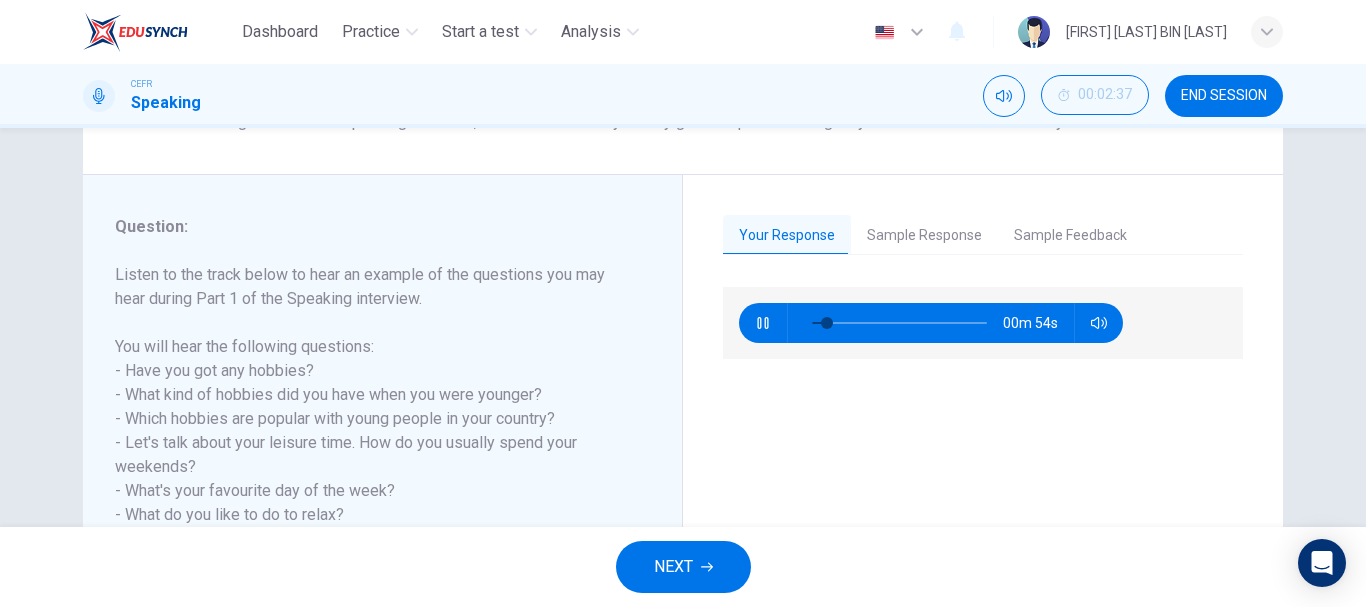 scroll, scrollTop: 190, scrollLeft: 0, axis: vertical 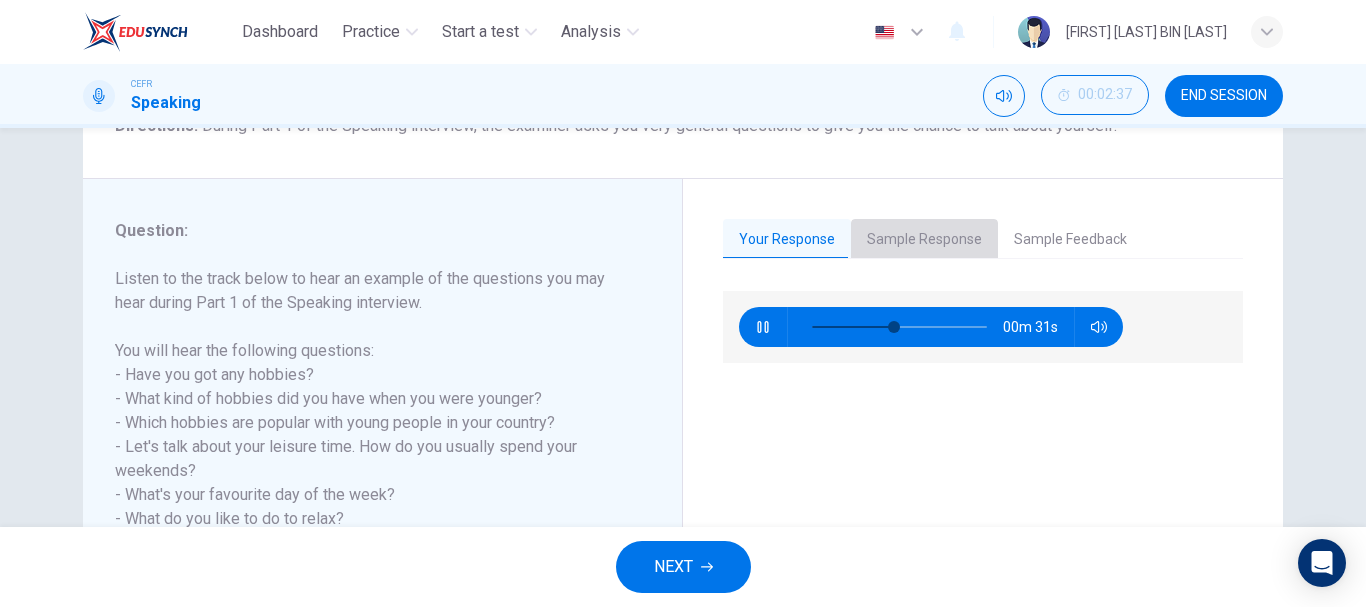 click on "Sample Response" at bounding box center [924, 240] 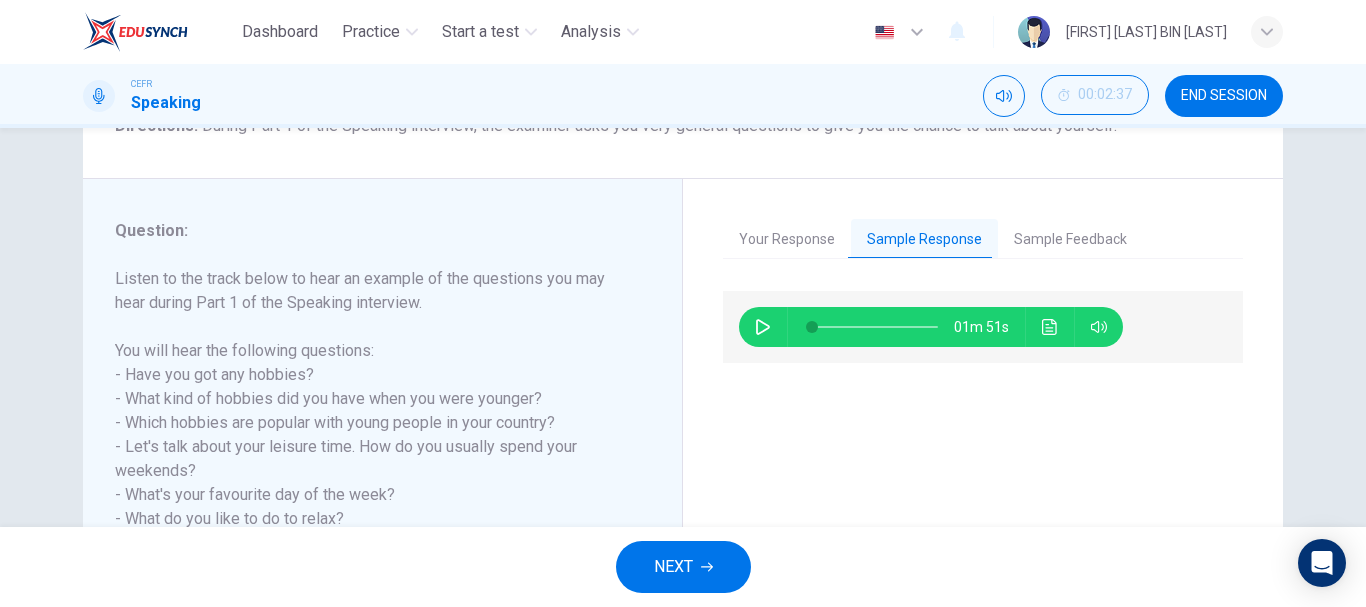 drag, startPoint x: 871, startPoint y: 264, endPoint x: 1008, endPoint y: 237, distance: 139.63524 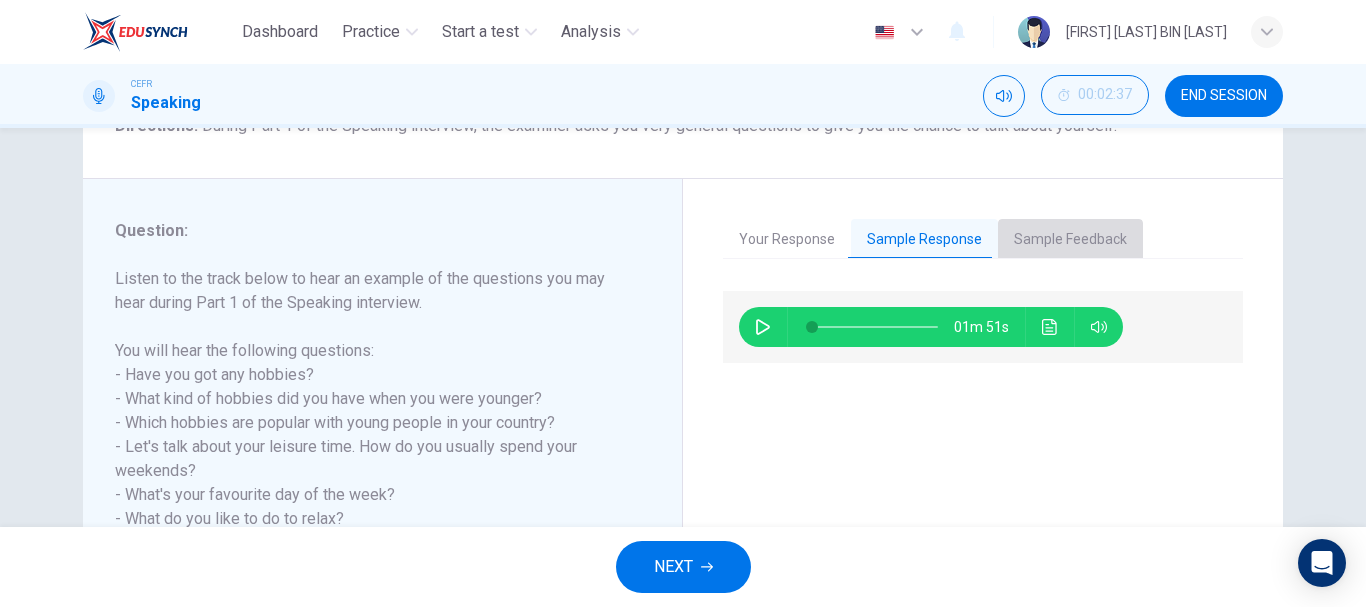 click on "Sample Feedback" at bounding box center [1070, 240] 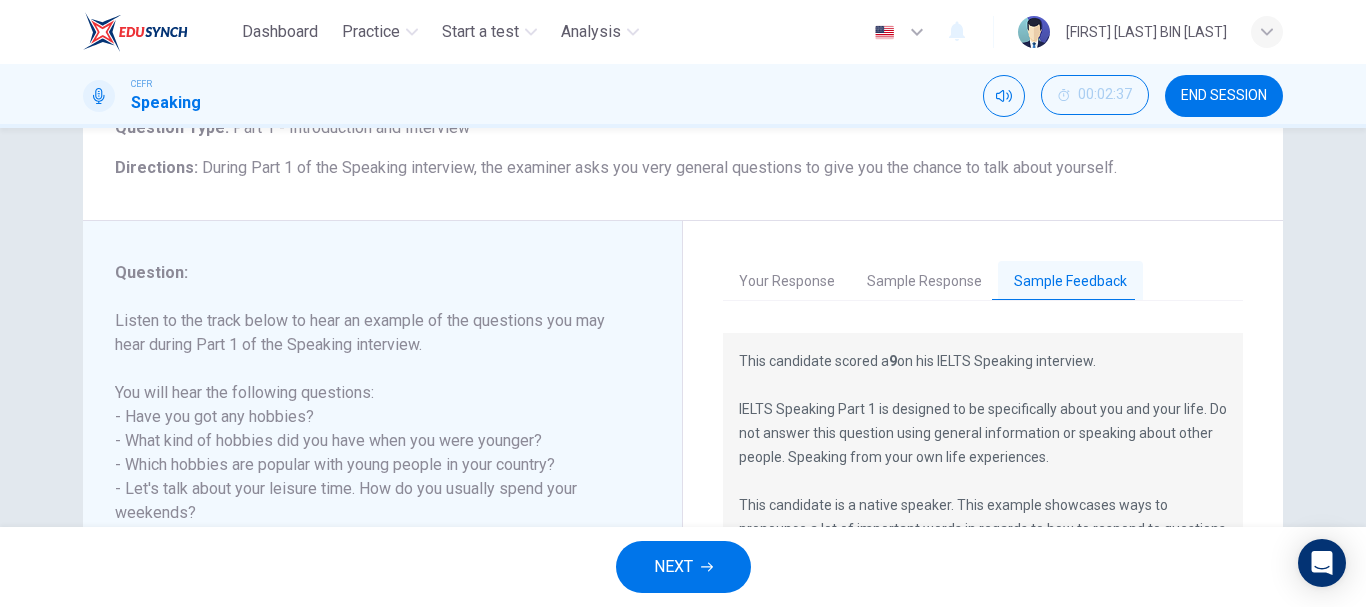 scroll, scrollTop: 146, scrollLeft: 0, axis: vertical 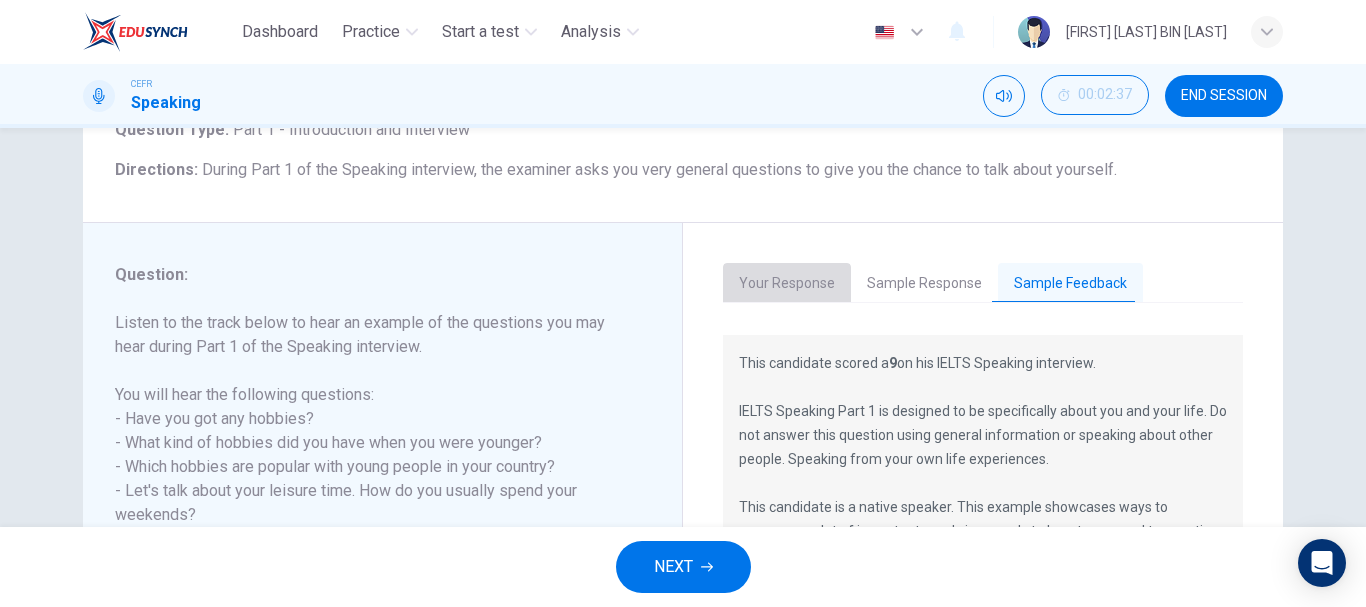 click on "Your Response" at bounding box center (787, 284) 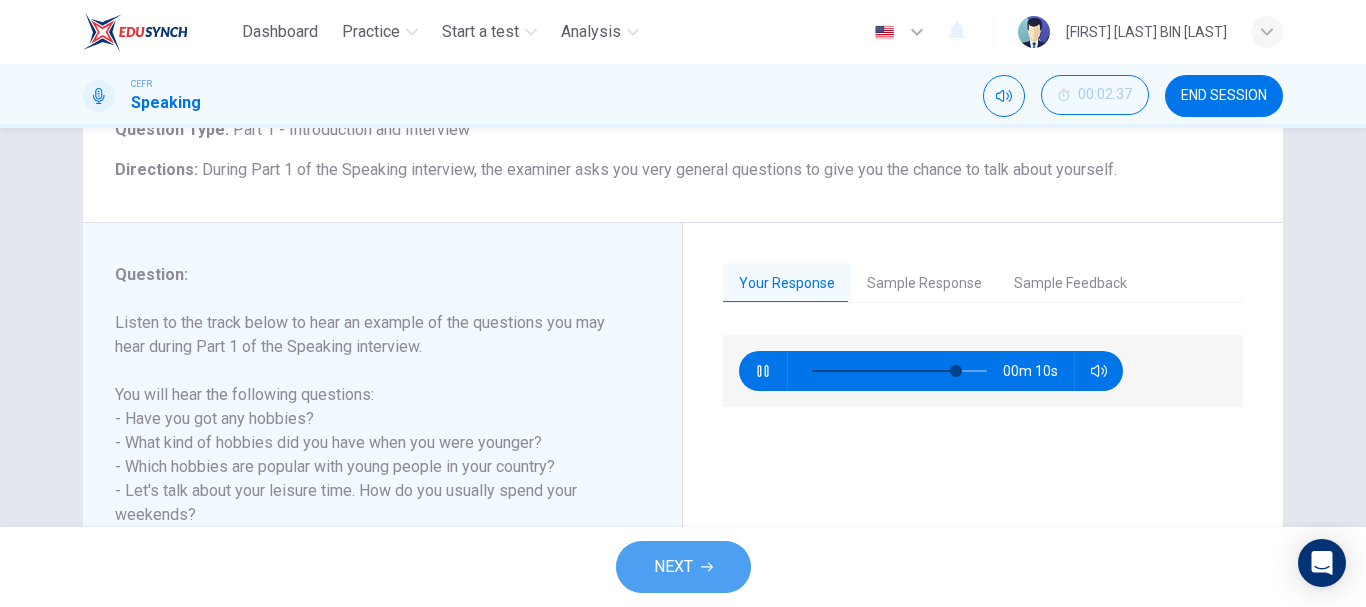 click on "NEXT" at bounding box center (673, 567) 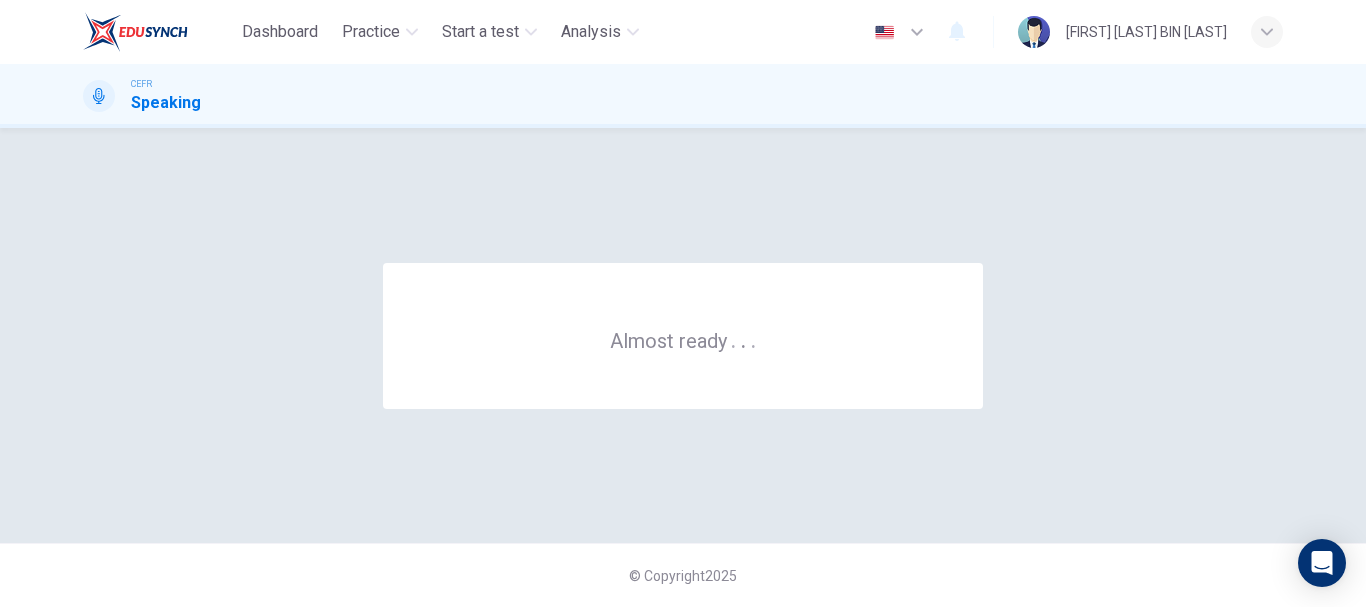 scroll, scrollTop: 0, scrollLeft: 0, axis: both 